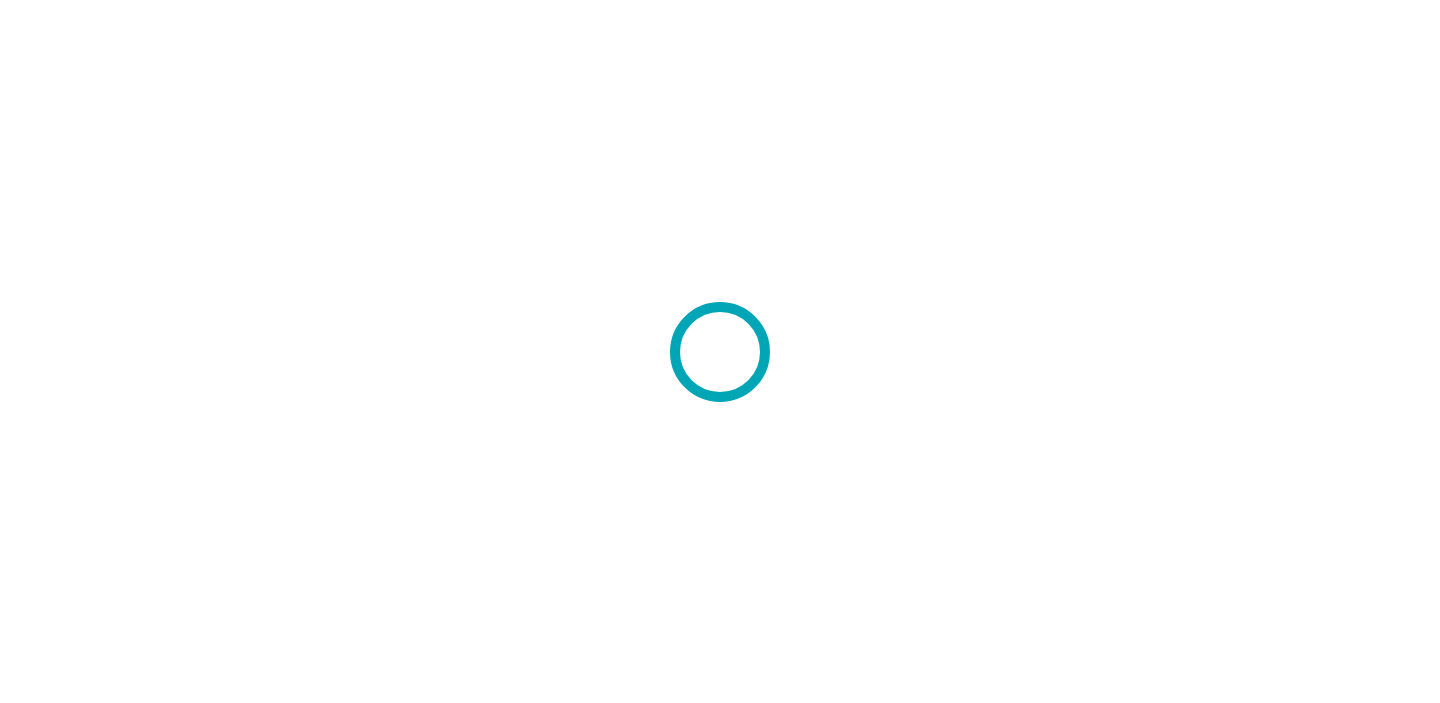 scroll, scrollTop: 0, scrollLeft: 0, axis: both 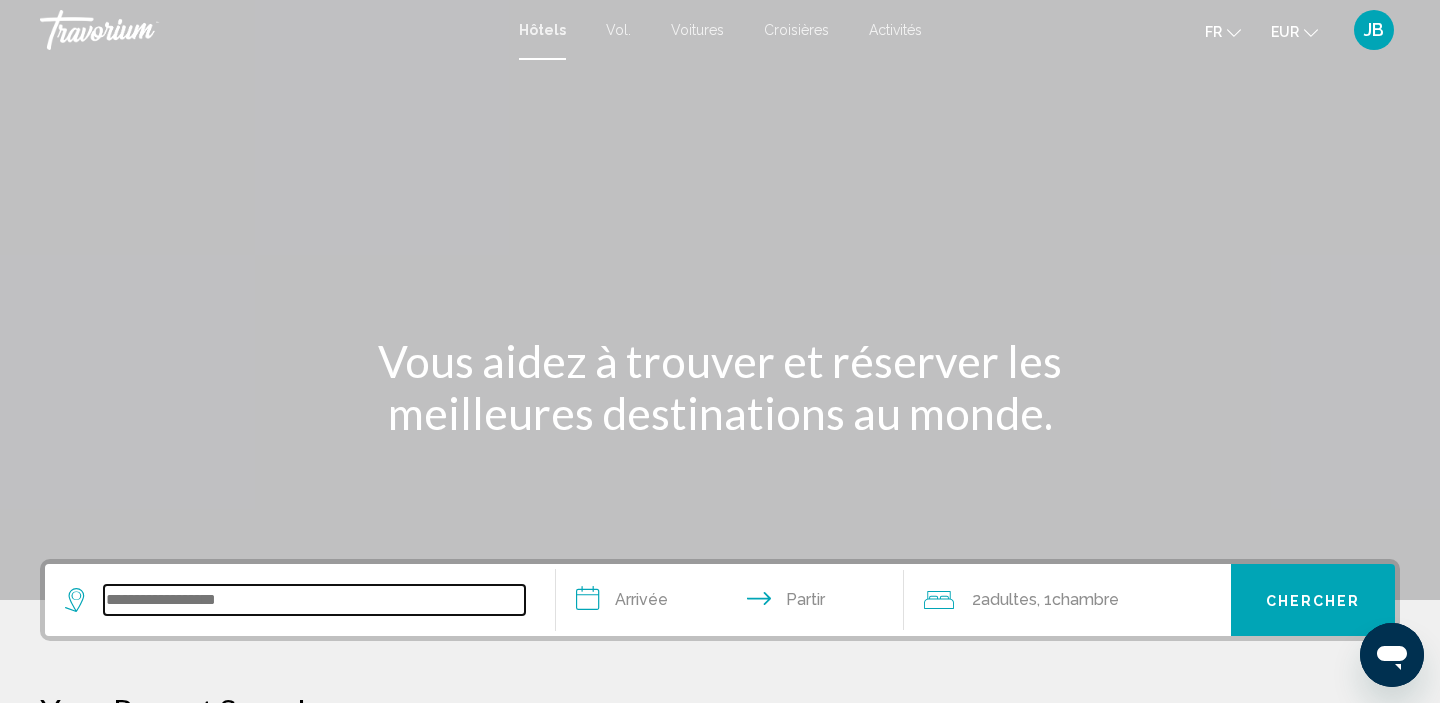 click at bounding box center [314, 600] 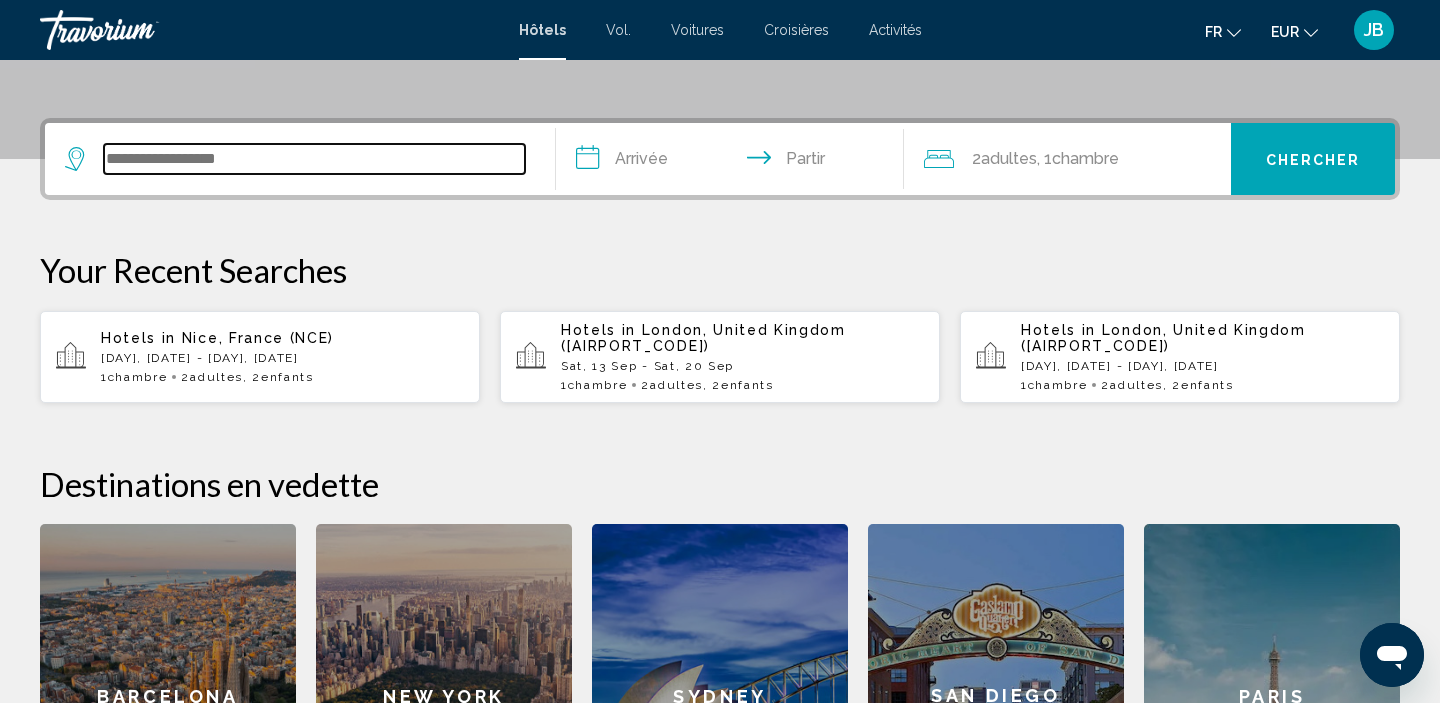 scroll, scrollTop: 414, scrollLeft: 0, axis: vertical 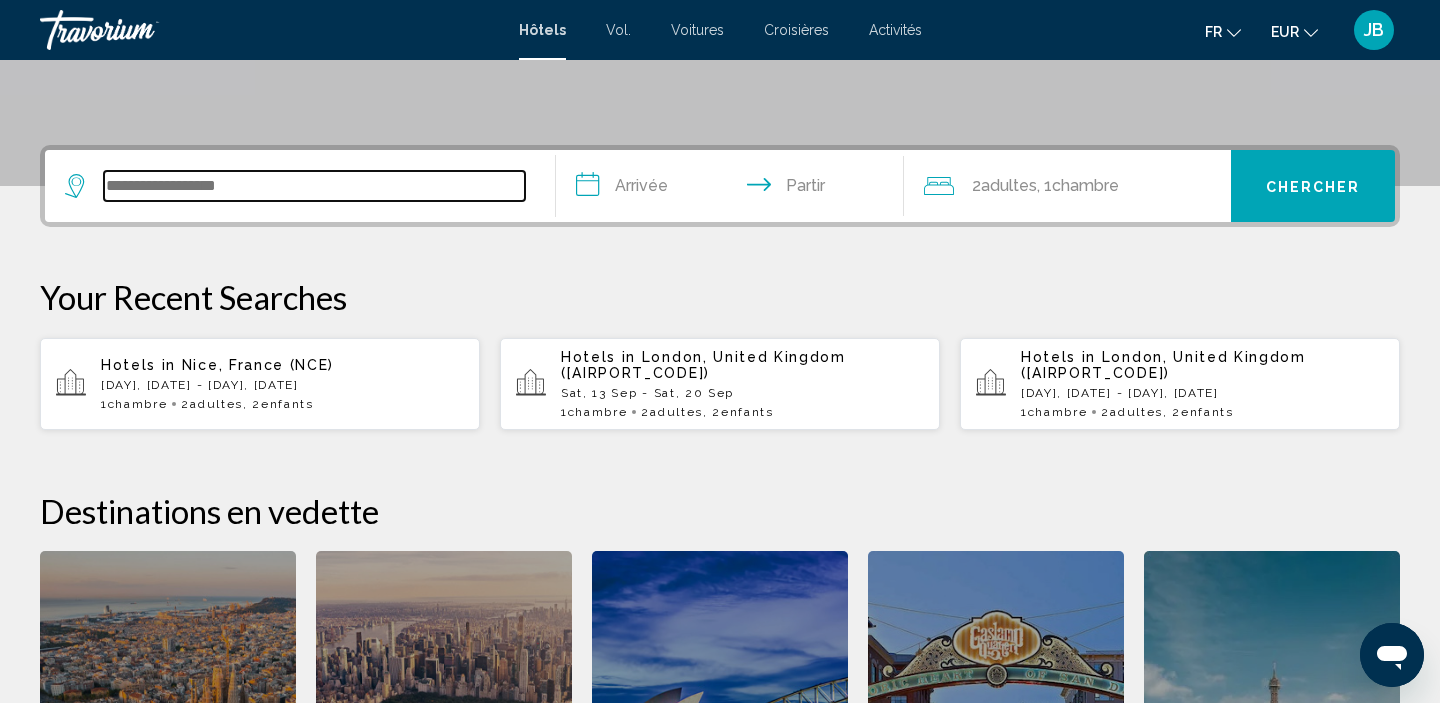 click at bounding box center [314, 186] 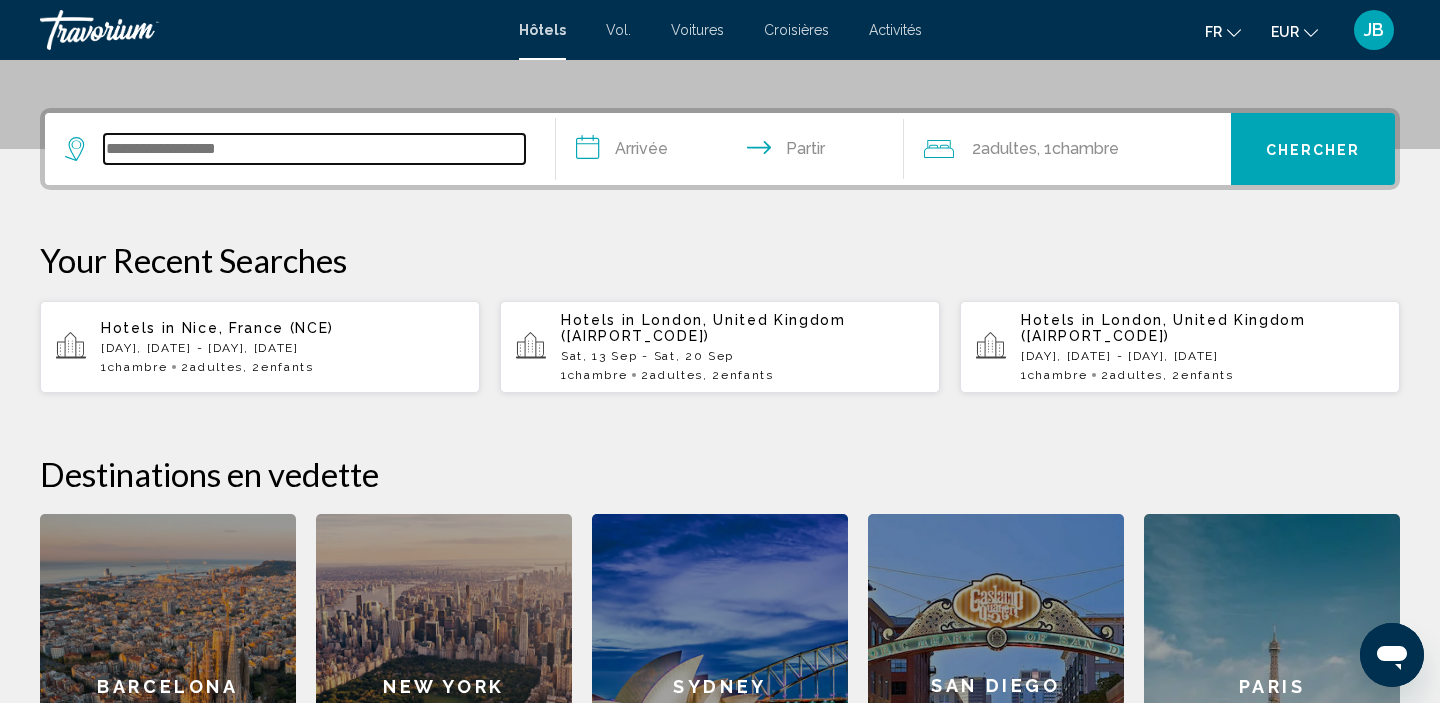 scroll, scrollTop: 494, scrollLeft: 0, axis: vertical 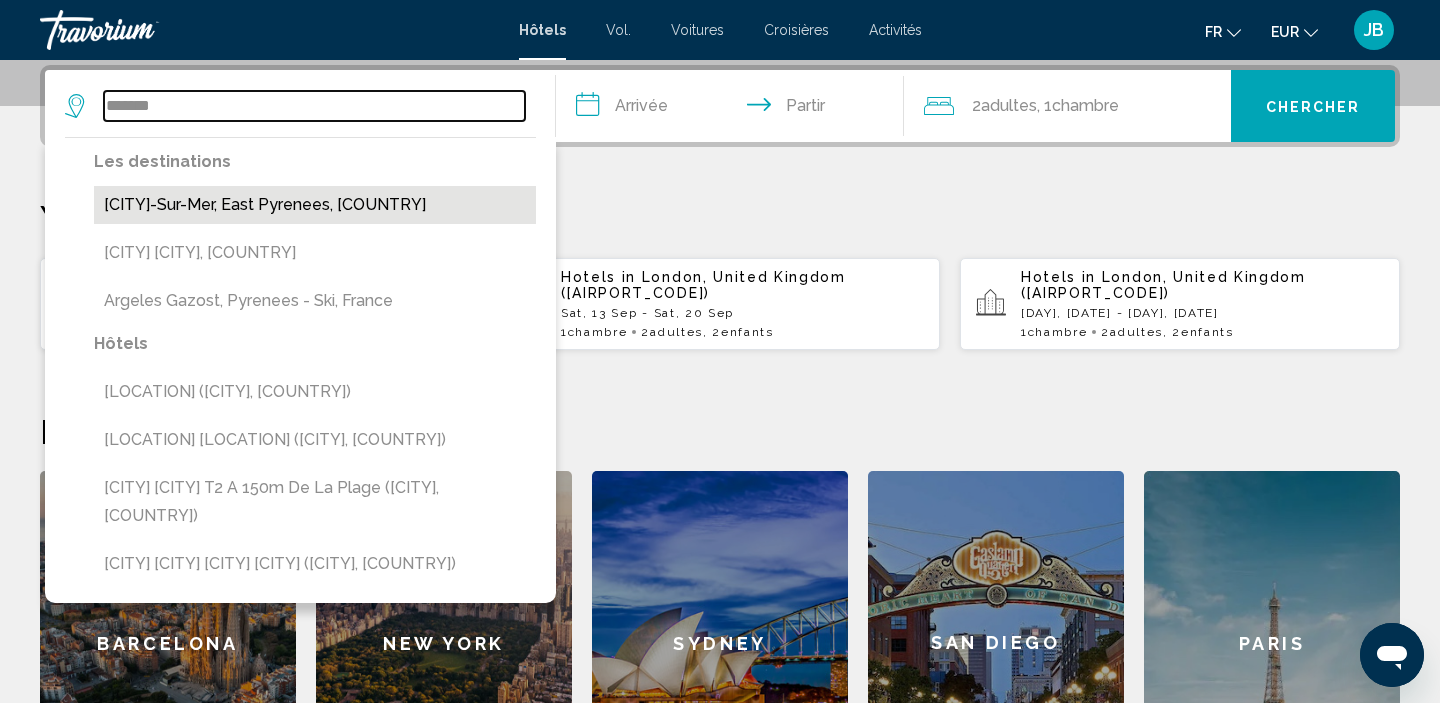type on "*******" 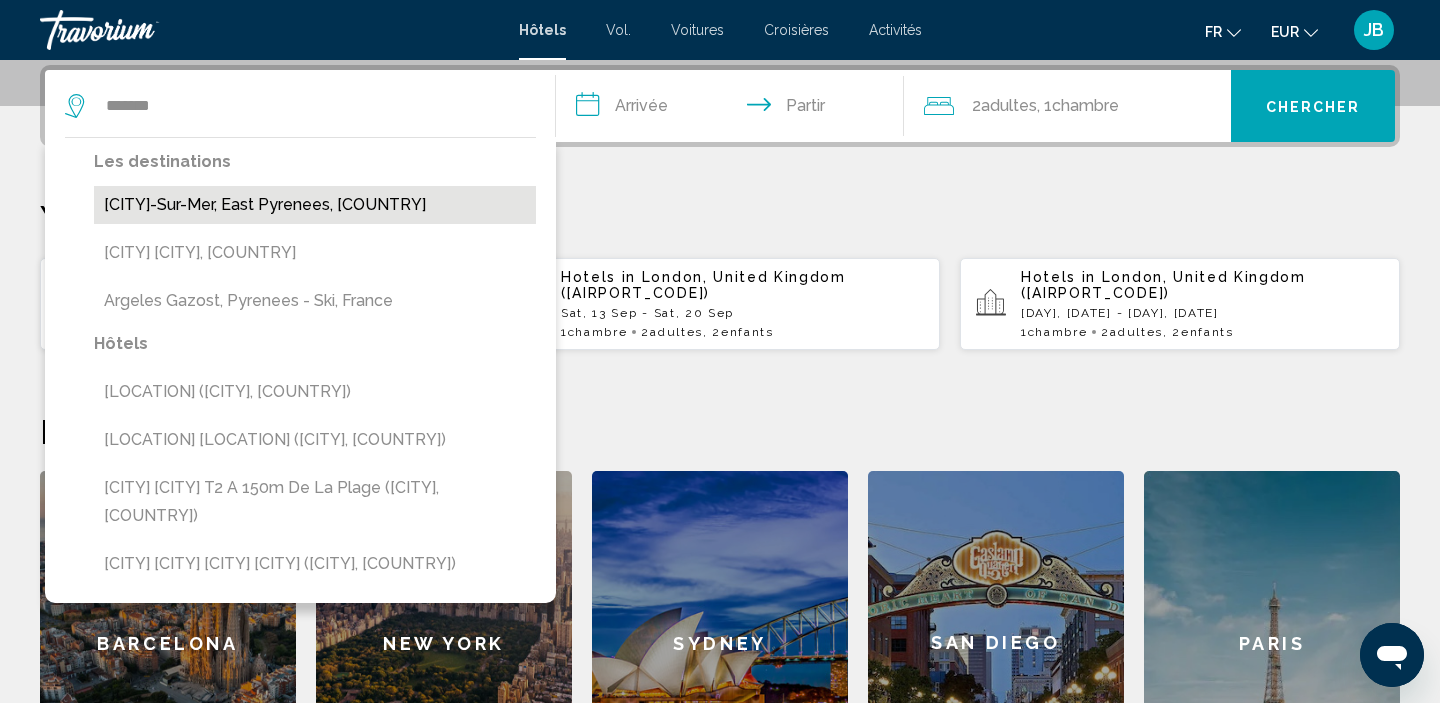 click on "[CITY]-Sur-Mer, East Pyrenees, [COUNTRY]" at bounding box center (315, 205) 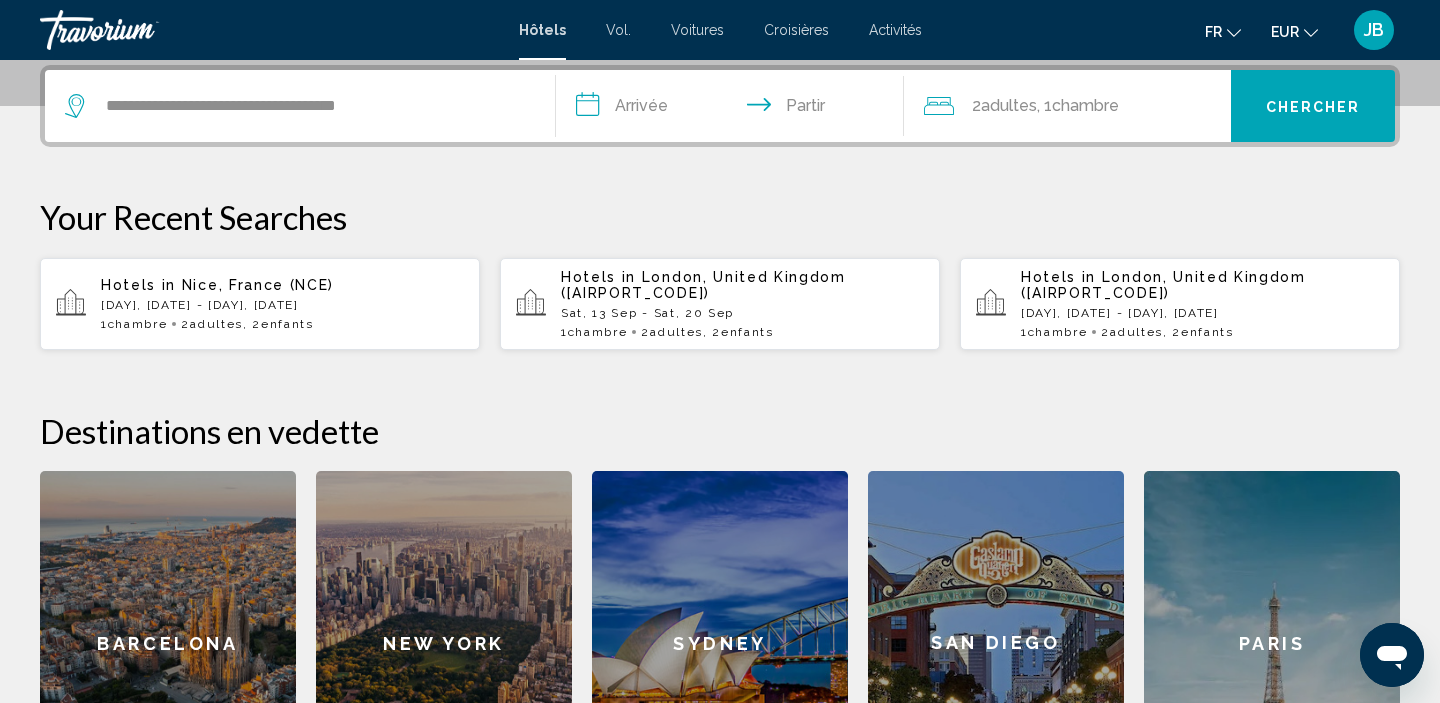 click on "**********" at bounding box center [734, 109] 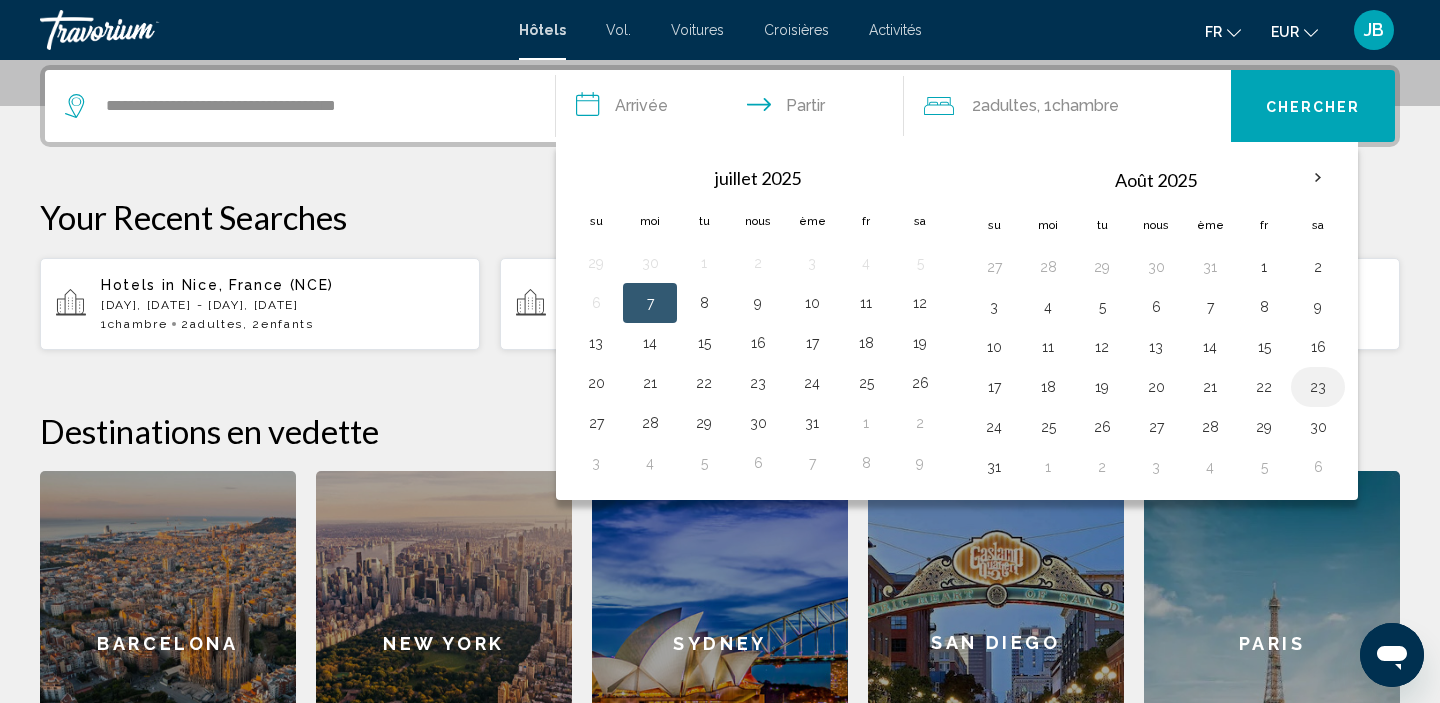 click on "23" at bounding box center (1318, 387) 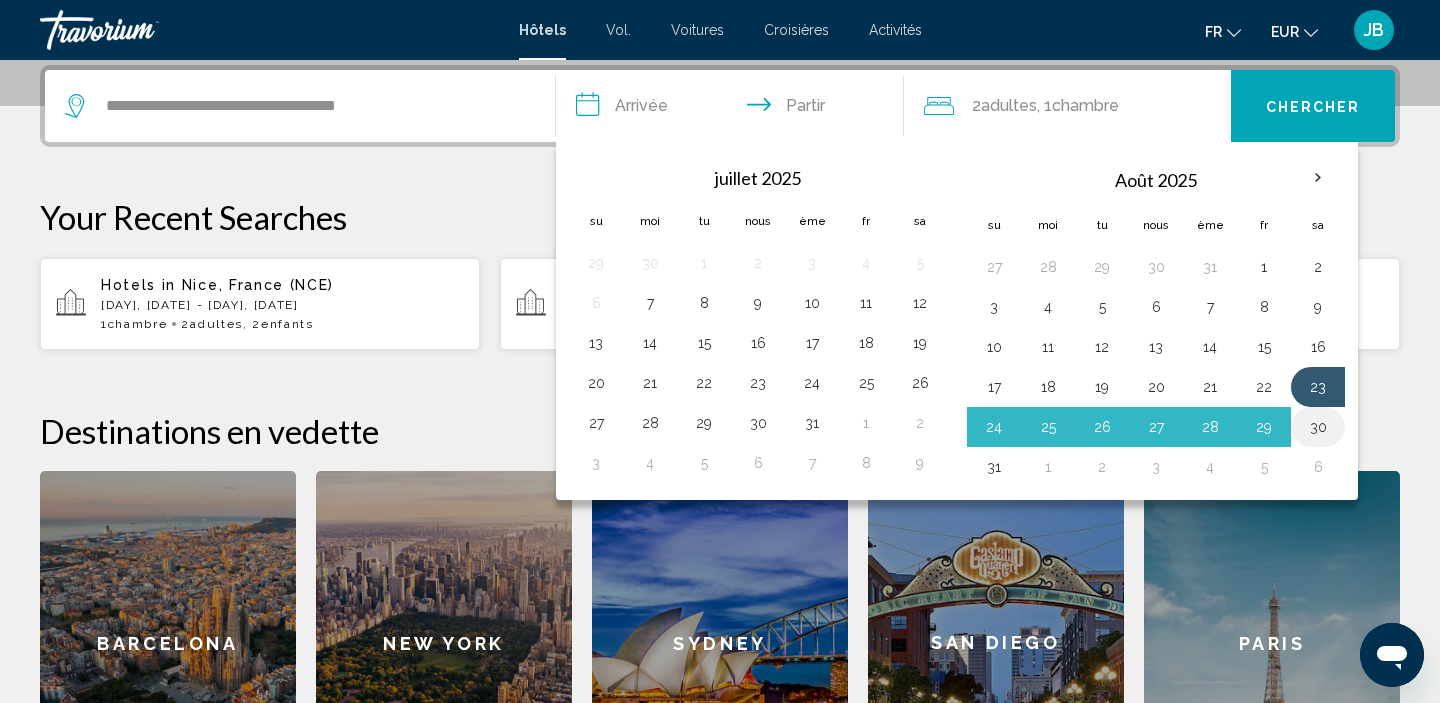 click on "30" at bounding box center [1318, 427] 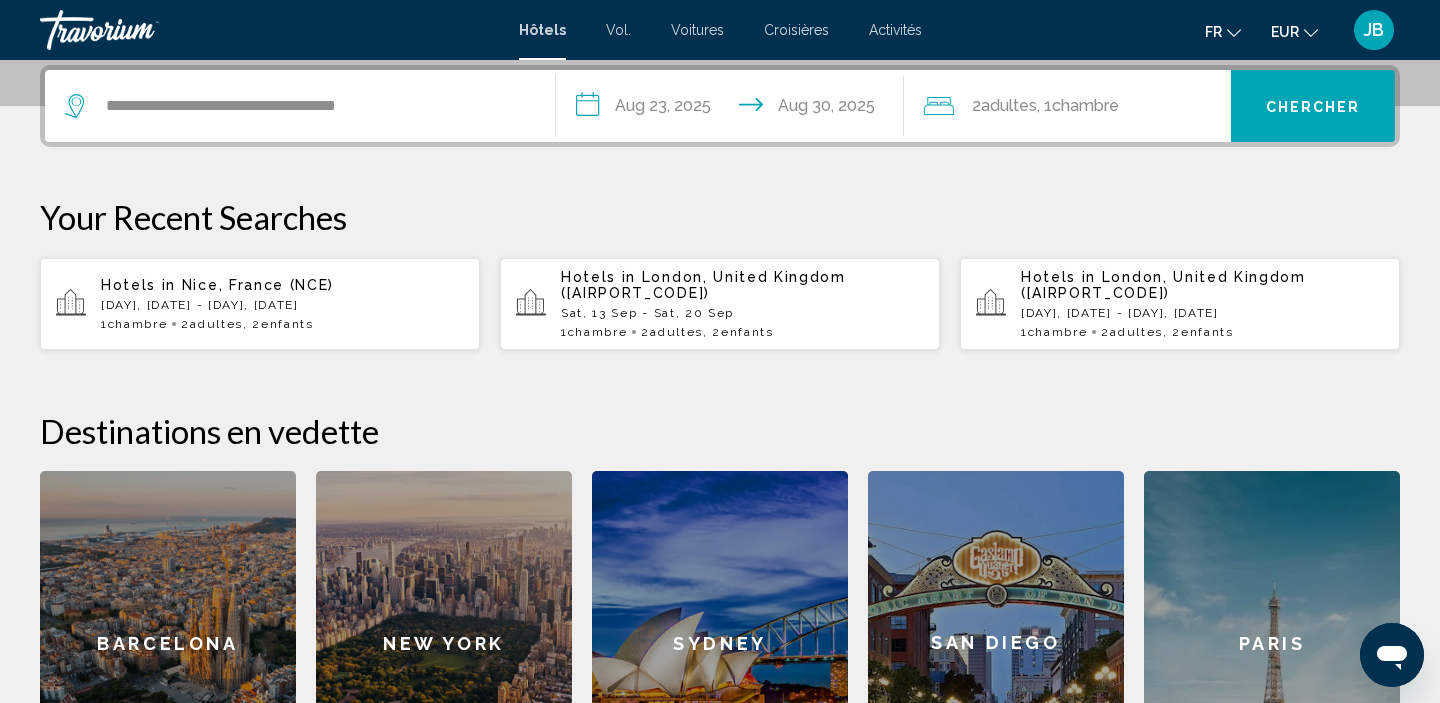 click on "Chambre" at bounding box center (1085, 105) 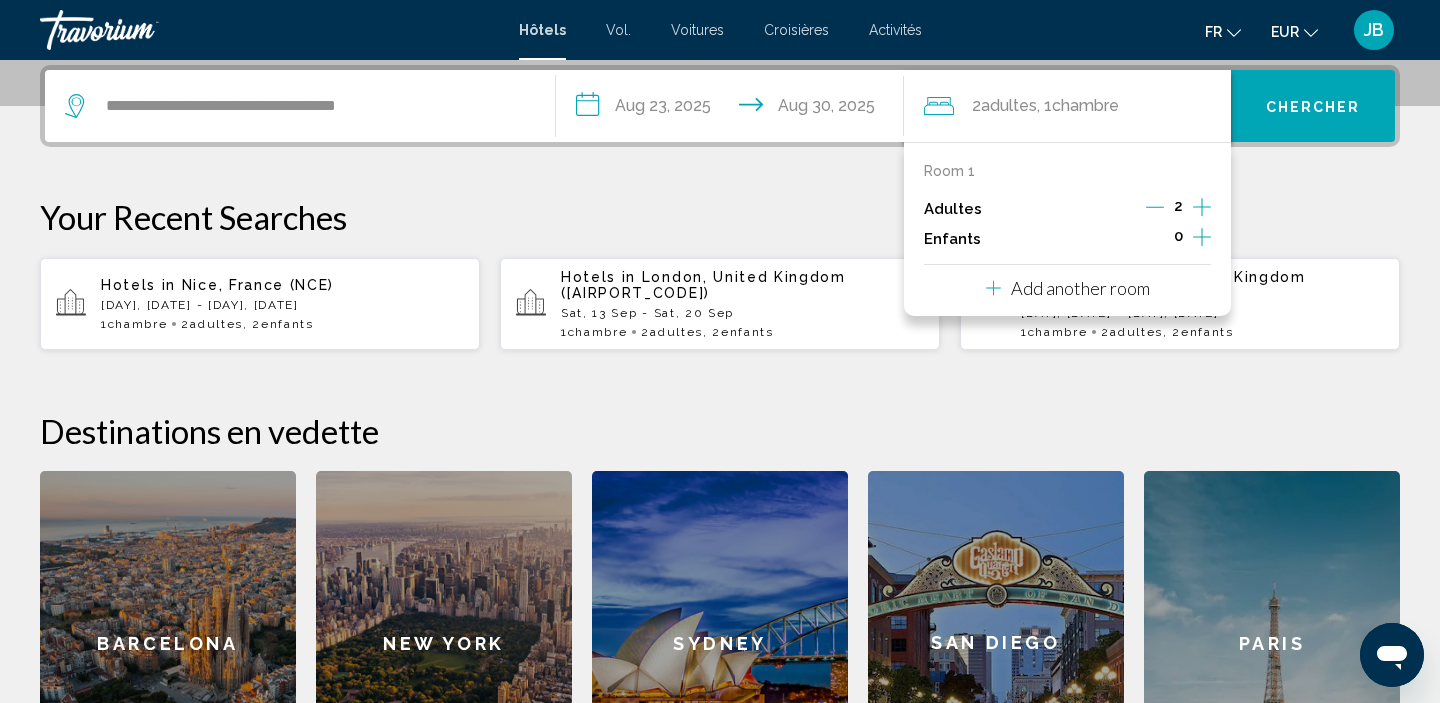 click at bounding box center (1202, 239) 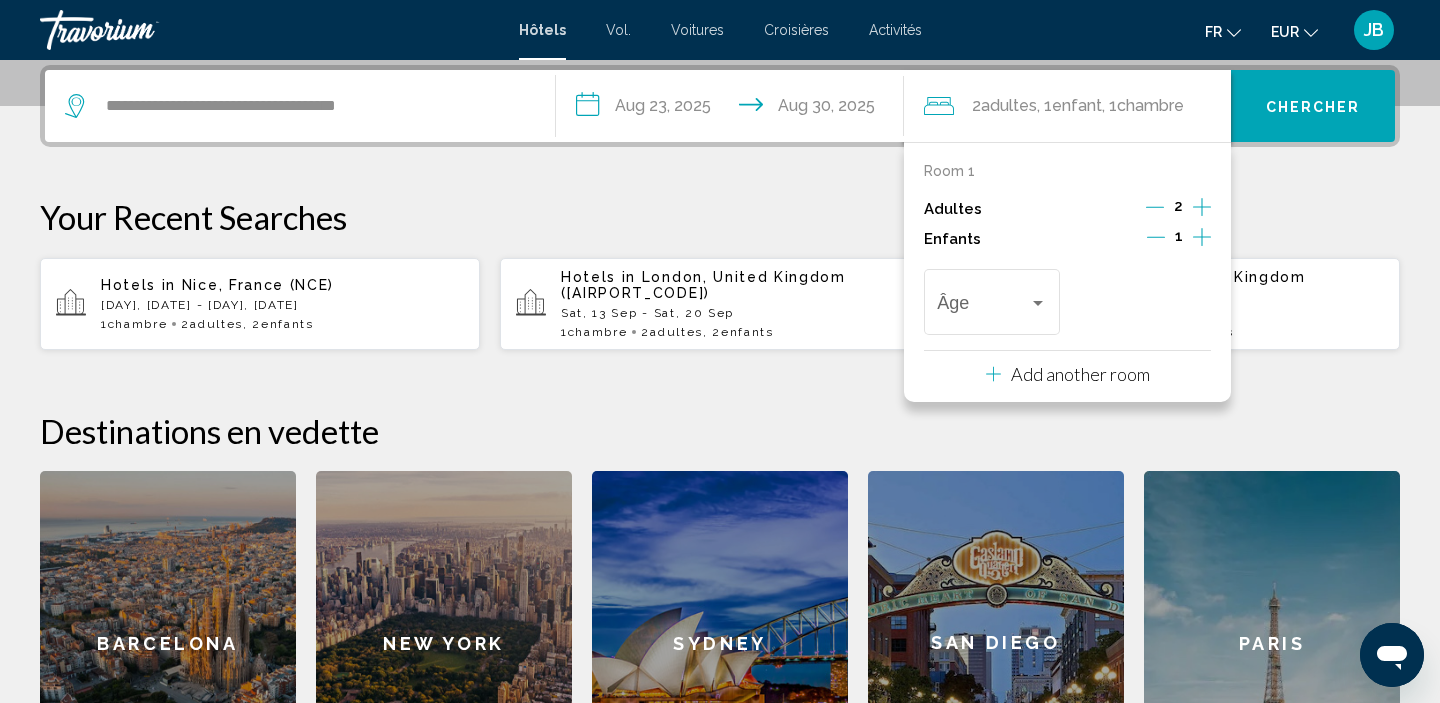 click at bounding box center (1202, 237) 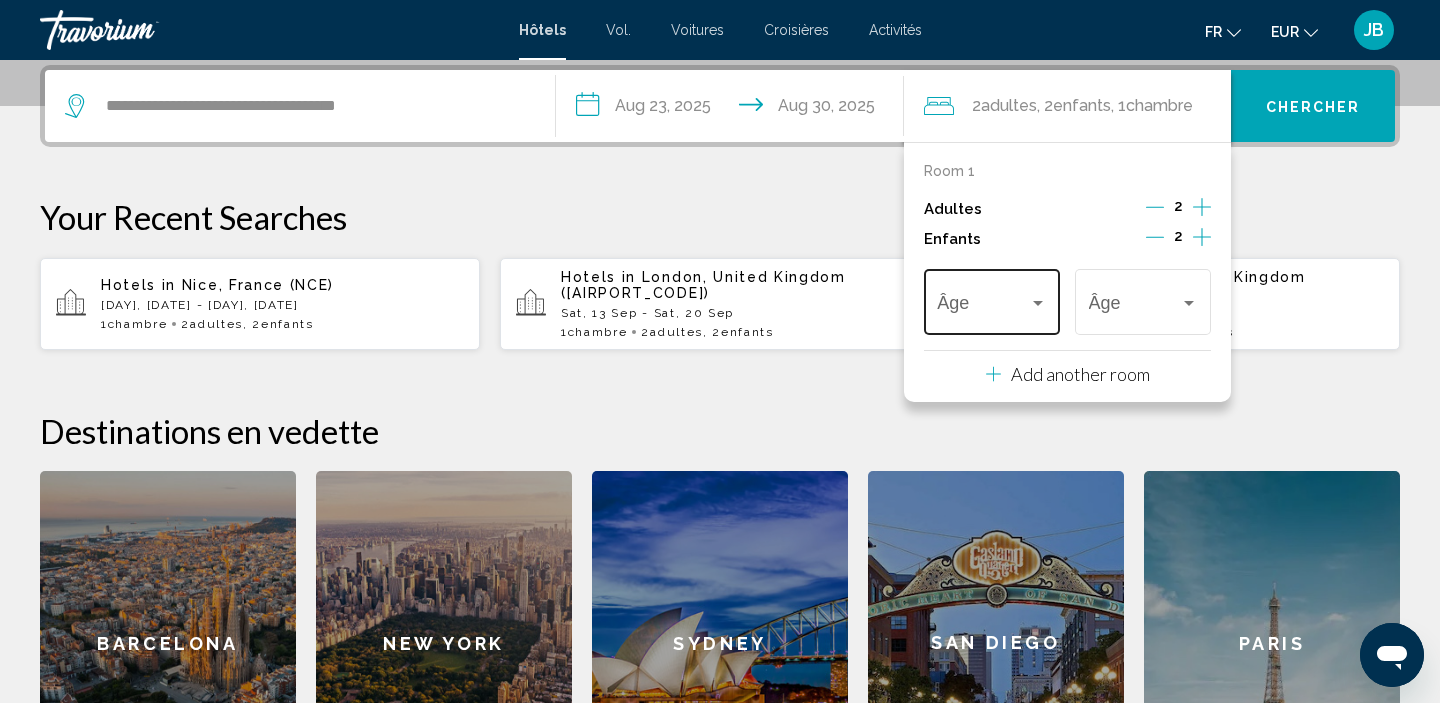 click at bounding box center [991, 307] 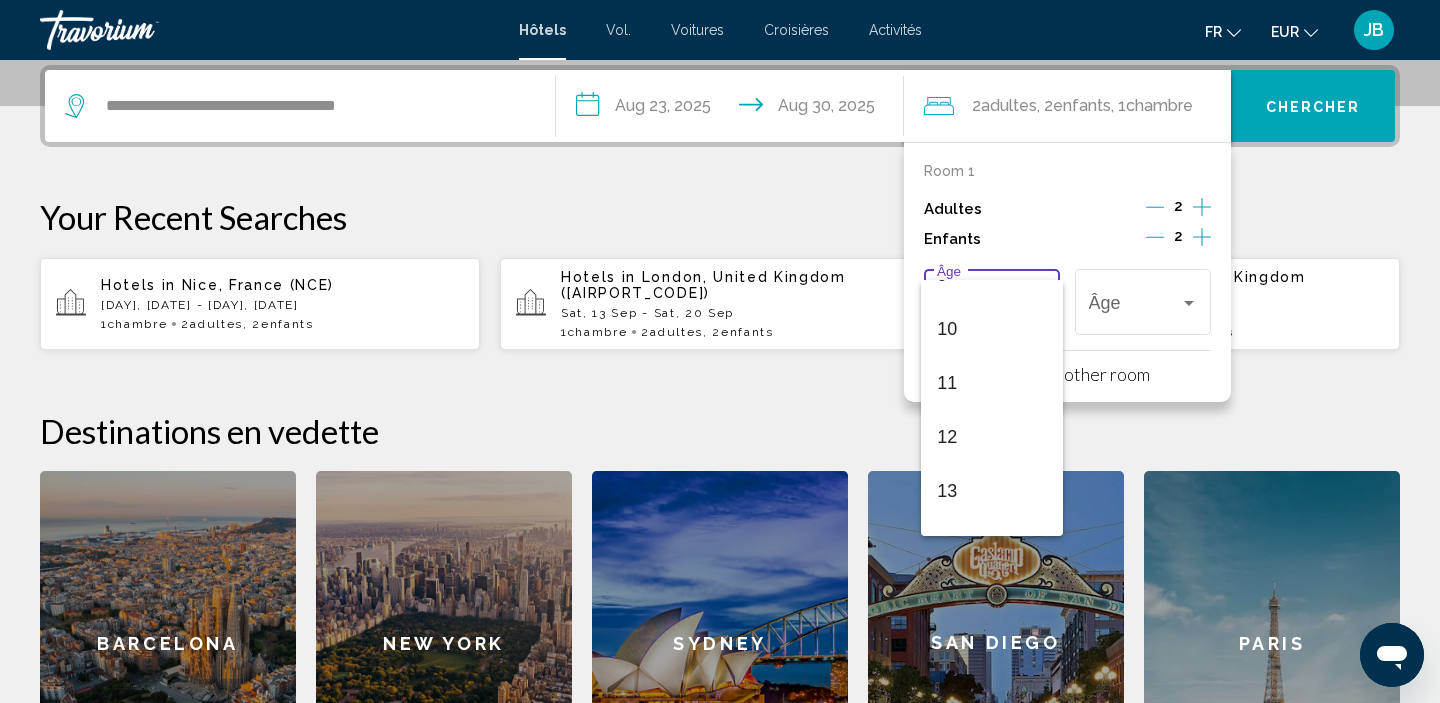 scroll, scrollTop: 493, scrollLeft: 0, axis: vertical 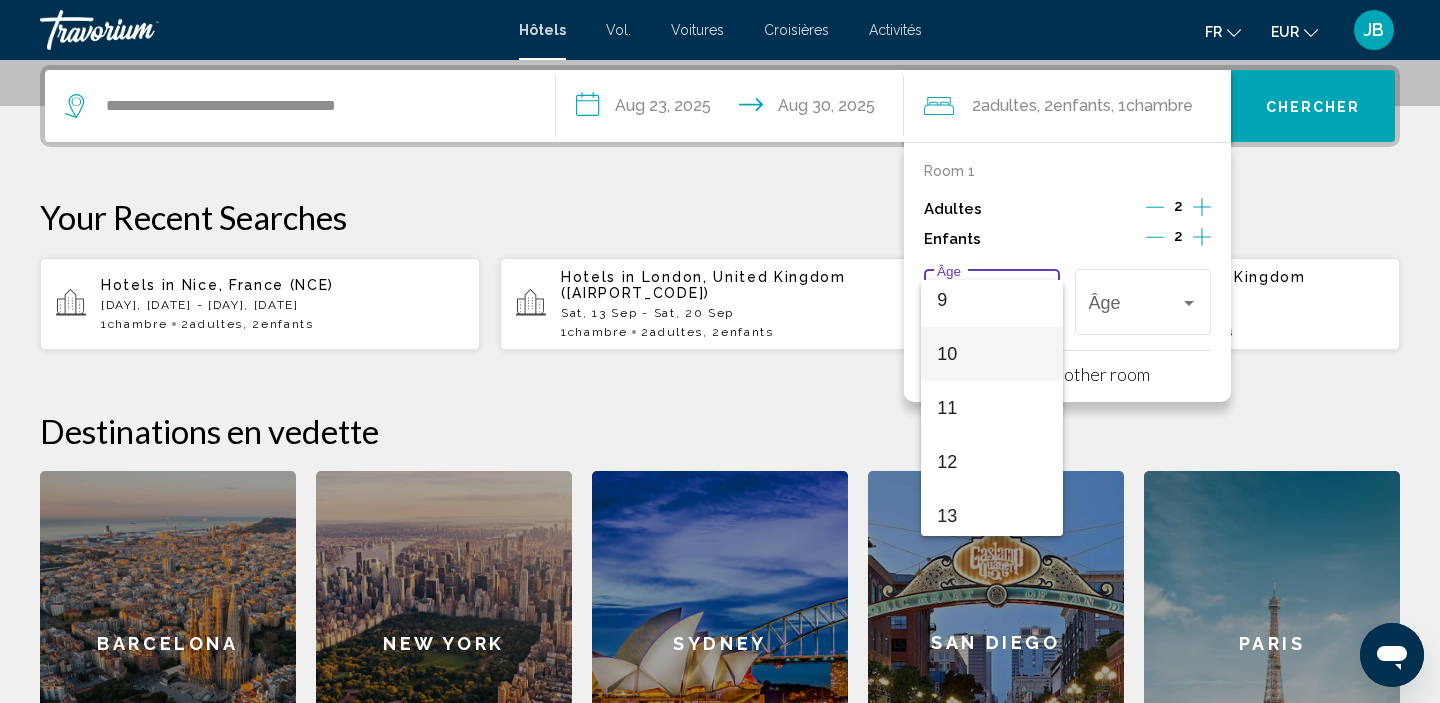 click on "10" at bounding box center (991, 354) 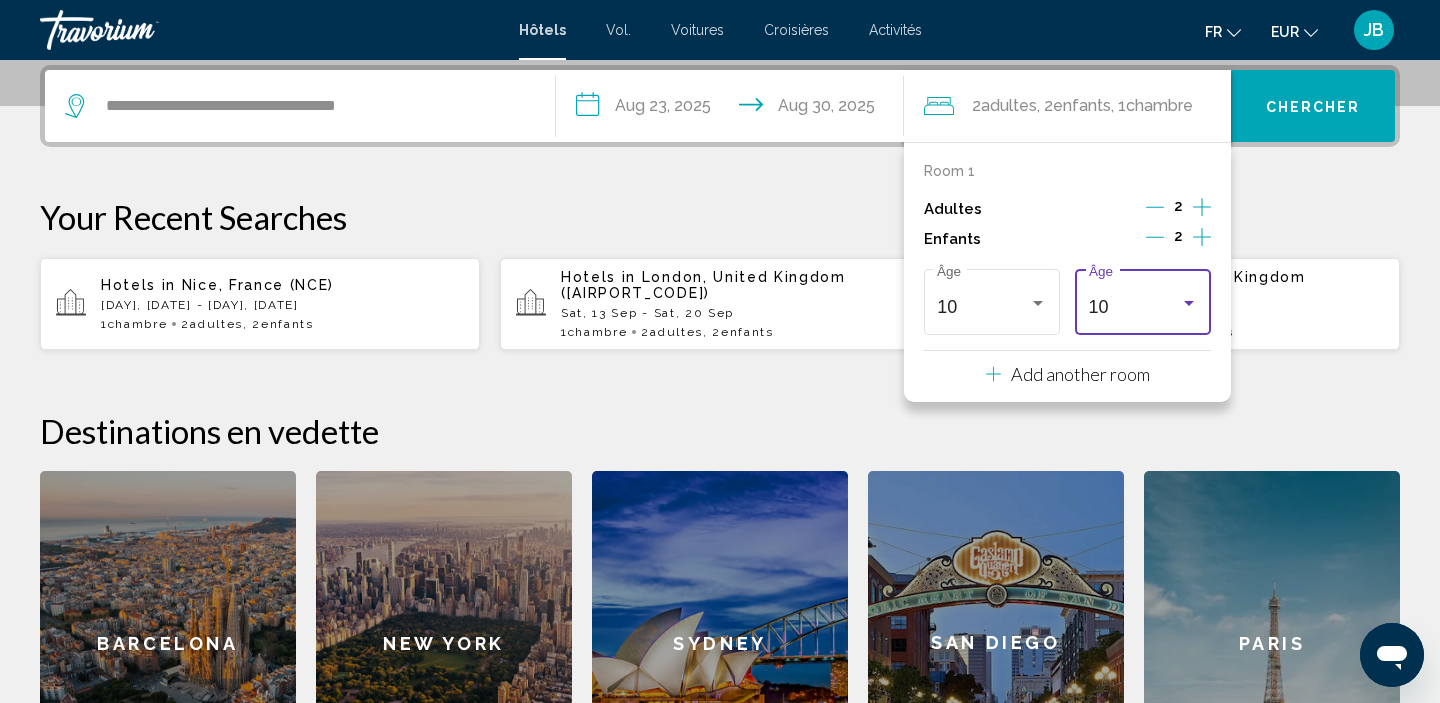 click on "10" at bounding box center [1134, 307] 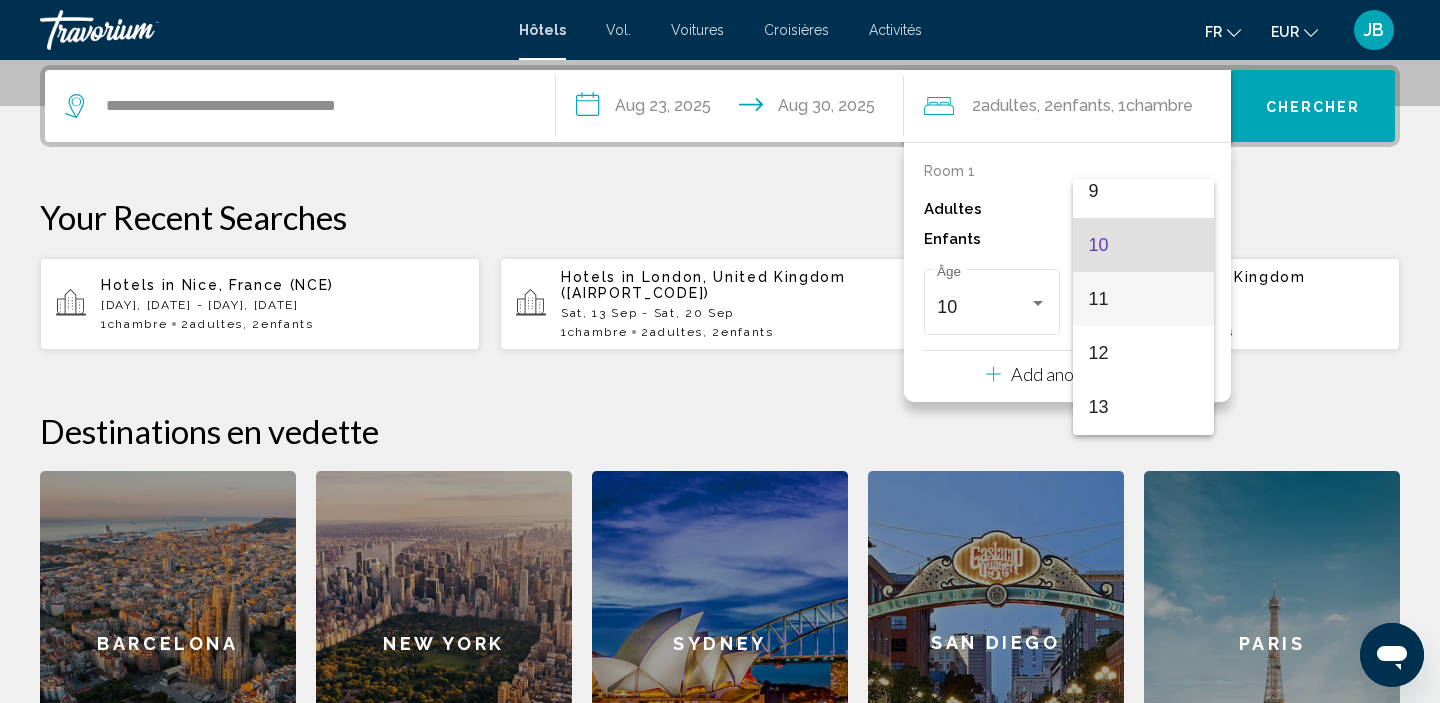 scroll, scrollTop: 502, scrollLeft: 0, axis: vertical 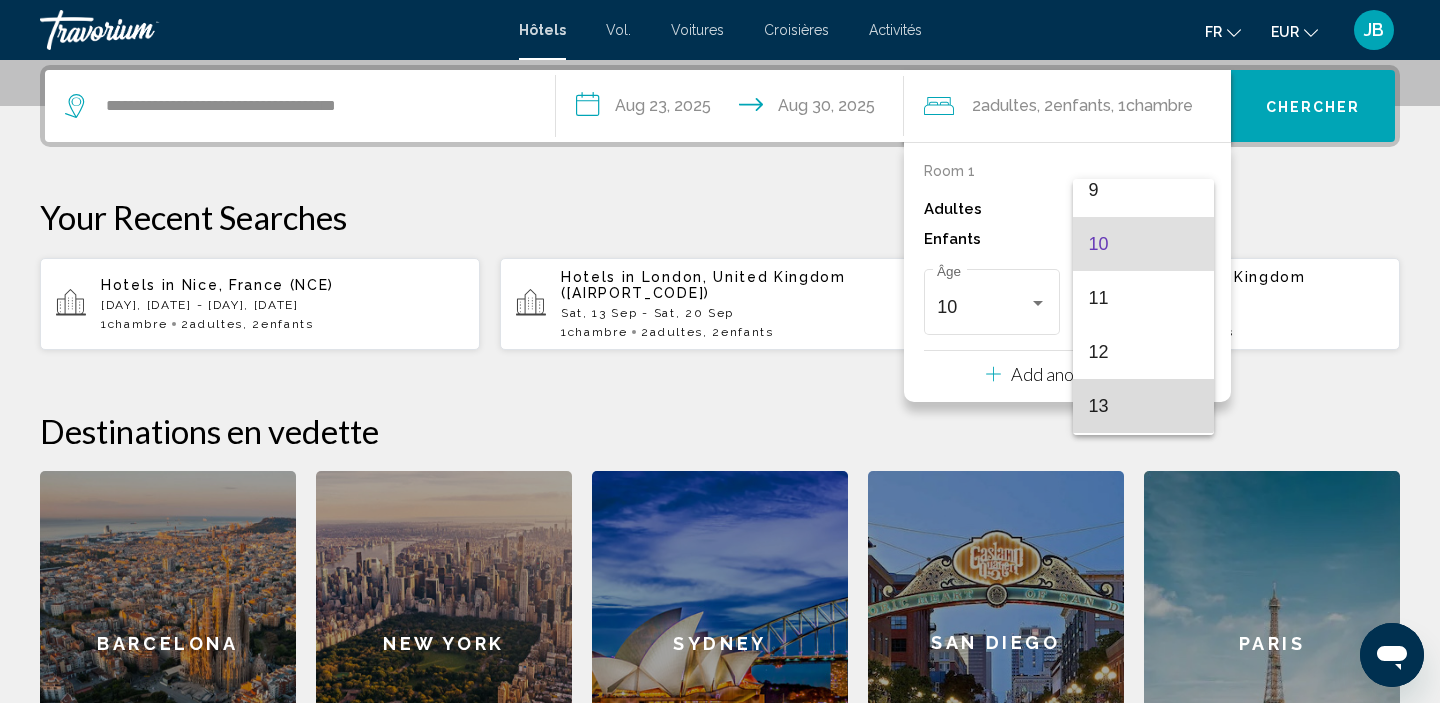 click on "13" at bounding box center (1143, 406) 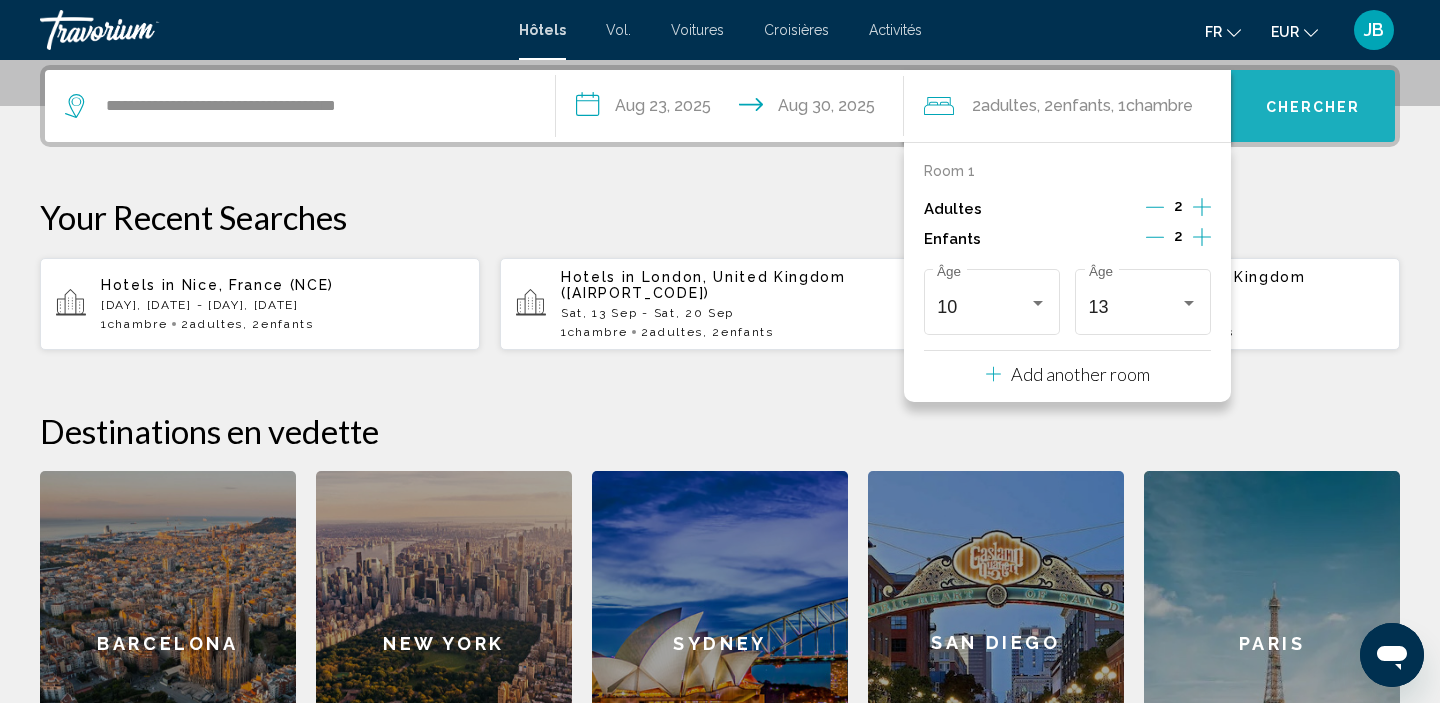 click on "Chercher" at bounding box center (1313, 106) 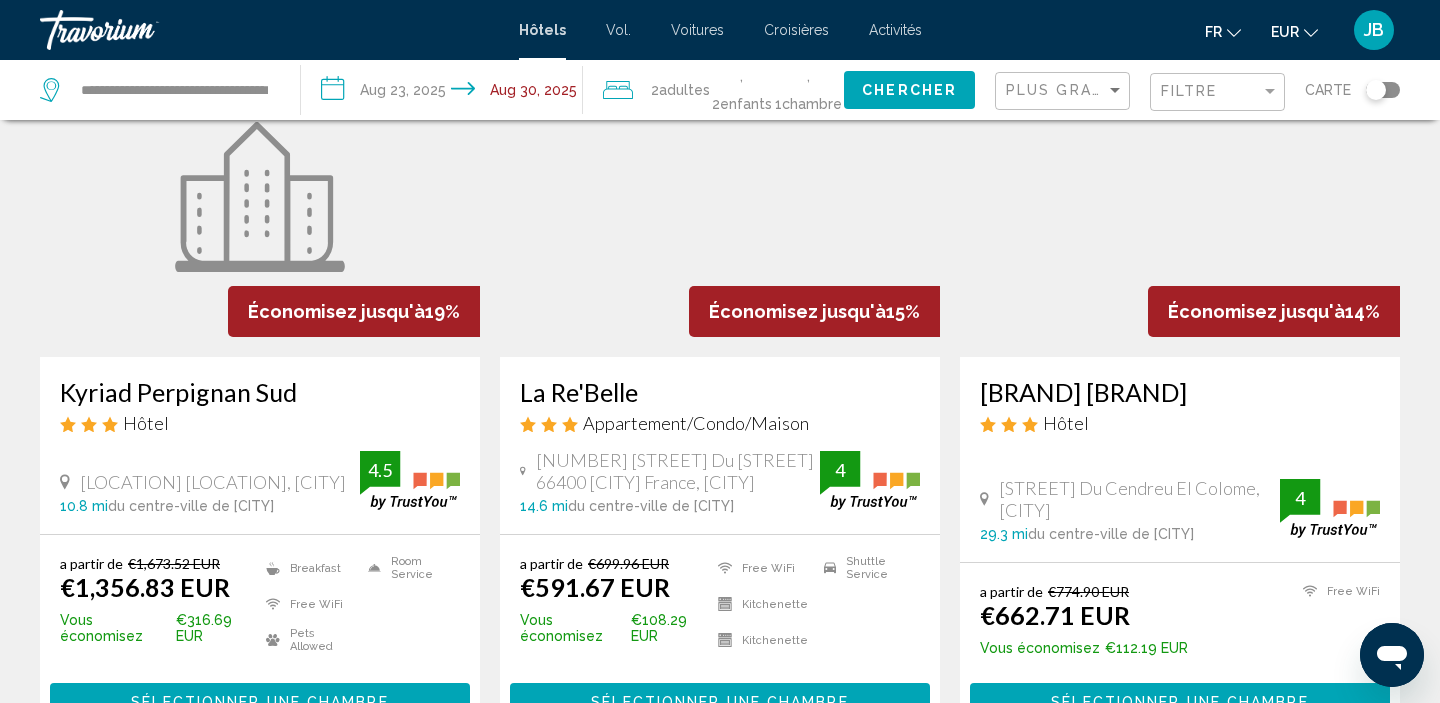 scroll, scrollTop: 156, scrollLeft: 0, axis: vertical 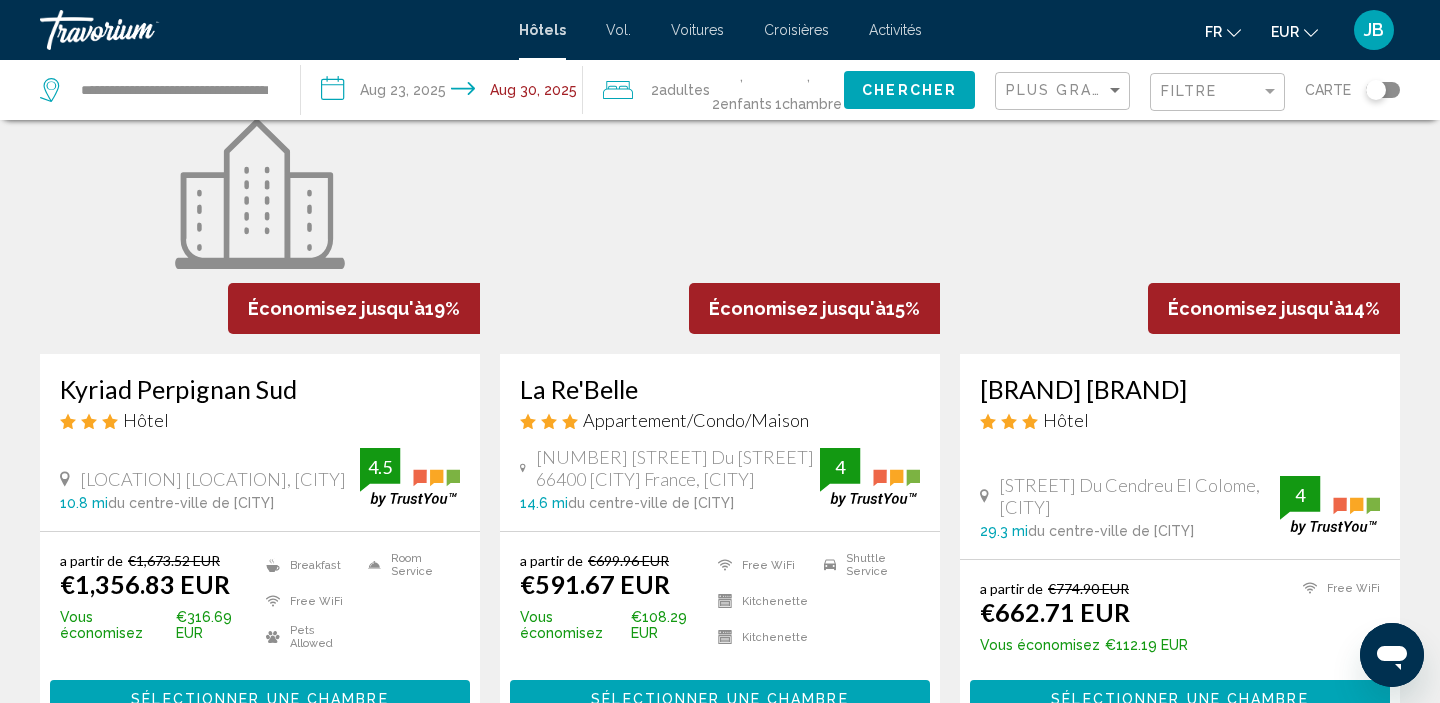 click on "Plus grandes économies" at bounding box center (1065, 91) 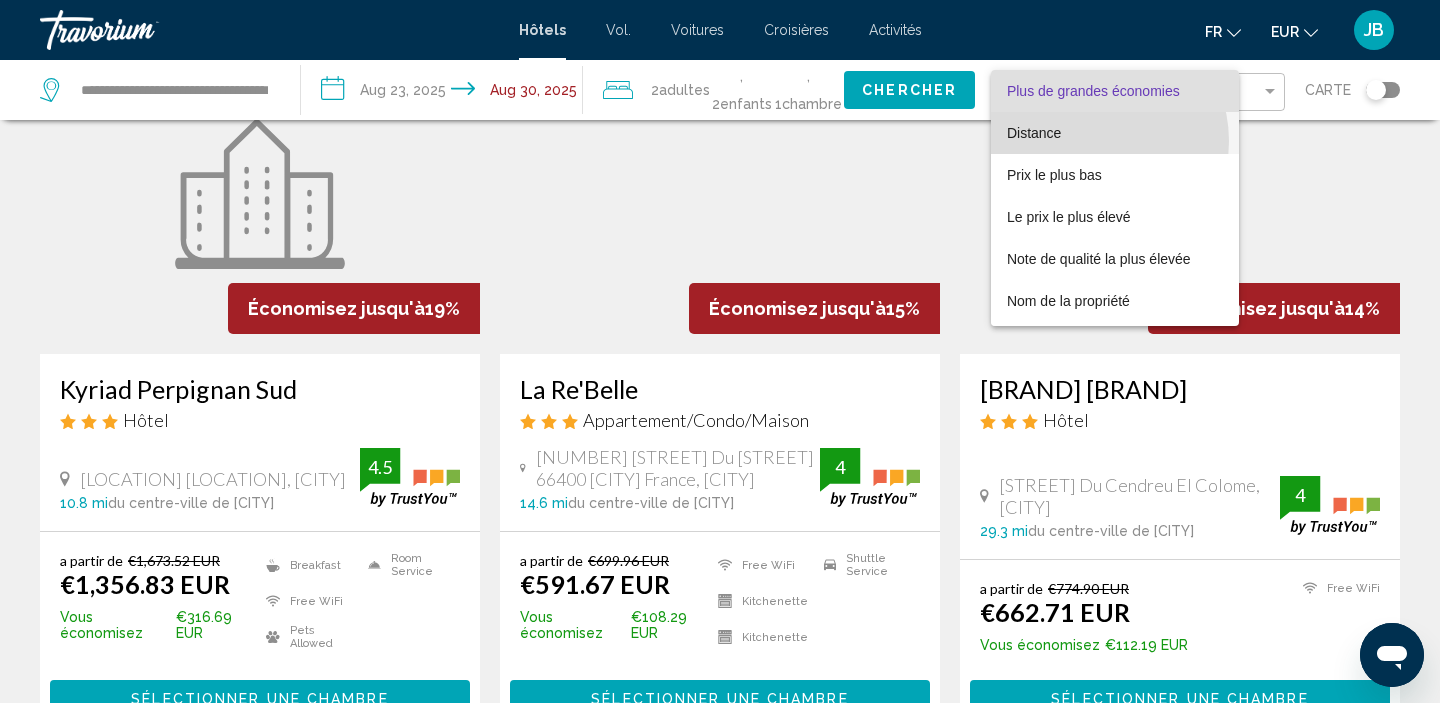 click on "Distance" at bounding box center (1115, 133) 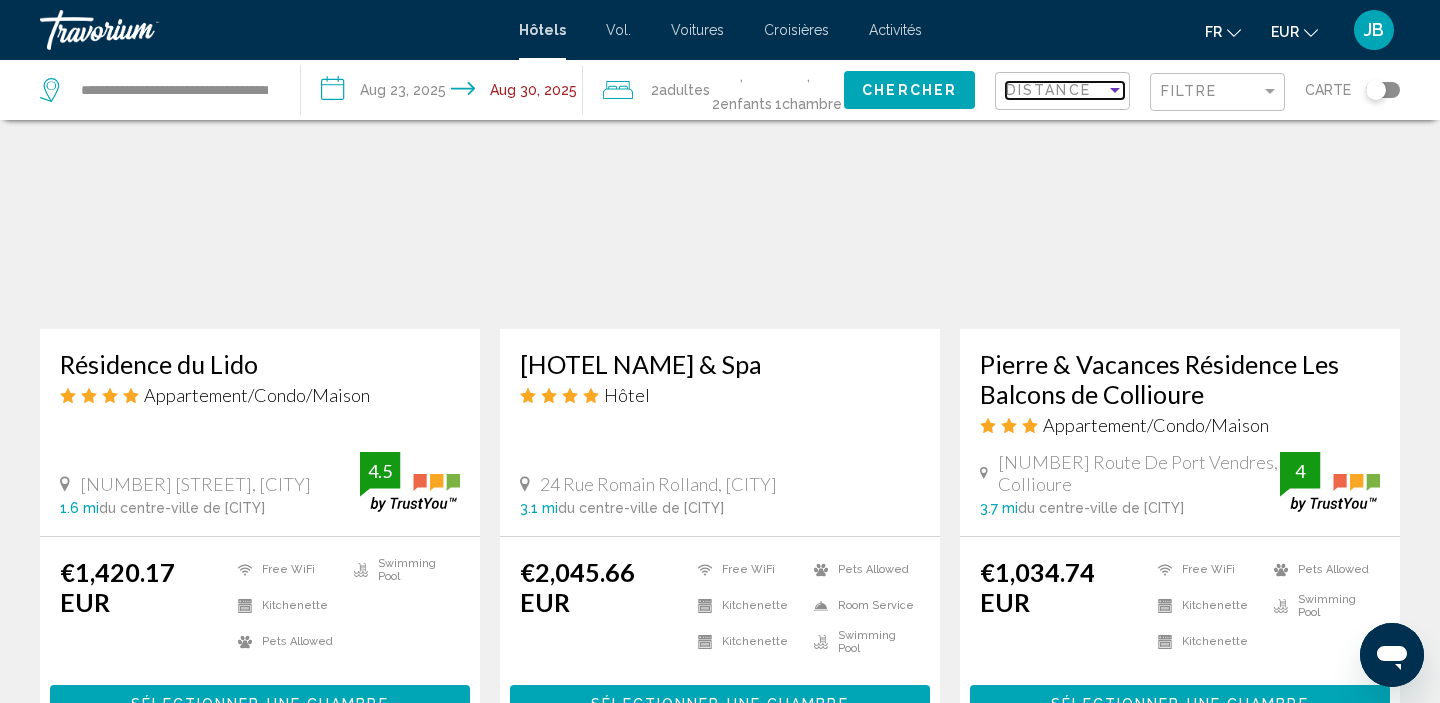 scroll, scrollTop: 1625, scrollLeft: 0, axis: vertical 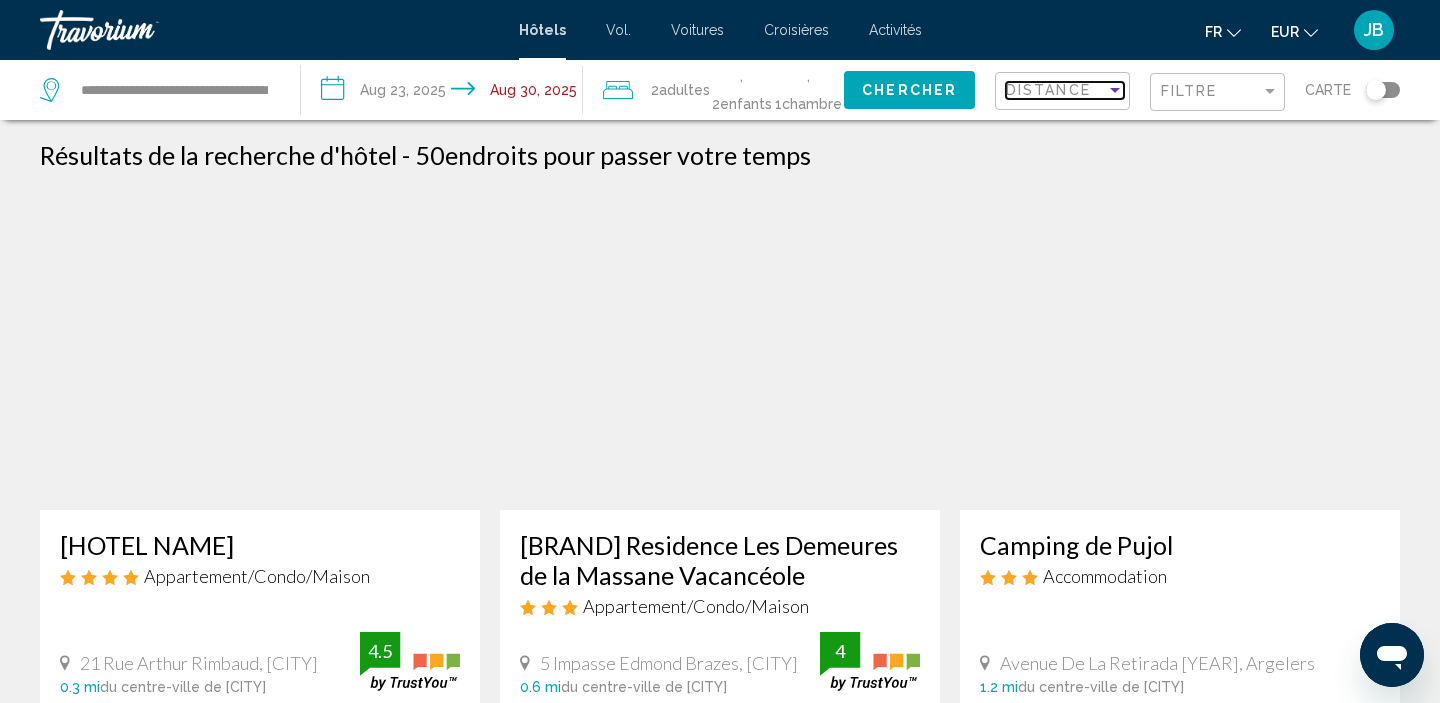 click on "Distance" at bounding box center [1048, 90] 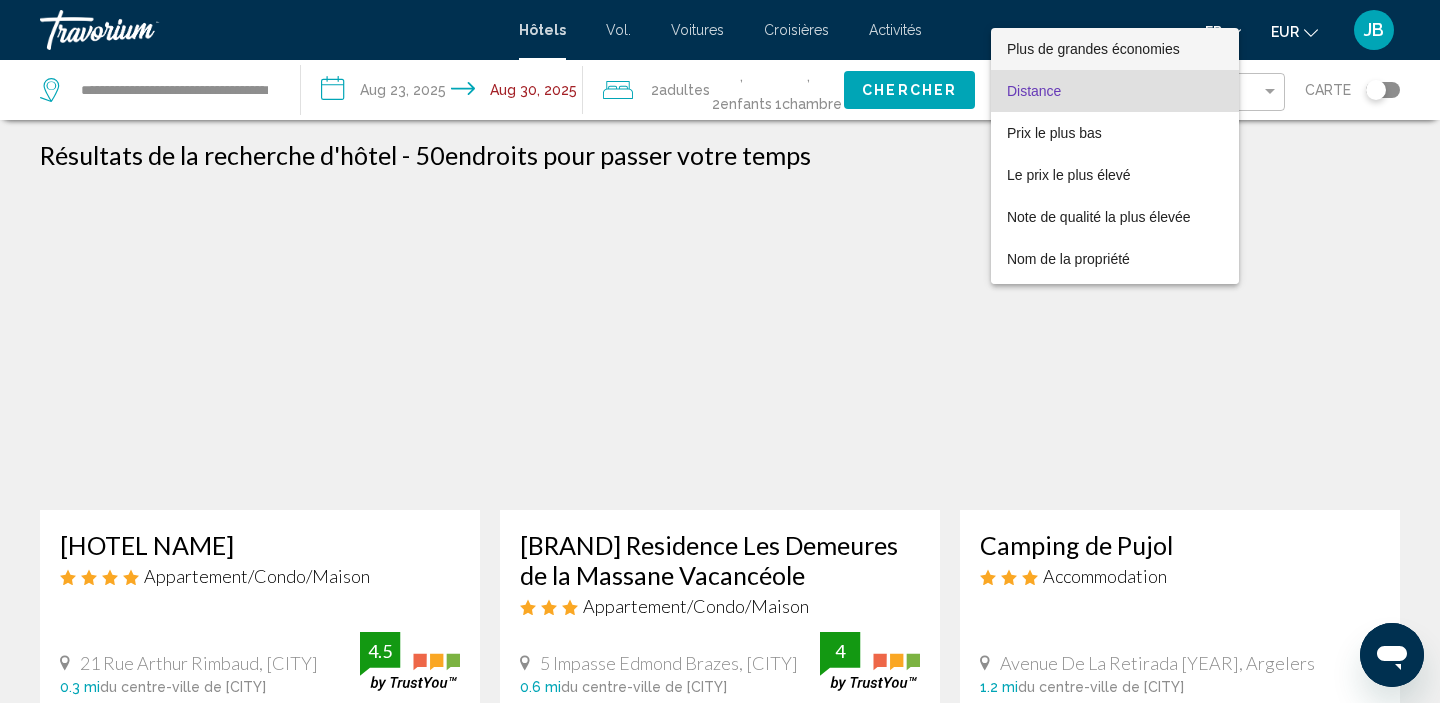 click on "Plus de grandes économies" at bounding box center (1115, 49) 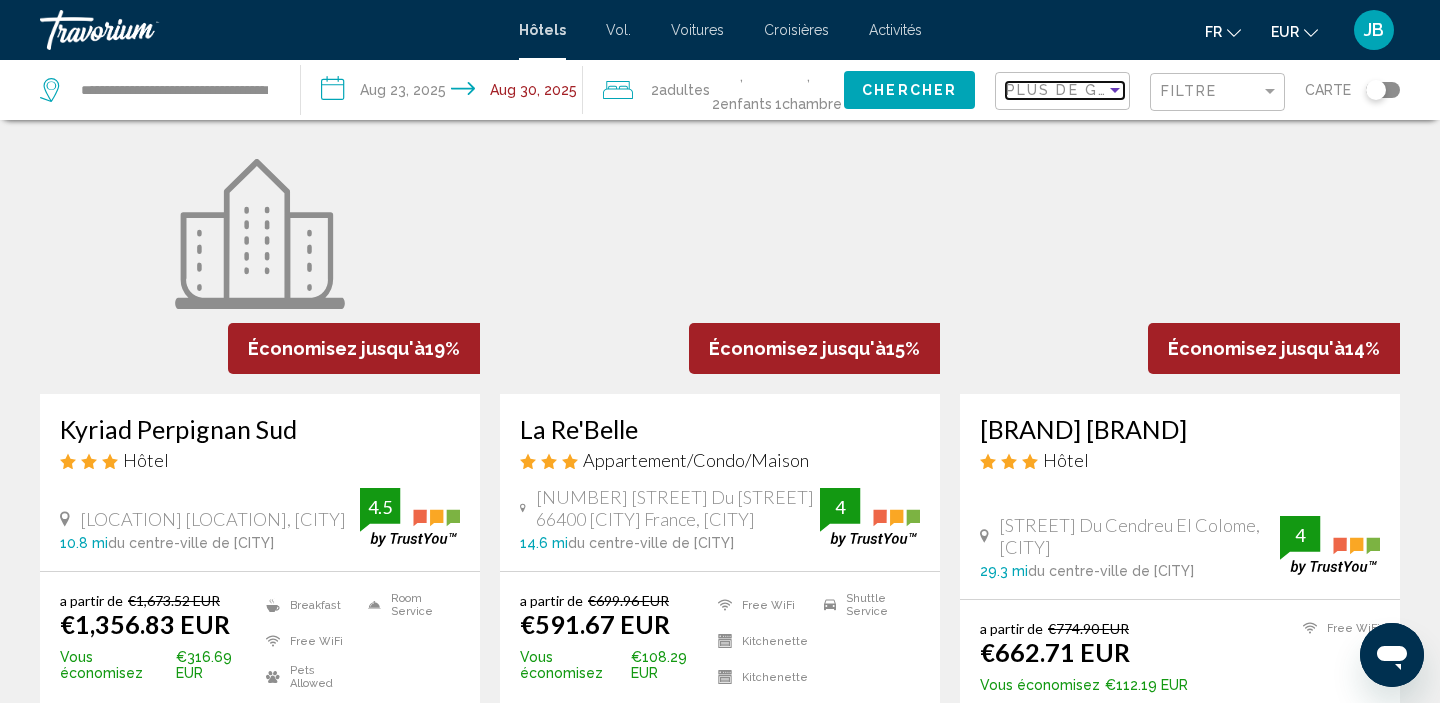 scroll, scrollTop: 134, scrollLeft: 0, axis: vertical 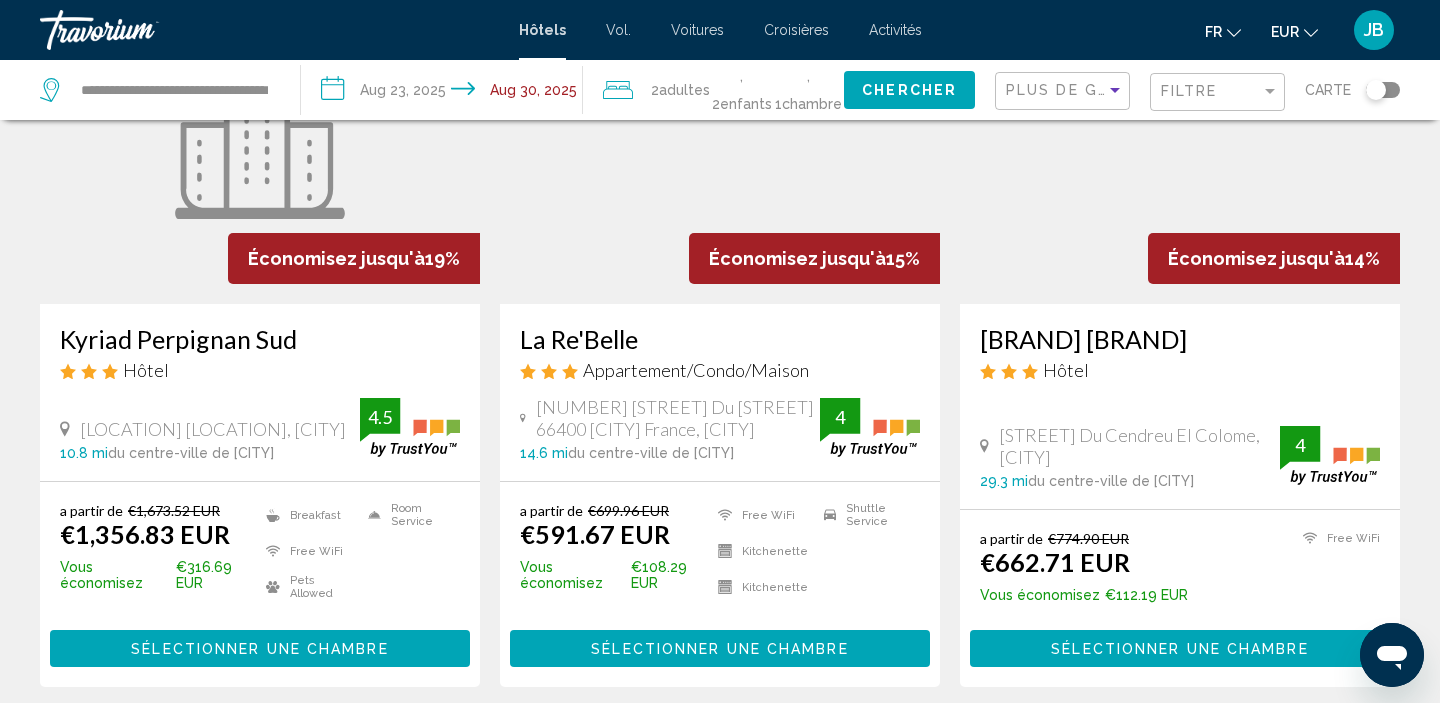 click at bounding box center (140, 30) 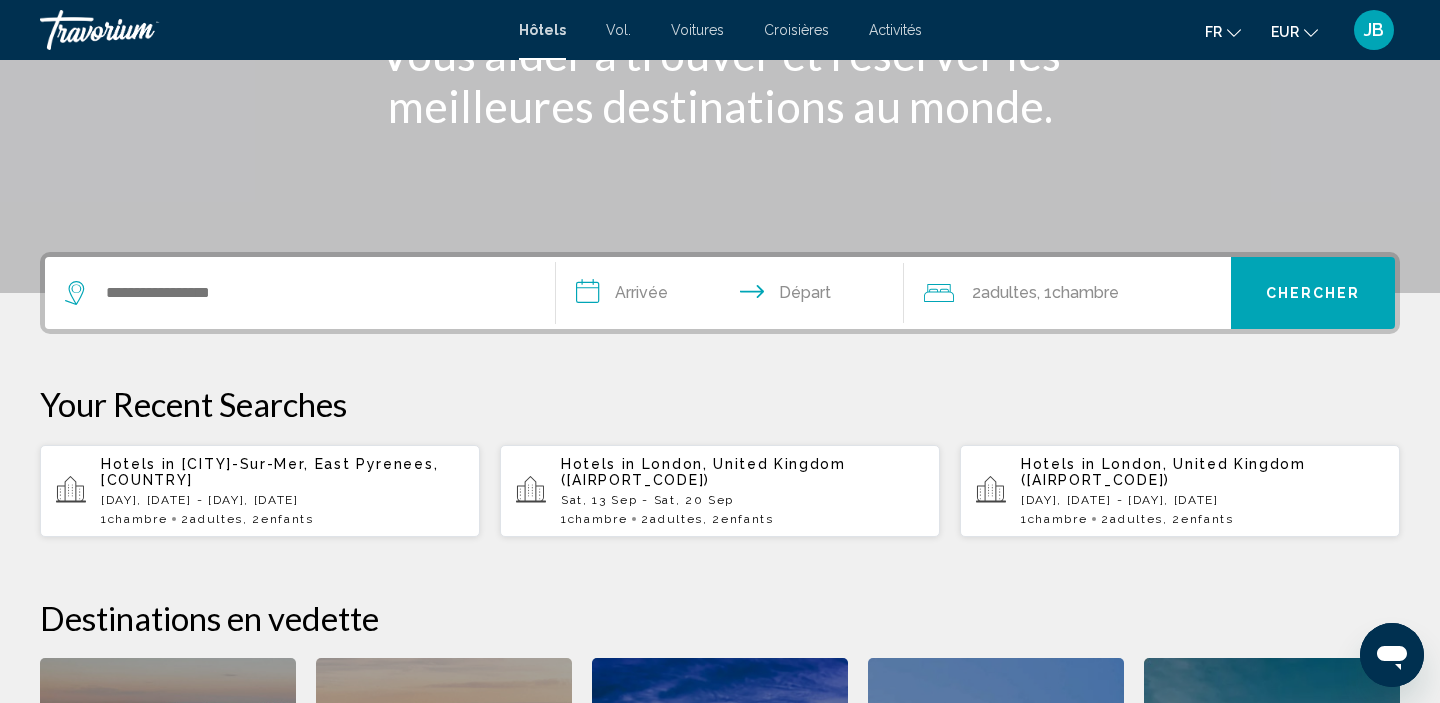scroll, scrollTop: 301, scrollLeft: 0, axis: vertical 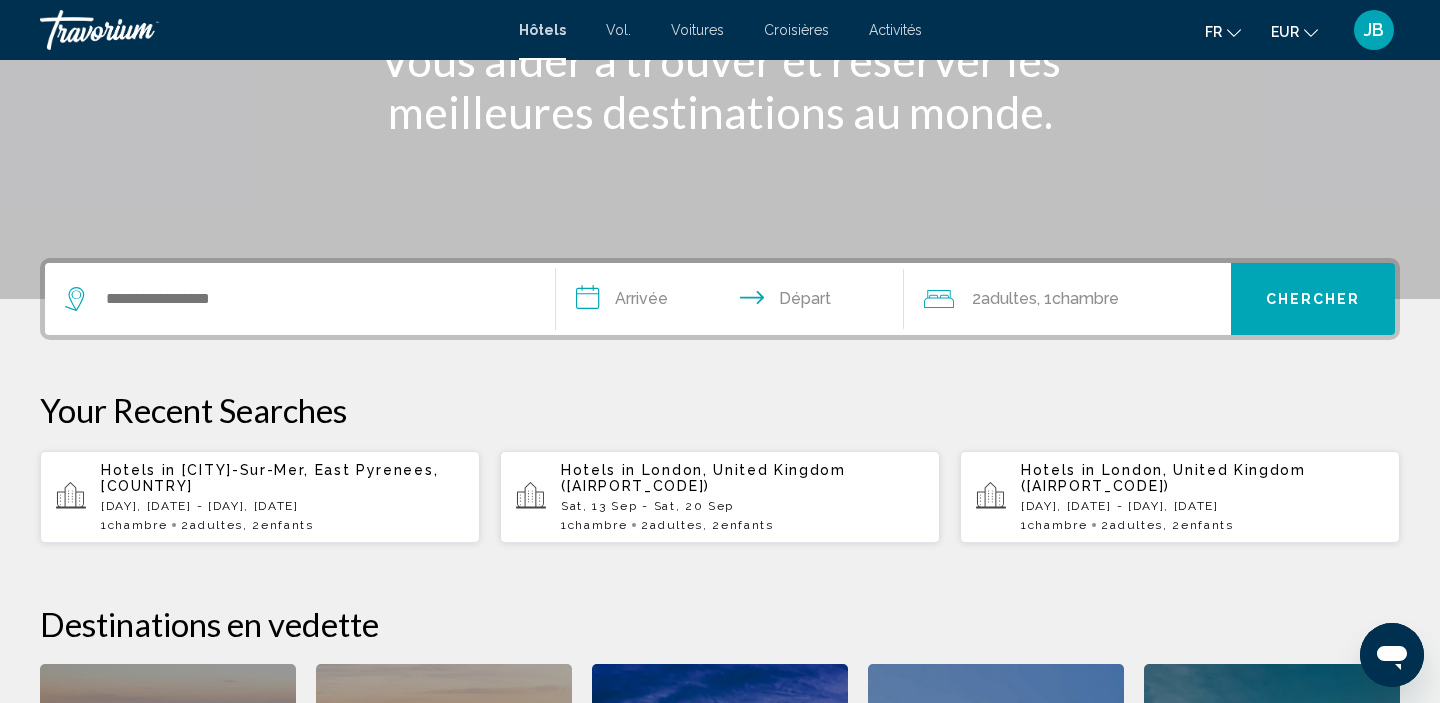 click on "JB" at bounding box center [1374, 30] 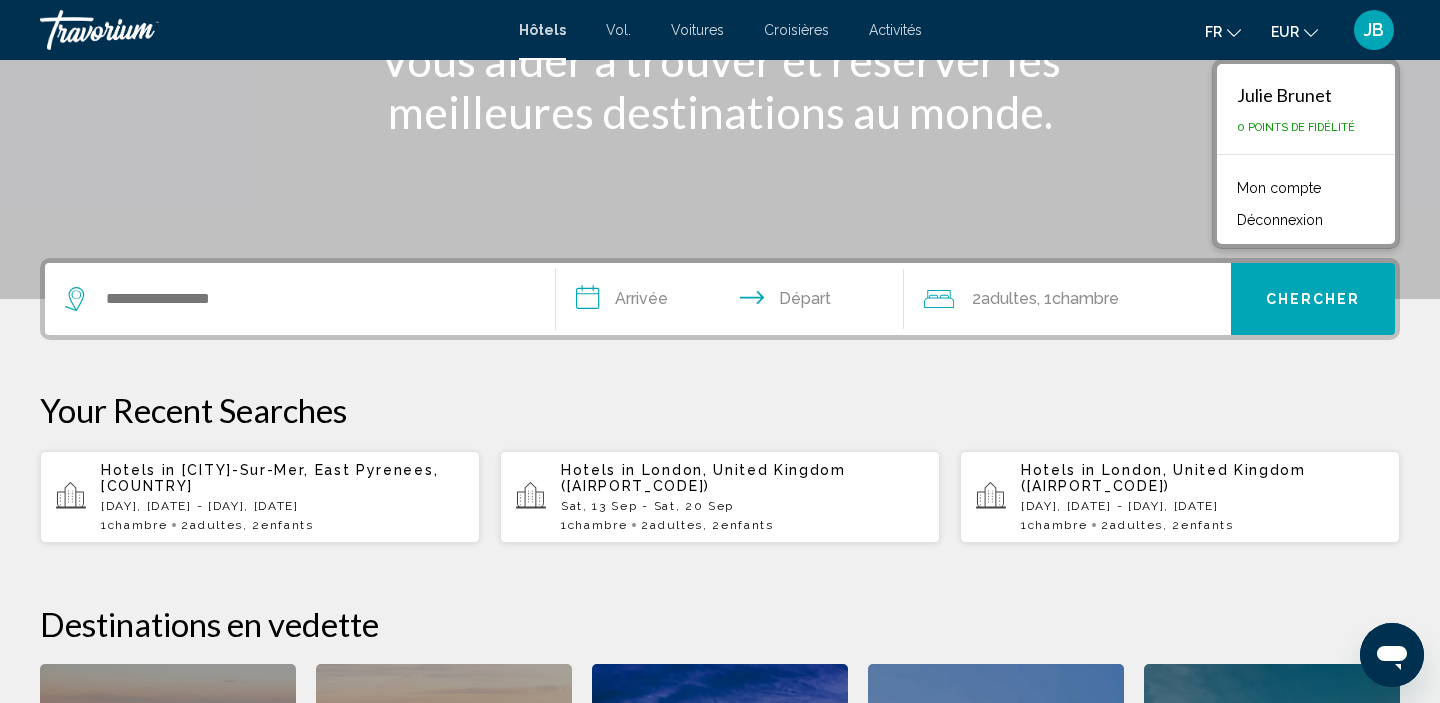 click on "JB" at bounding box center [1374, 30] 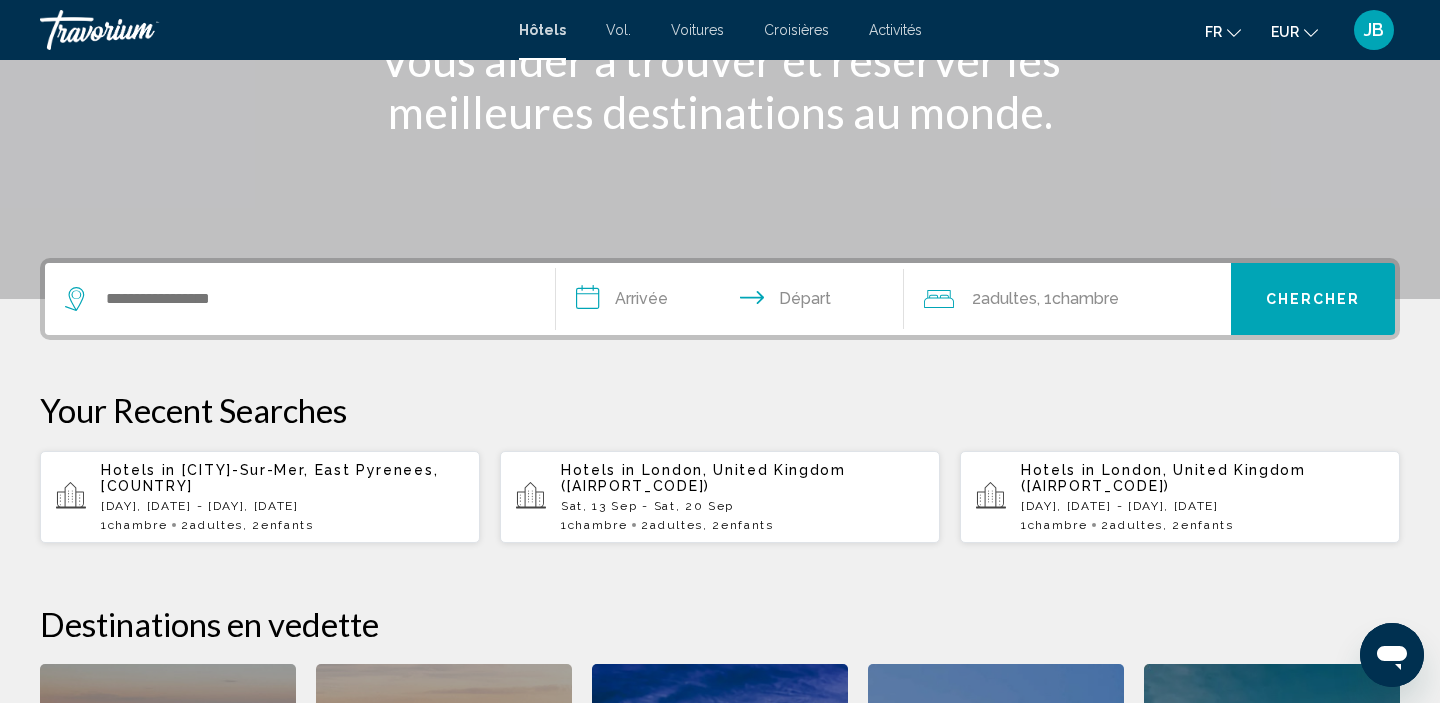 click at bounding box center [300, 299] 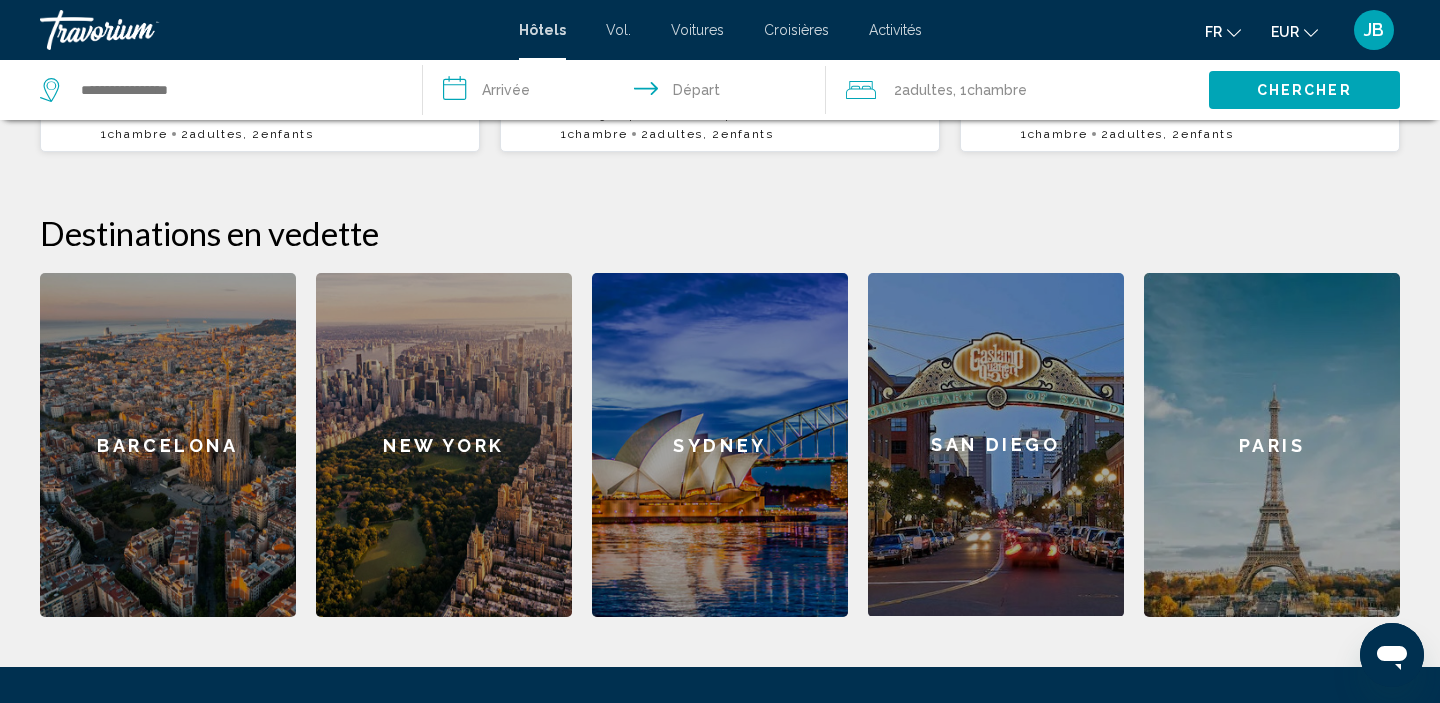 scroll, scrollTop: 691, scrollLeft: 0, axis: vertical 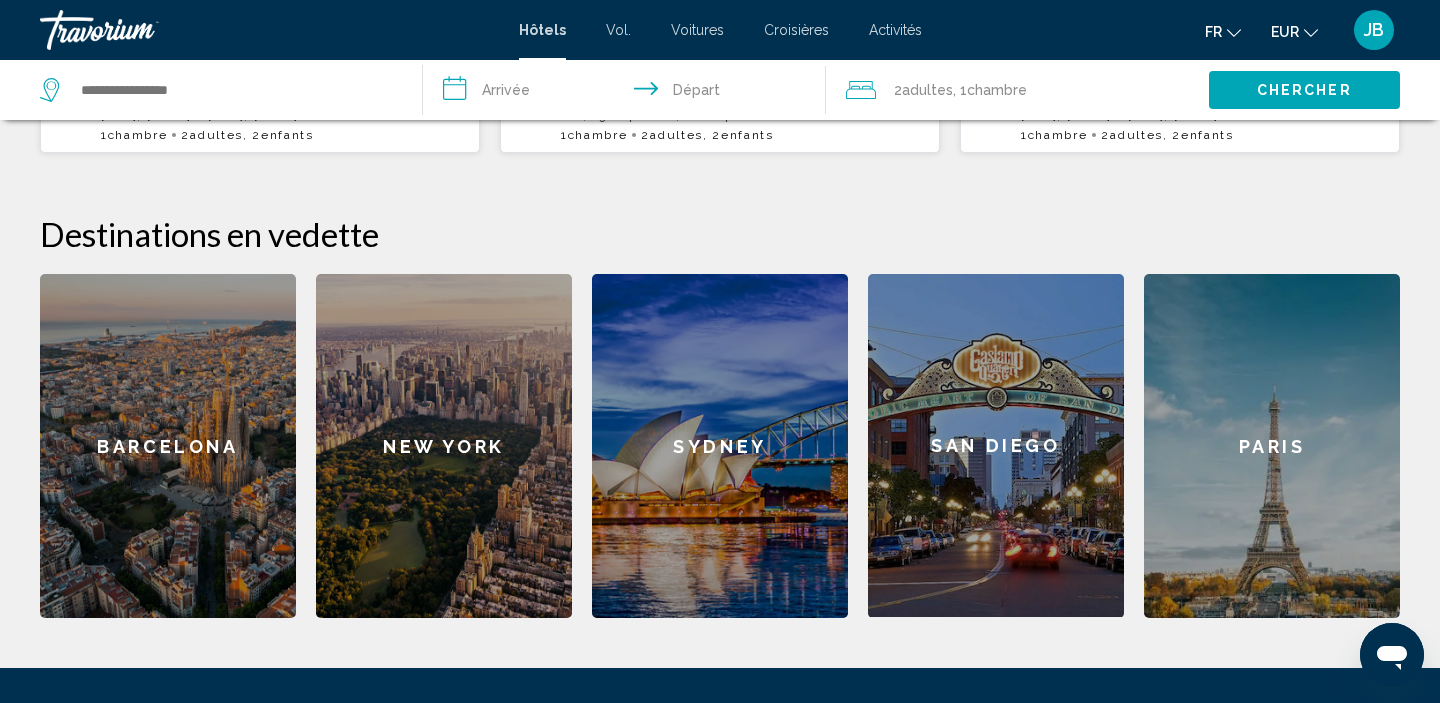 click on "Barcelona" at bounding box center [168, 446] 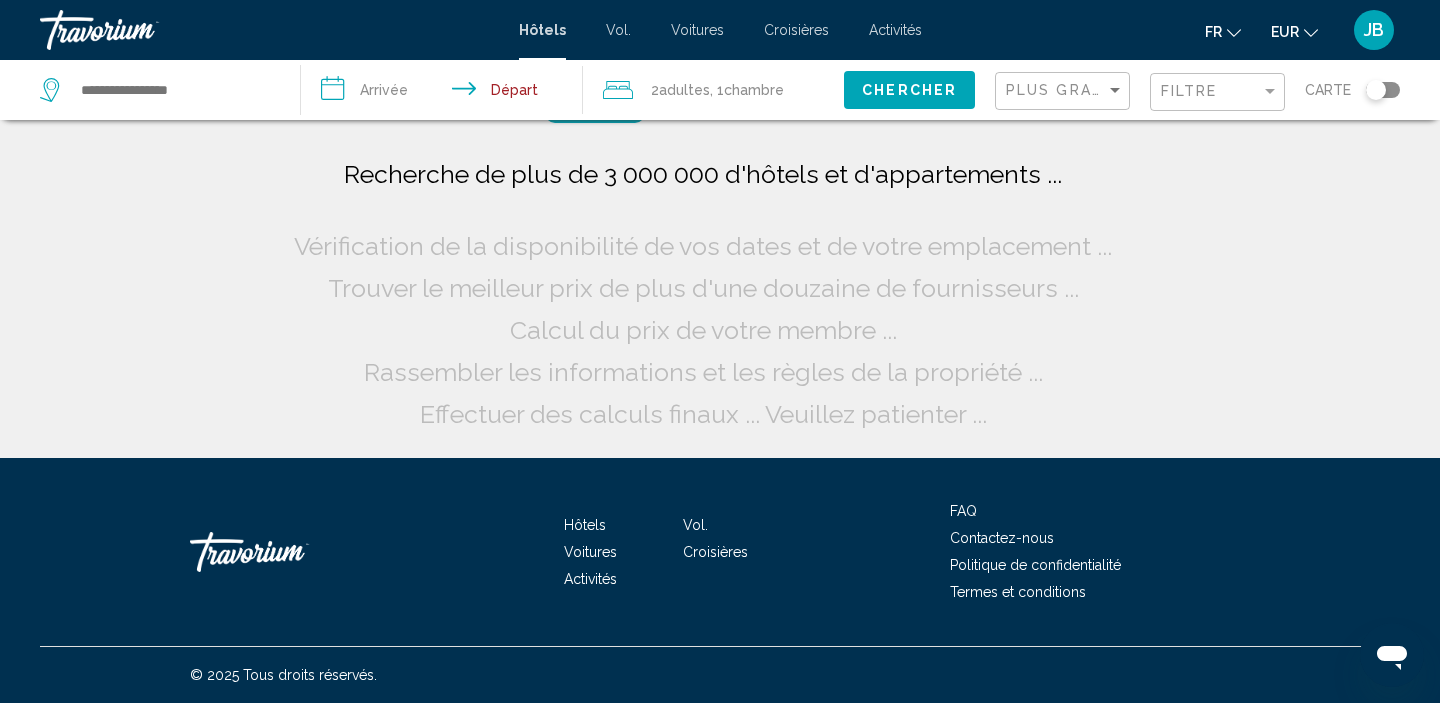 scroll, scrollTop: 0, scrollLeft: 0, axis: both 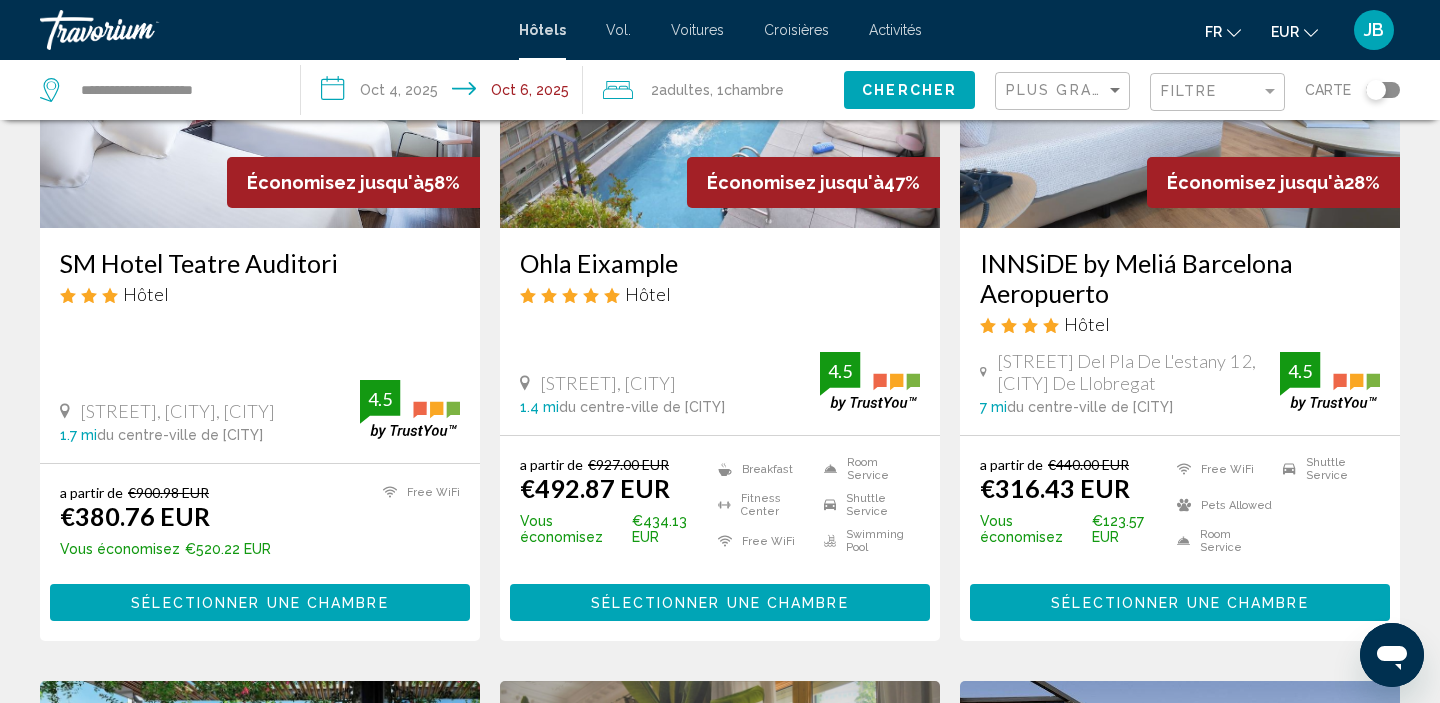 click on "**********" at bounding box center [445, 93] 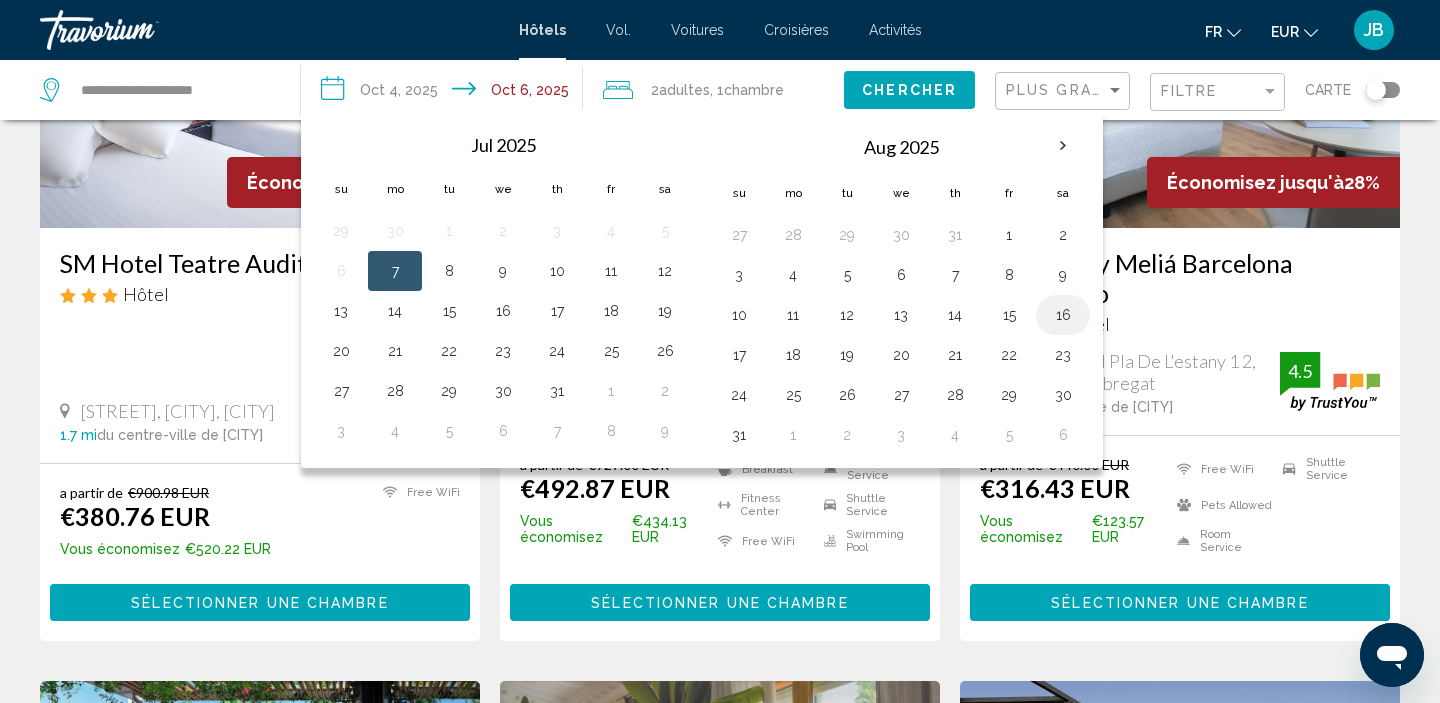 click on "16" at bounding box center [1063, 315] 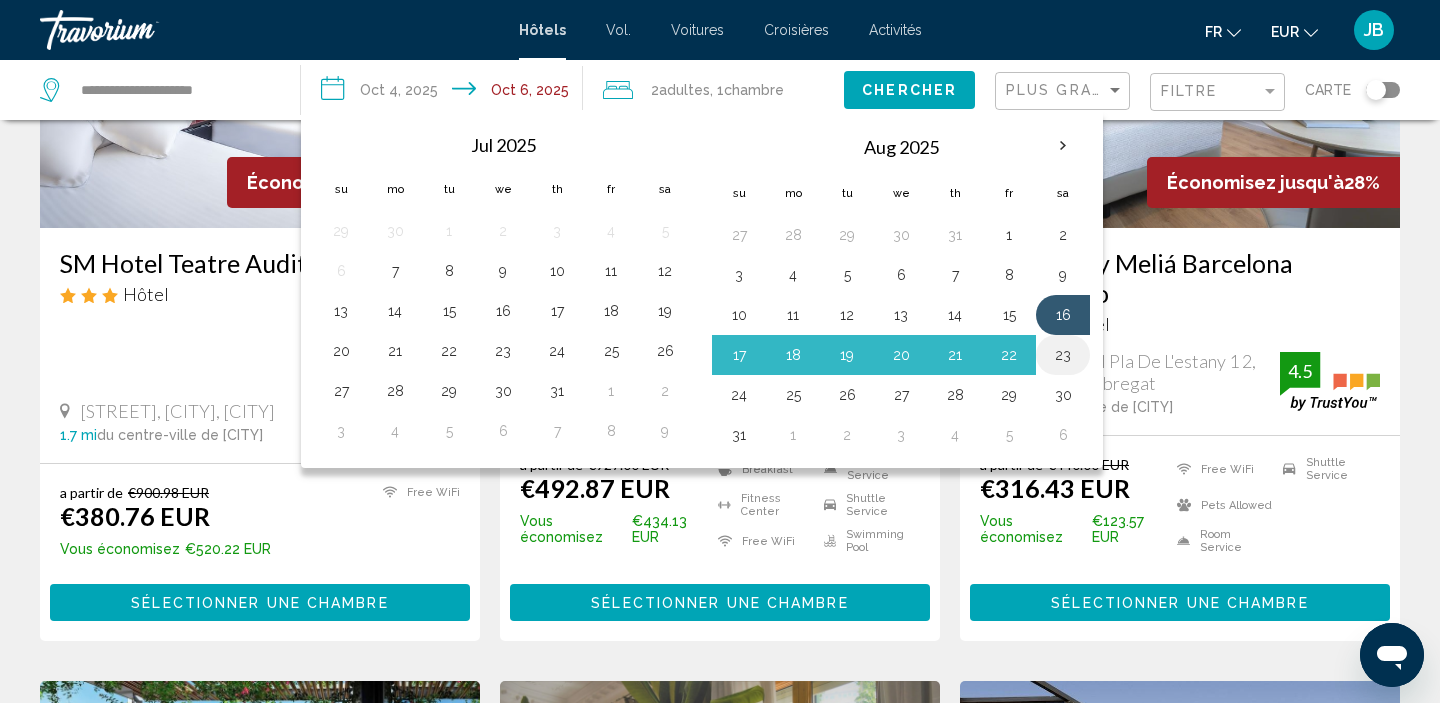 click on "23" at bounding box center (1063, 355) 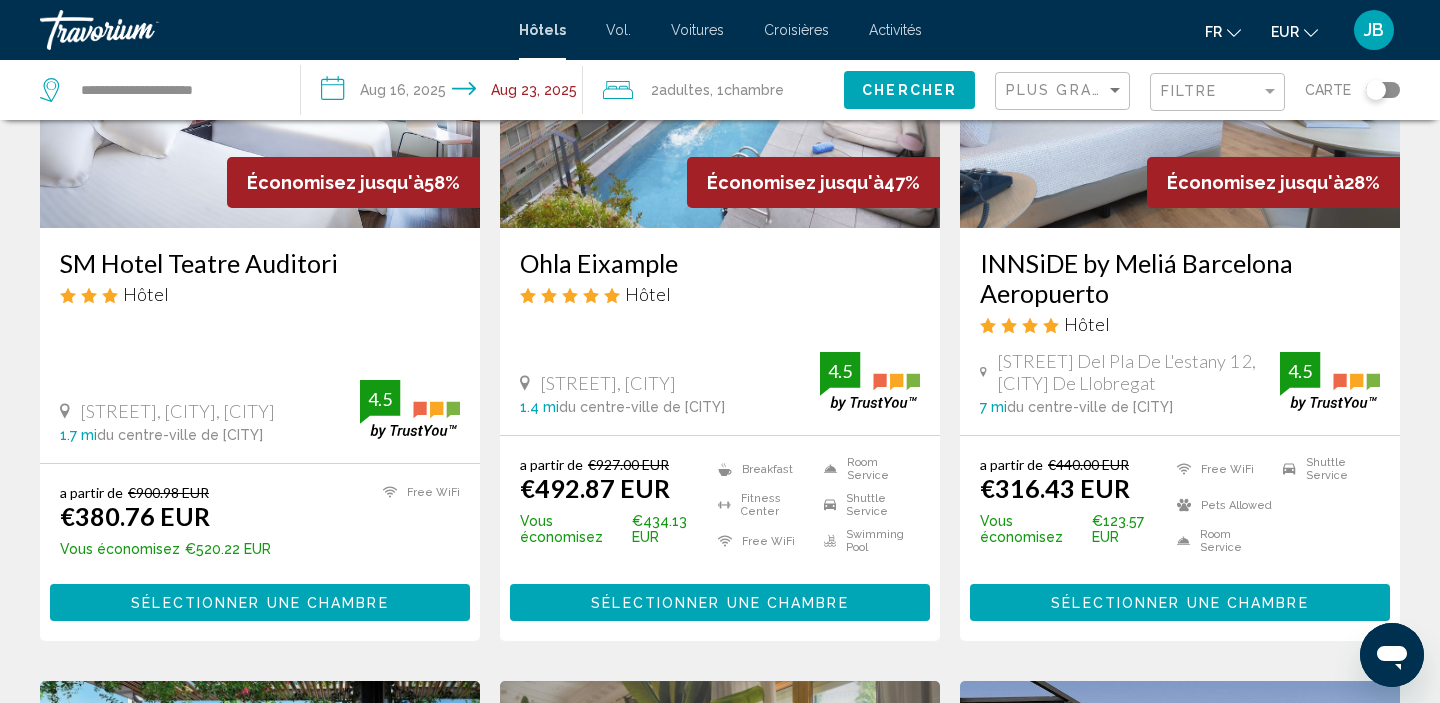 click on "Chercher" at bounding box center (909, 91) 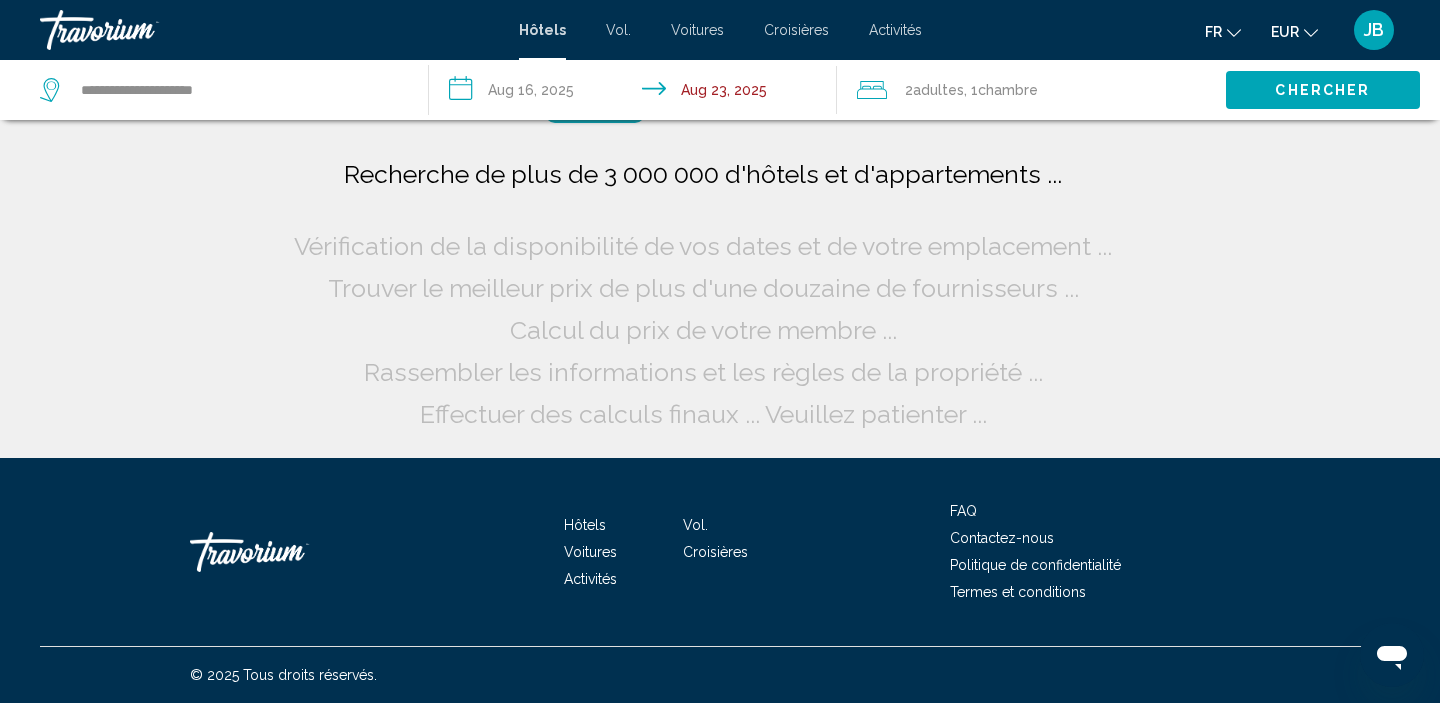 scroll, scrollTop: 0, scrollLeft: 0, axis: both 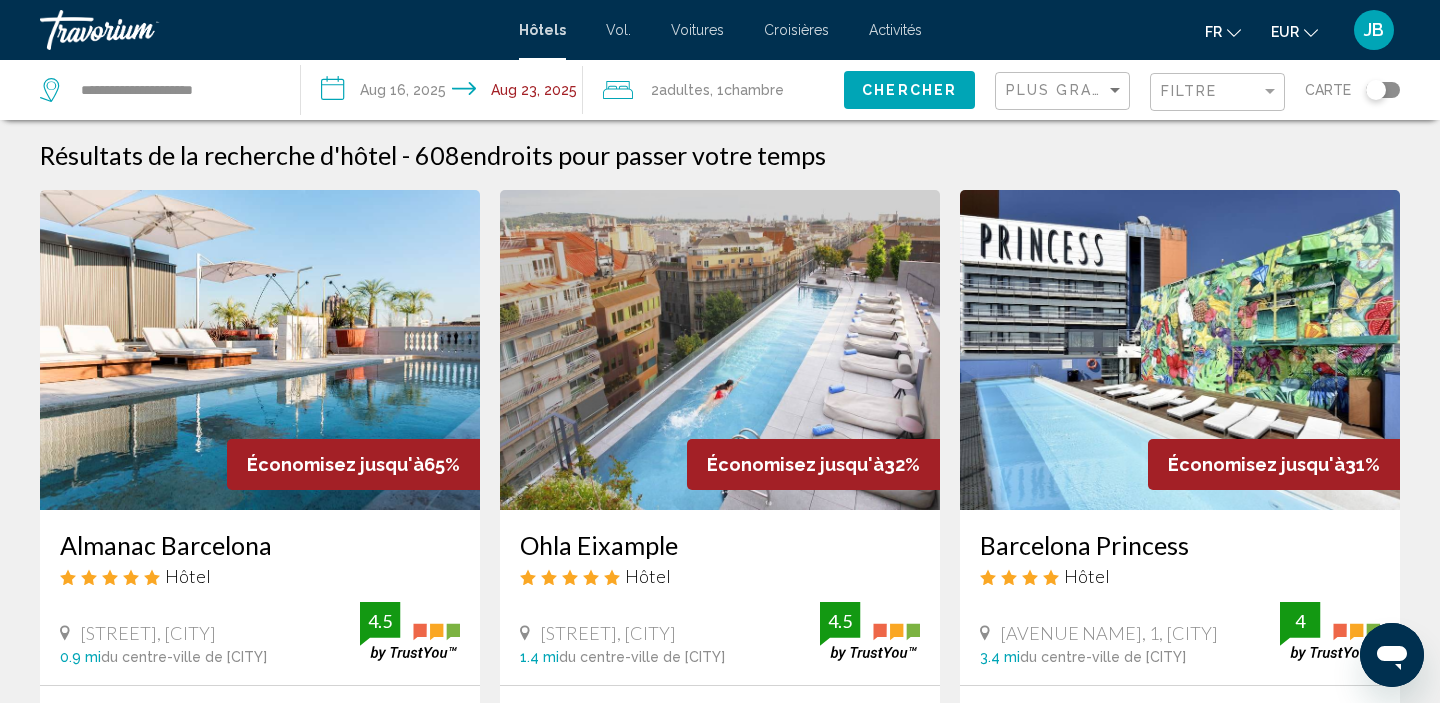 click on "**********" at bounding box center [445, 93] 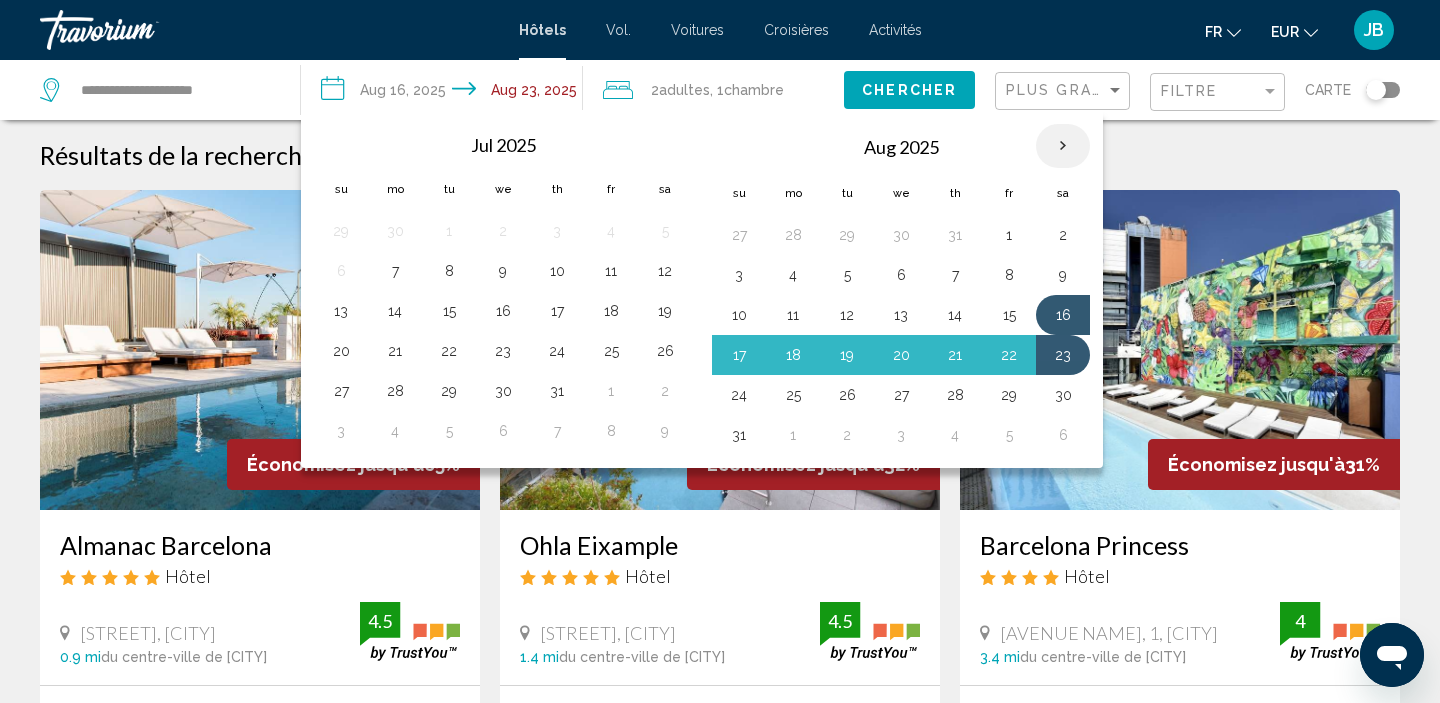 click at bounding box center (1063, 146) 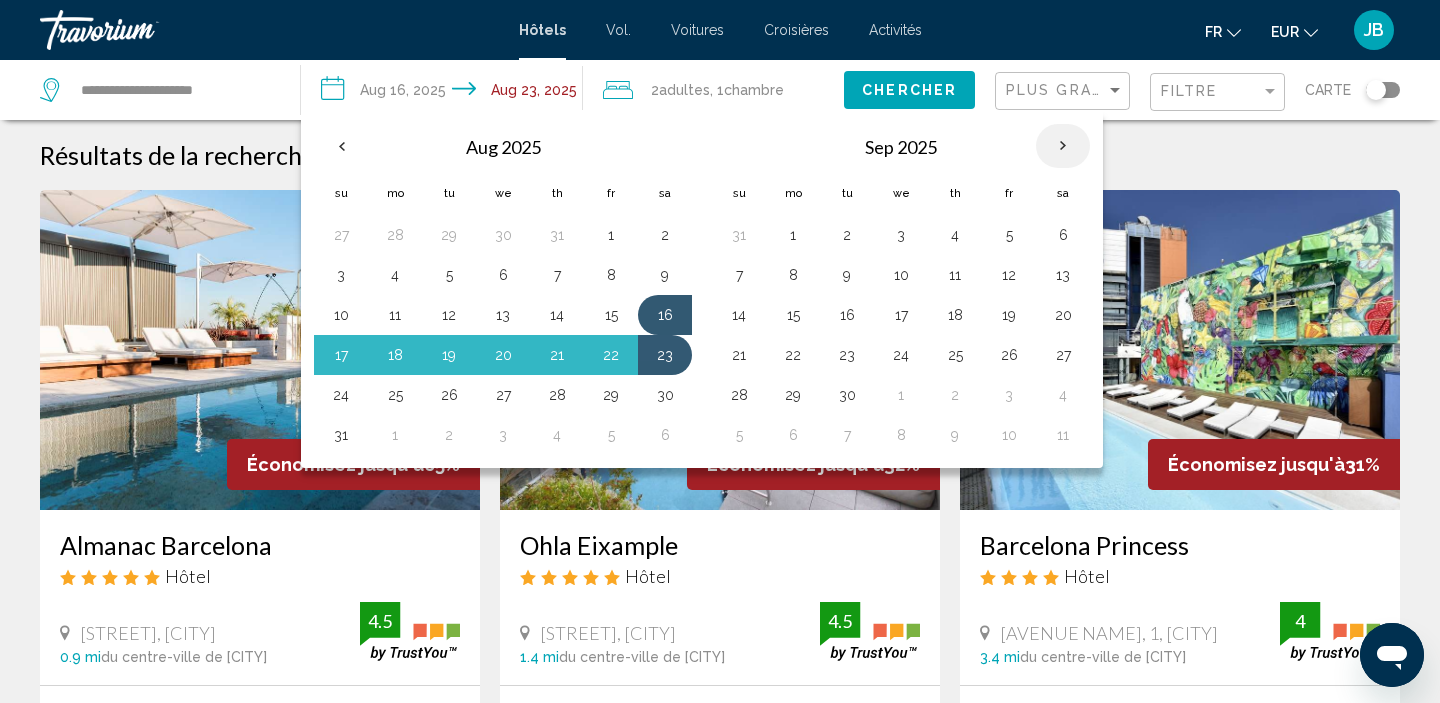click at bounding box center (1063, 146) 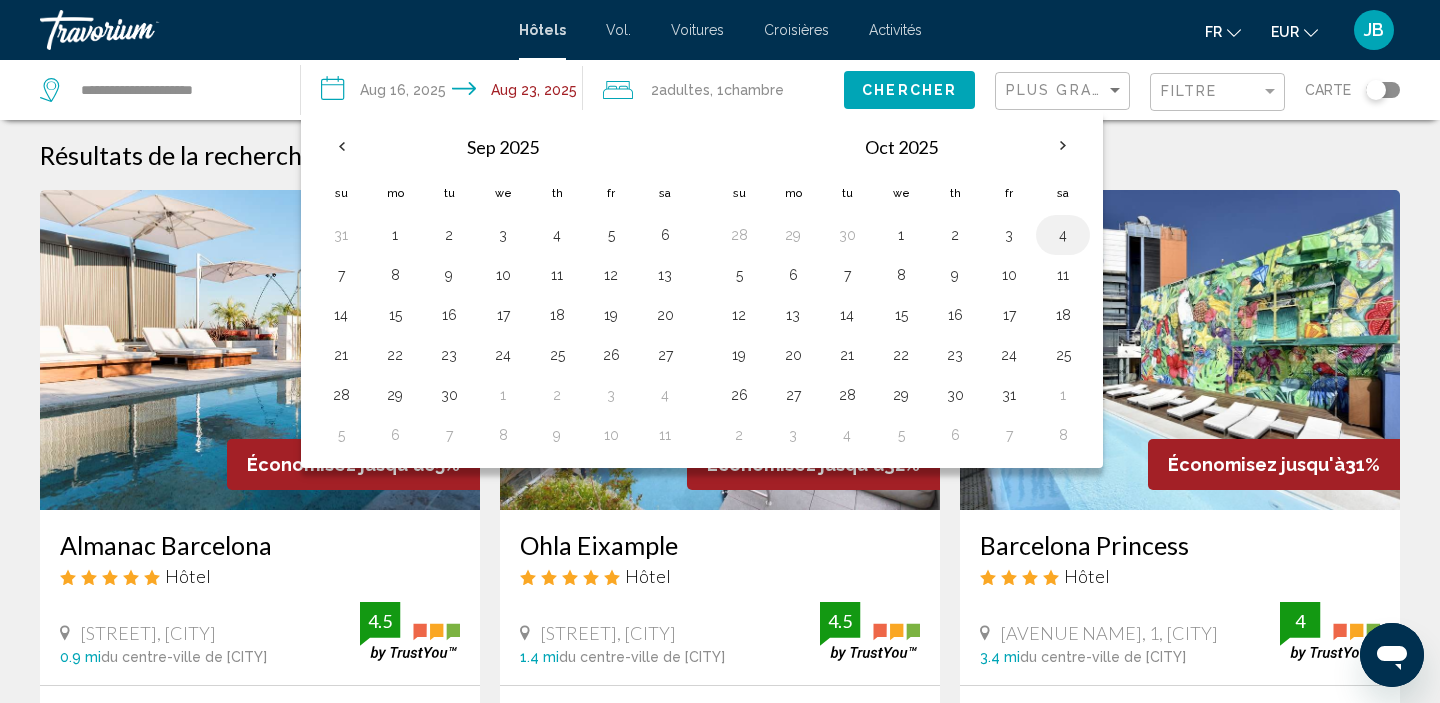 click on "4" at bounding box center [1063, 235] 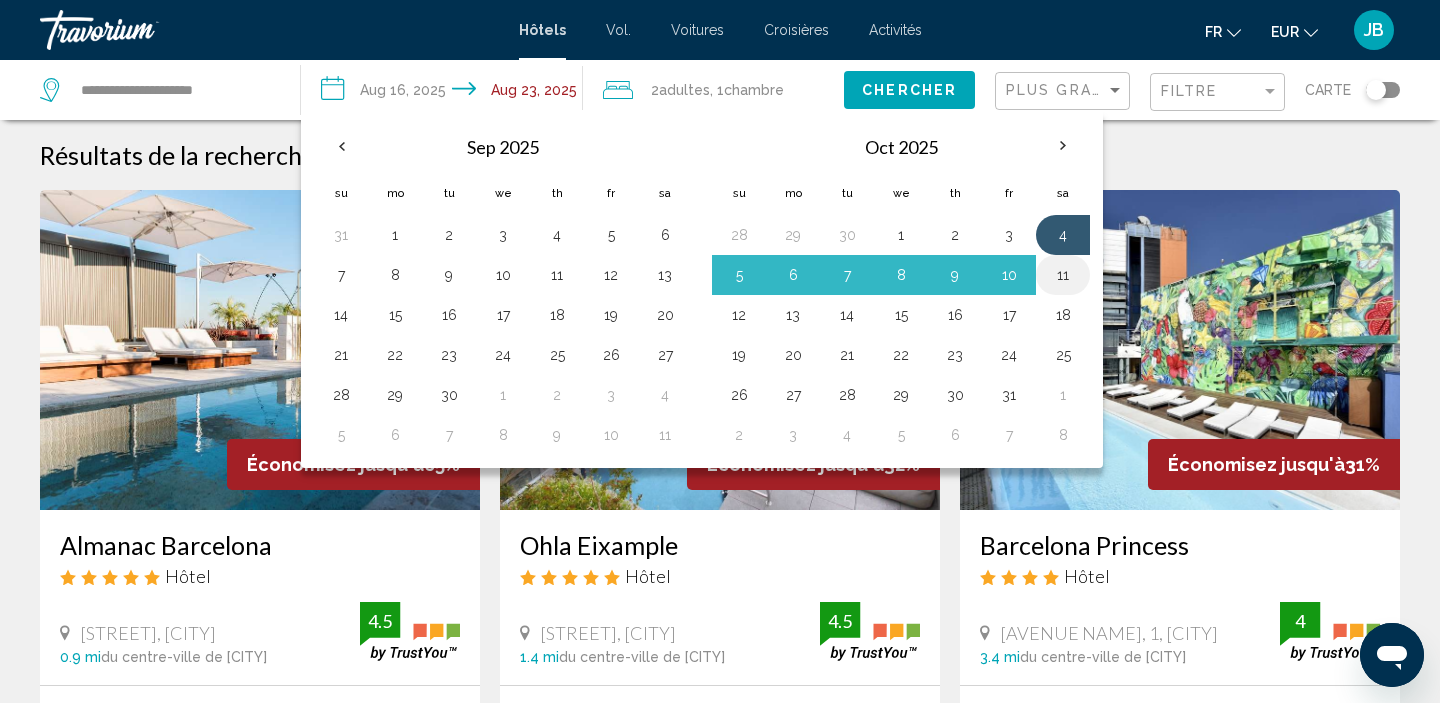 click on "11" at bounding box center (1063, 275) 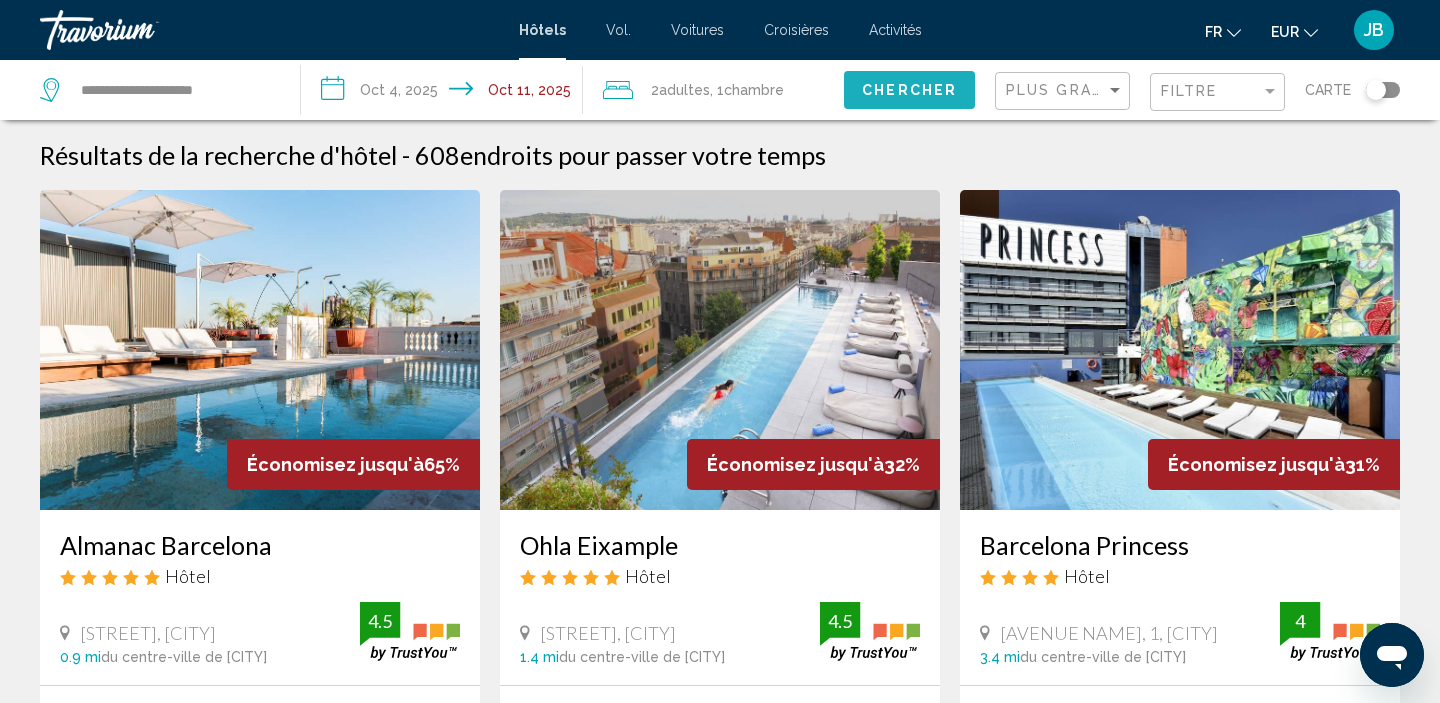 click on "Chercher" at bounding box center [909, 91] 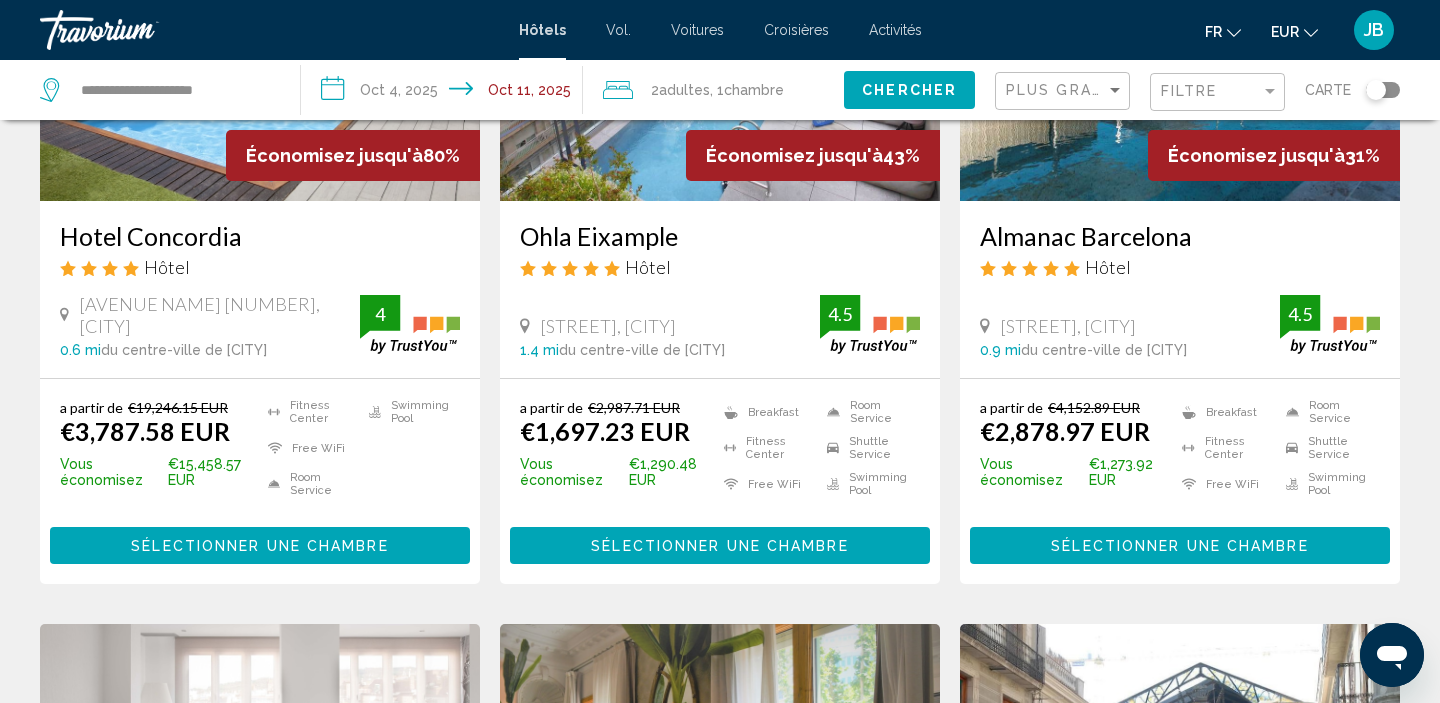 scroll, scrollTop: 317, scrollLeft: 0, axis: vertical 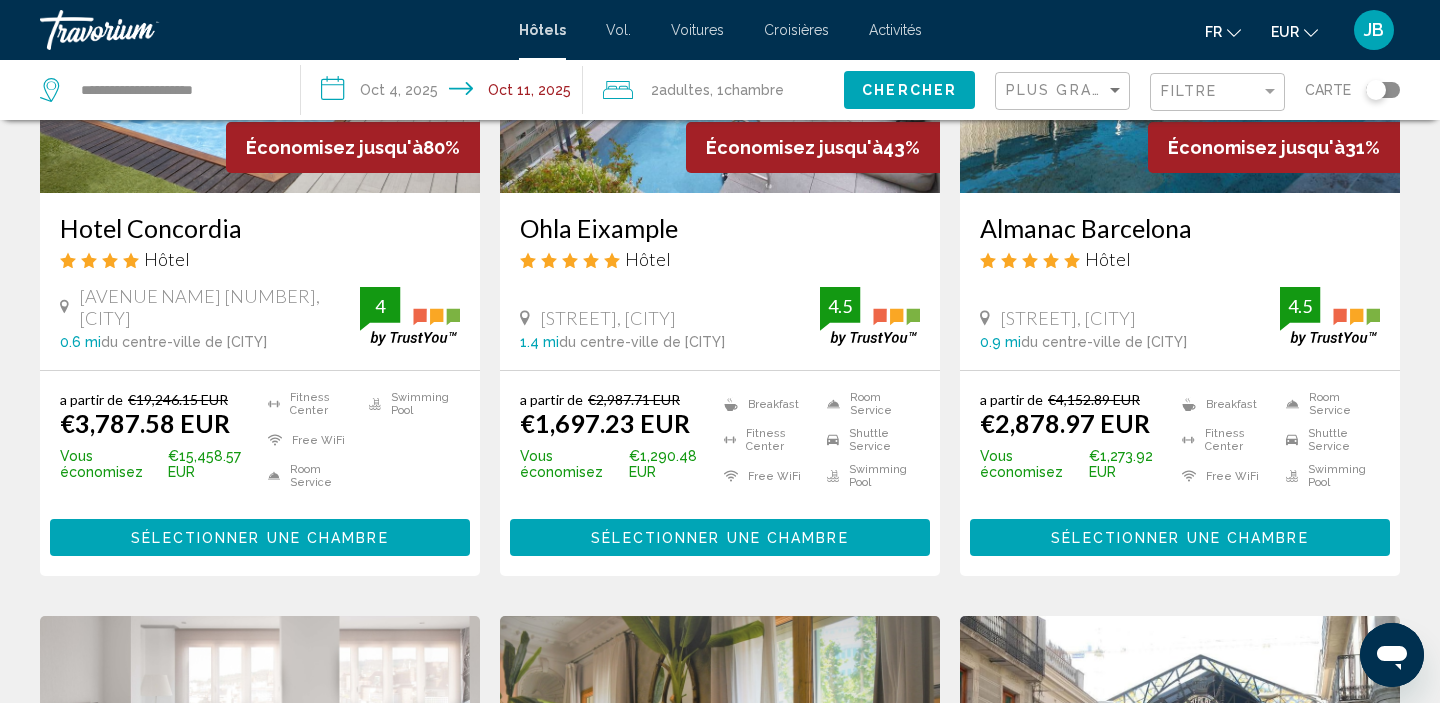 click on "[BRAND] [CITY]
Hôtel
Gran Via De Les Corts Catalanes 619 621, [CITY] 0.9 mi  du centre-ville de [CITY] de l'hôtel 4.5" at bounding box center (260, 281) 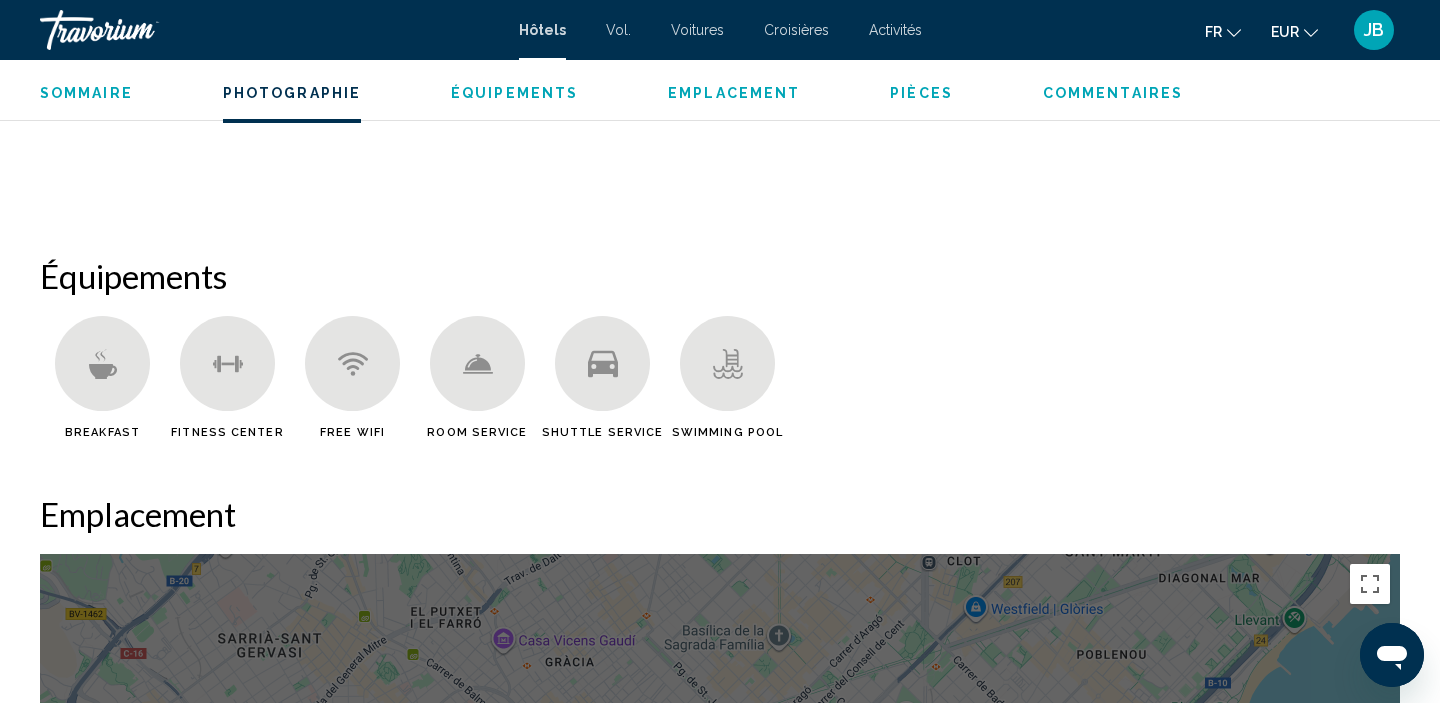scroll, scrollTop: 1455, scrollLeft: 0, axis: vertical 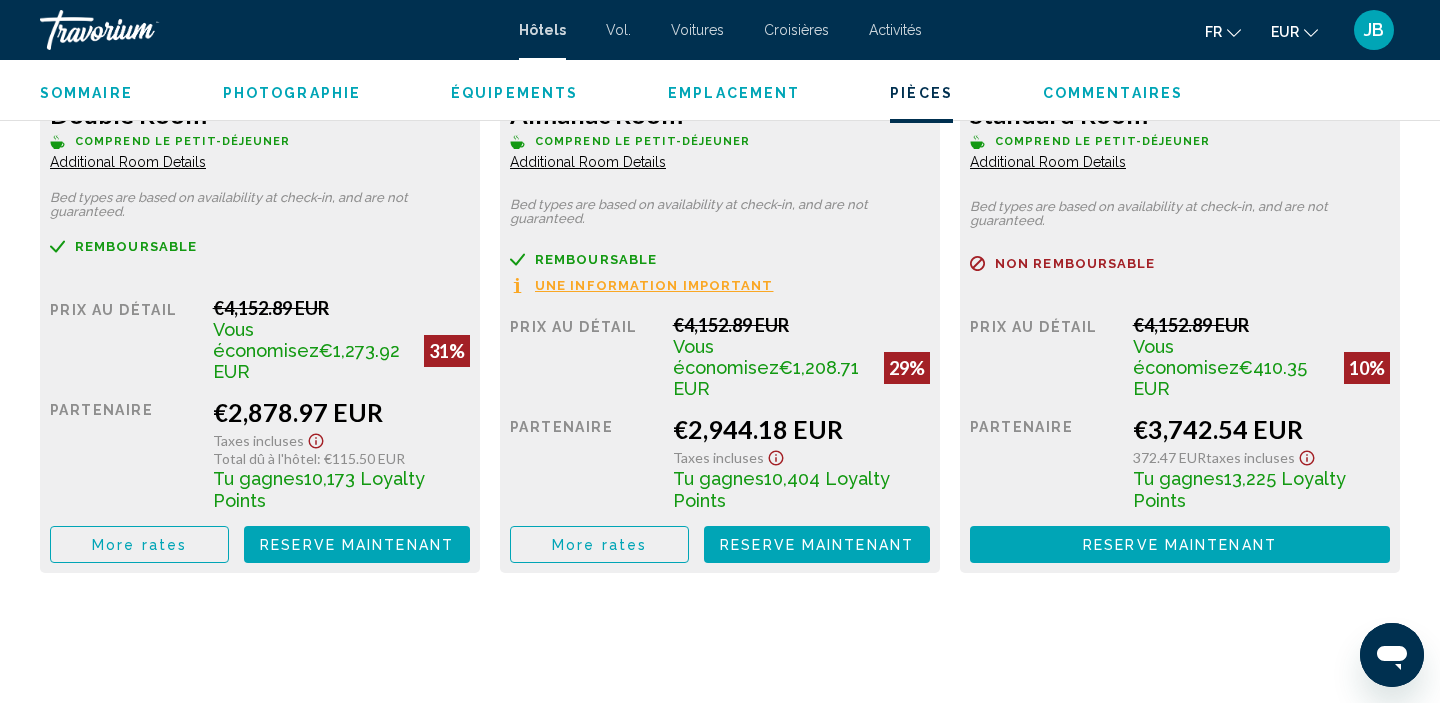 click at bounding box center [140, 30] 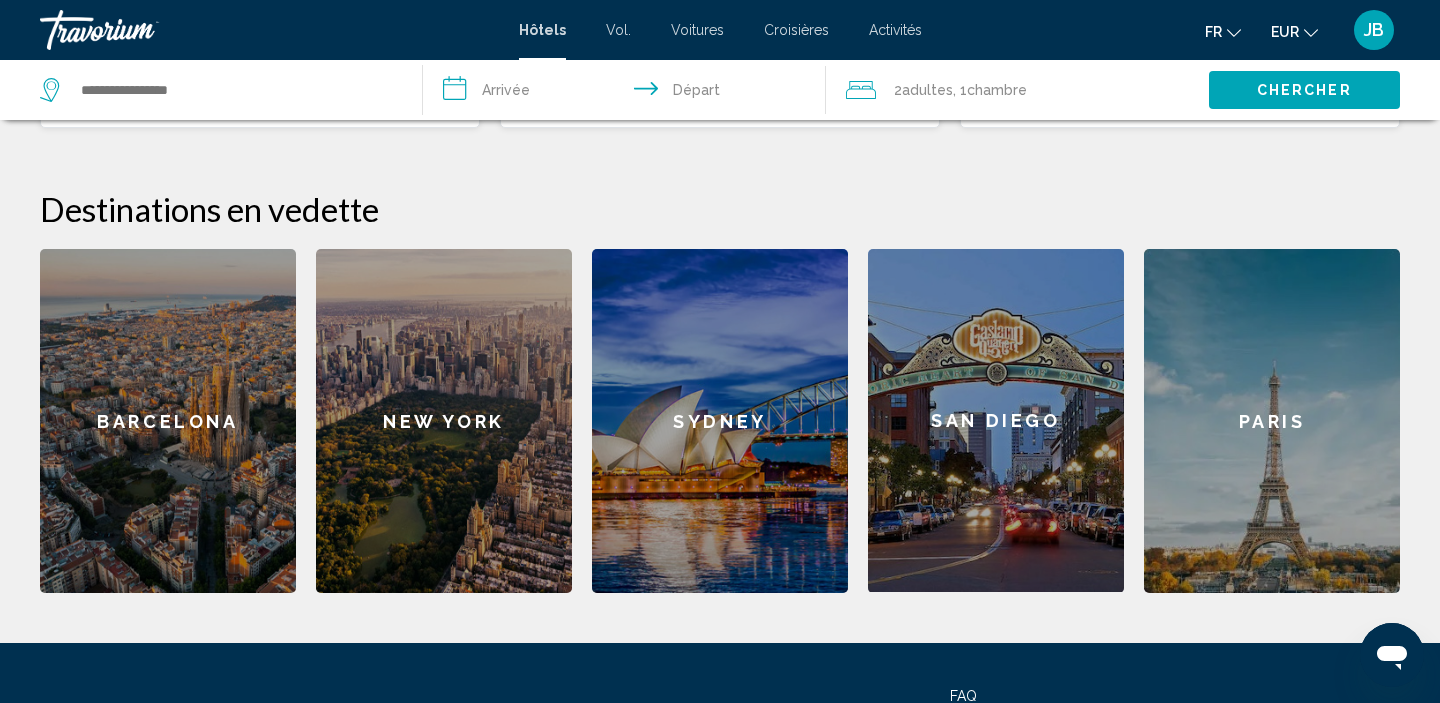 scroll, scrollTop: 726, scrollLeft: 0, axis: vertical 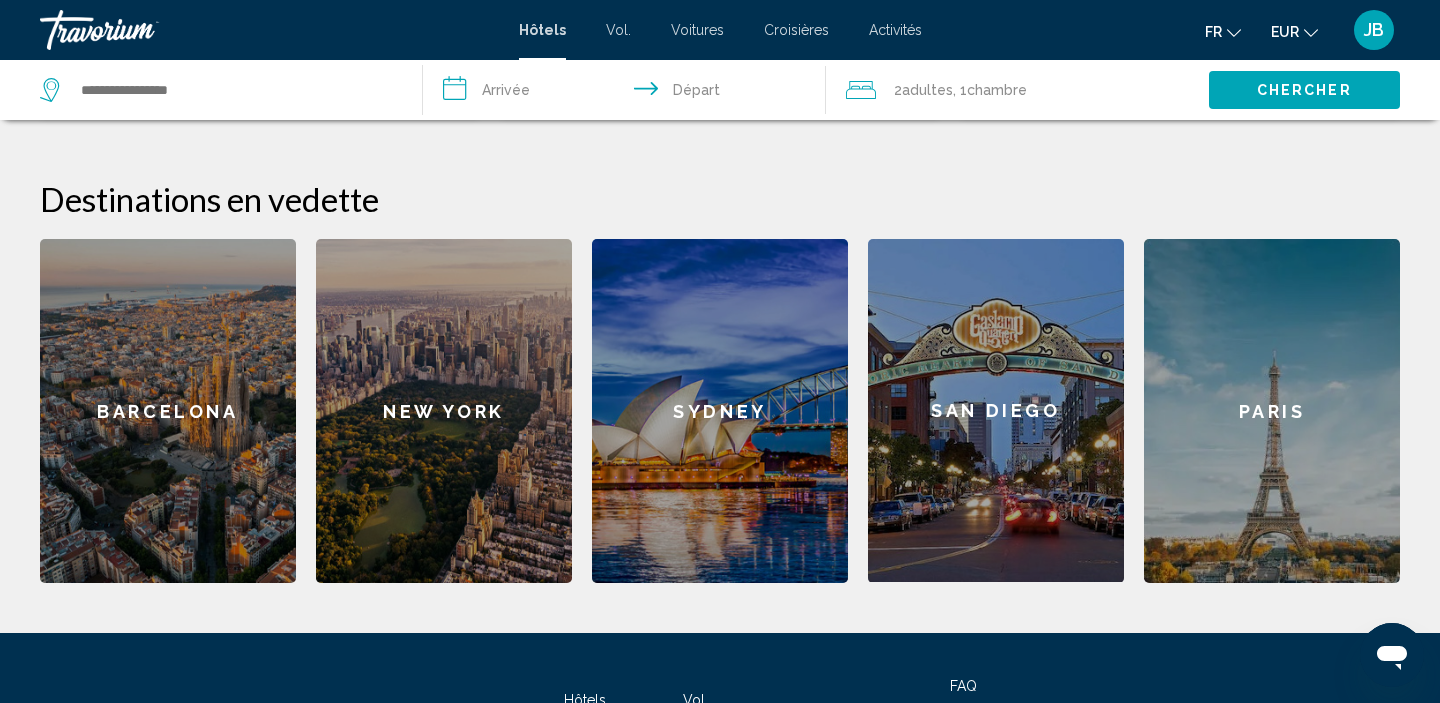 click on "Sydney" at bounding box center (720, 411) 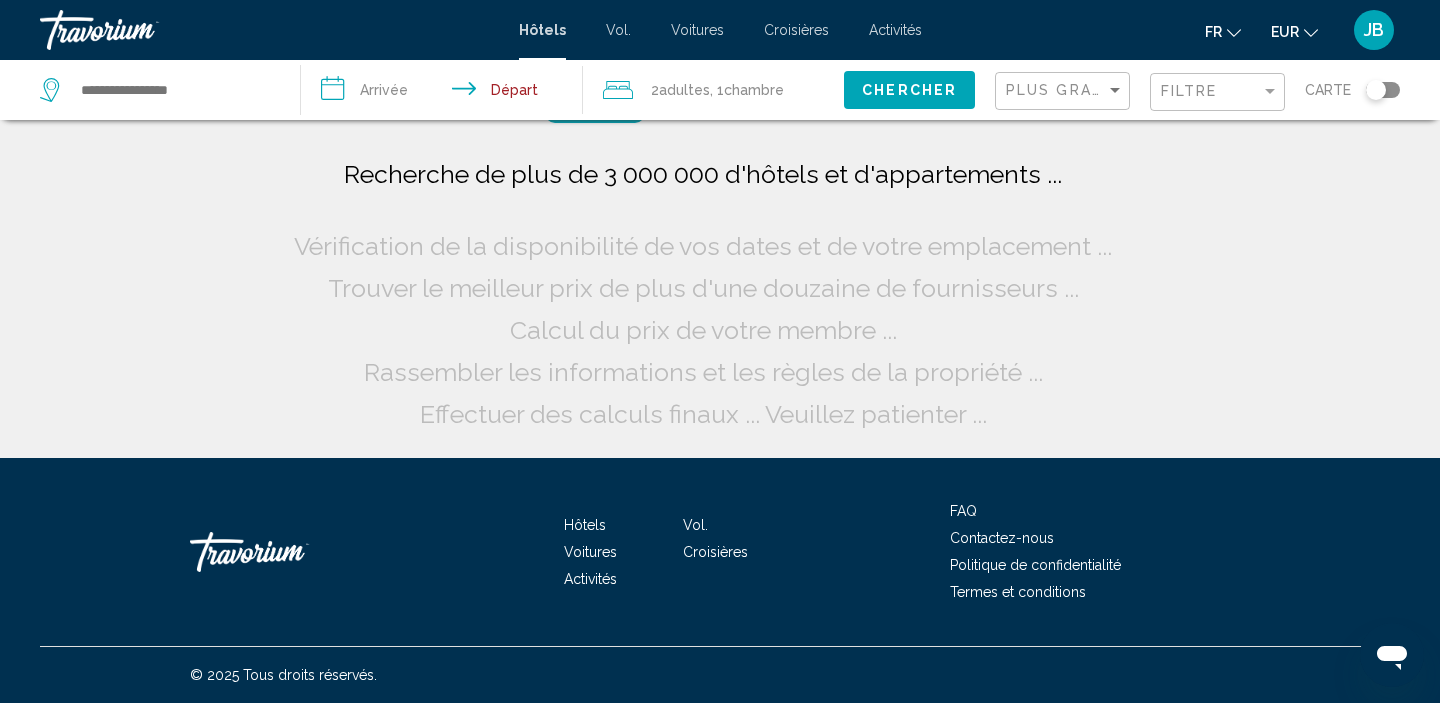 scroll, scrollTop: 0, scrollLeft: 0, axis: both 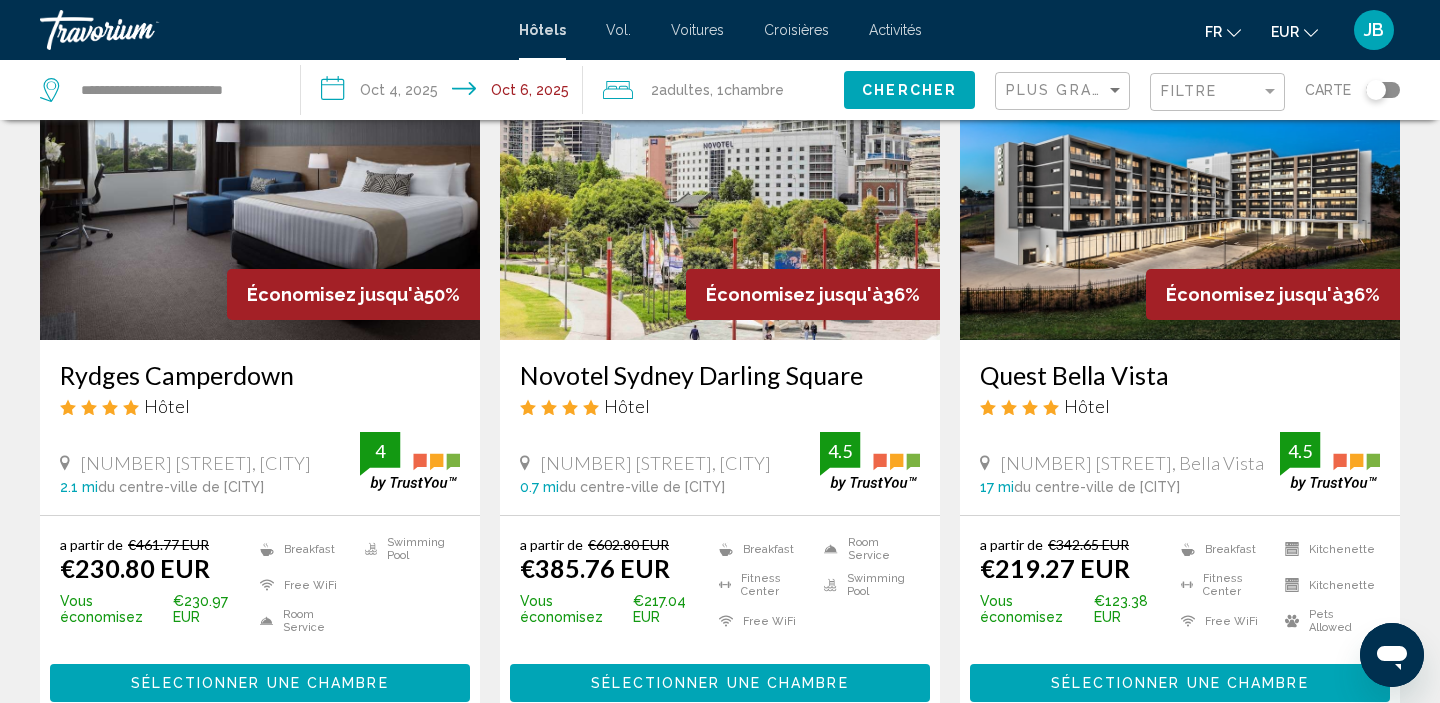 click on "**********" at bounding box center [445, 93] 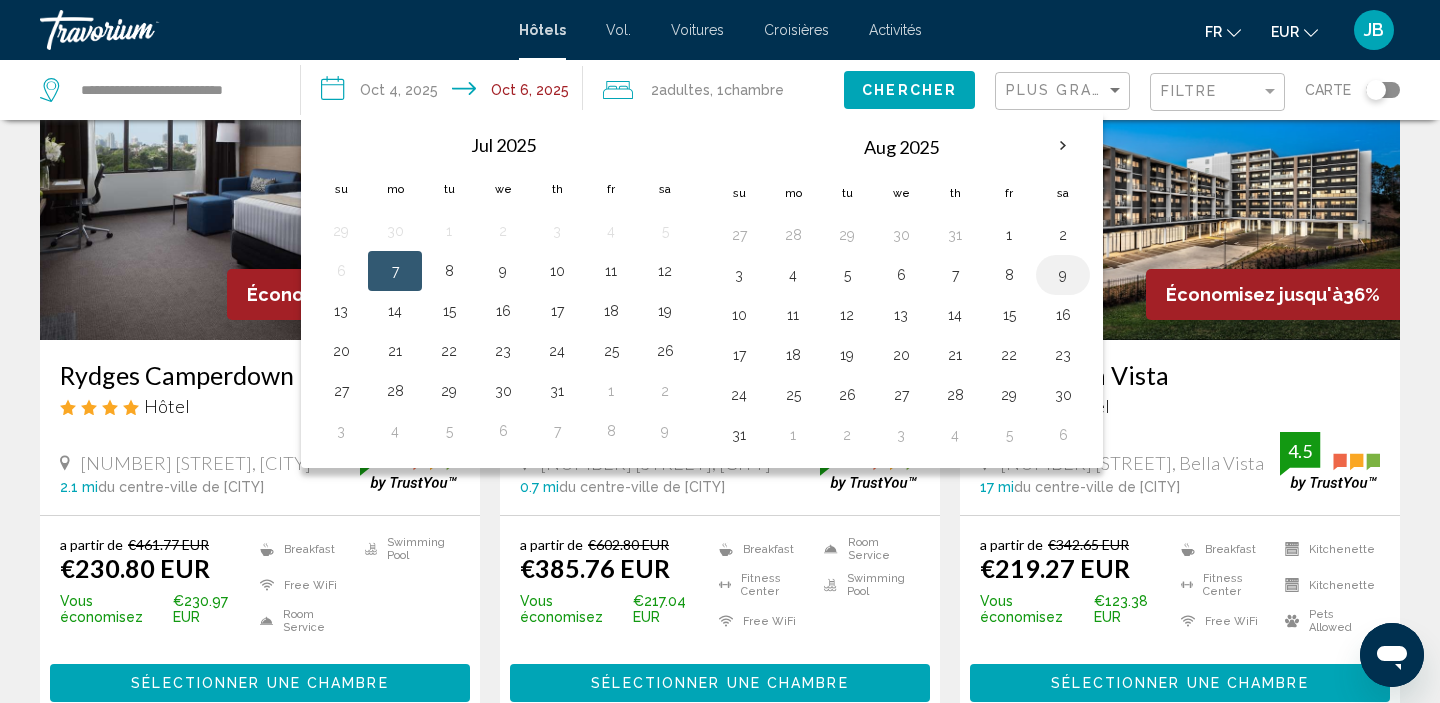 click on "9" at bounding box center (1063, 275) 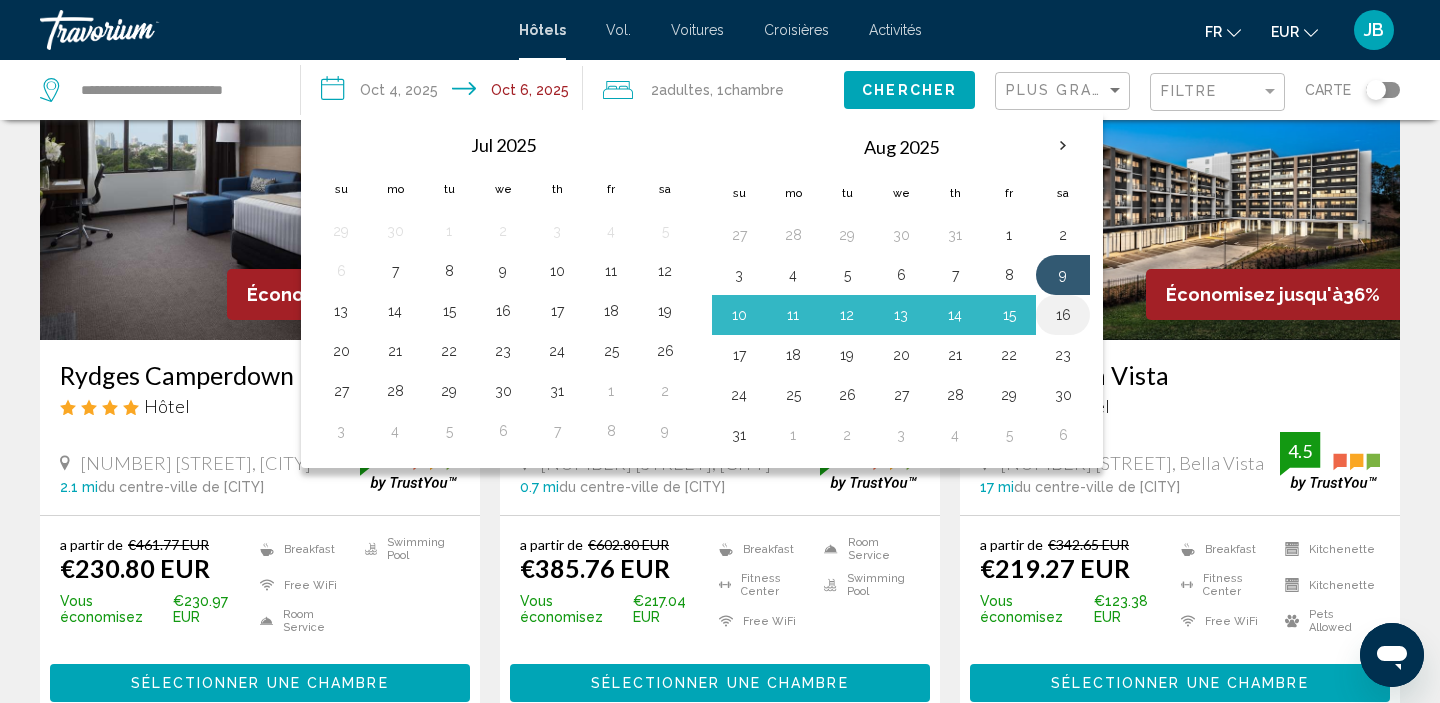 click on "16" at bounding box center [1063, 315] 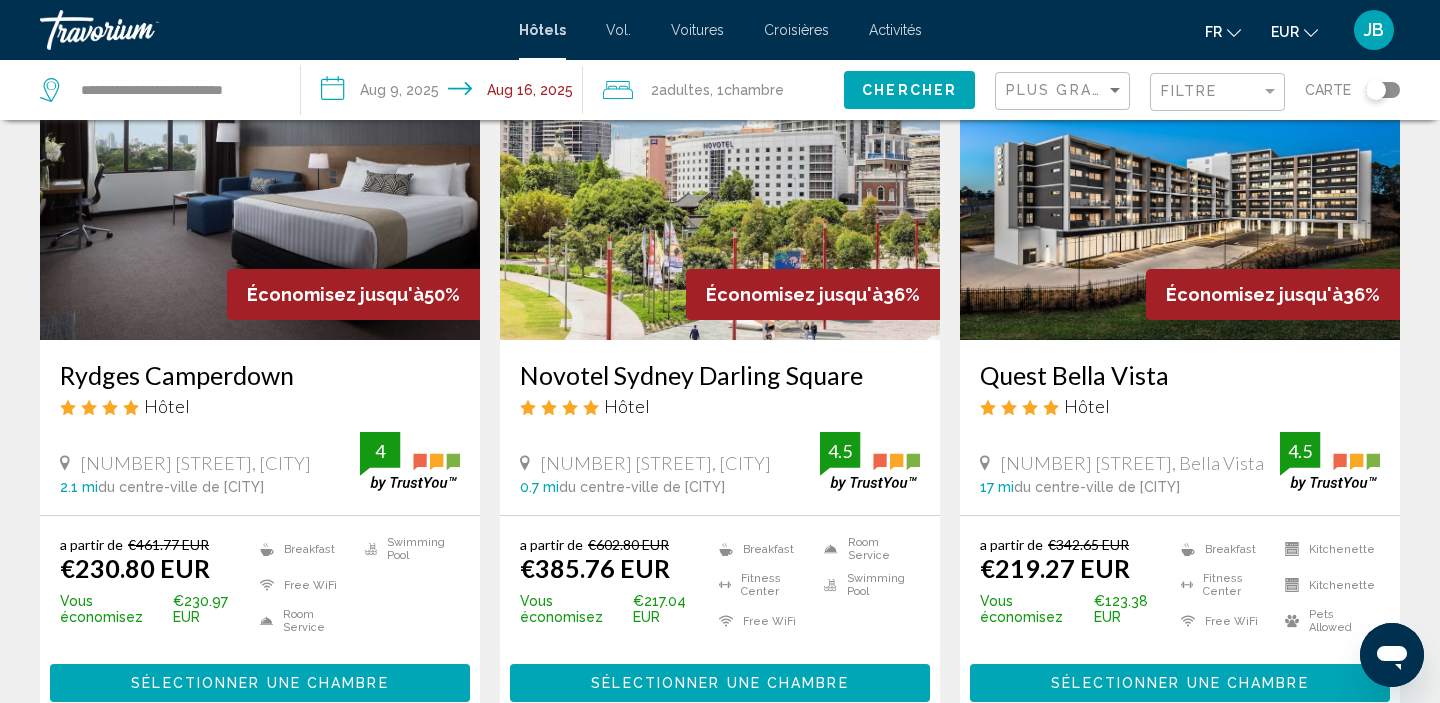 click on ", 1  Chambre pièces" at bounding box center [747, 90] 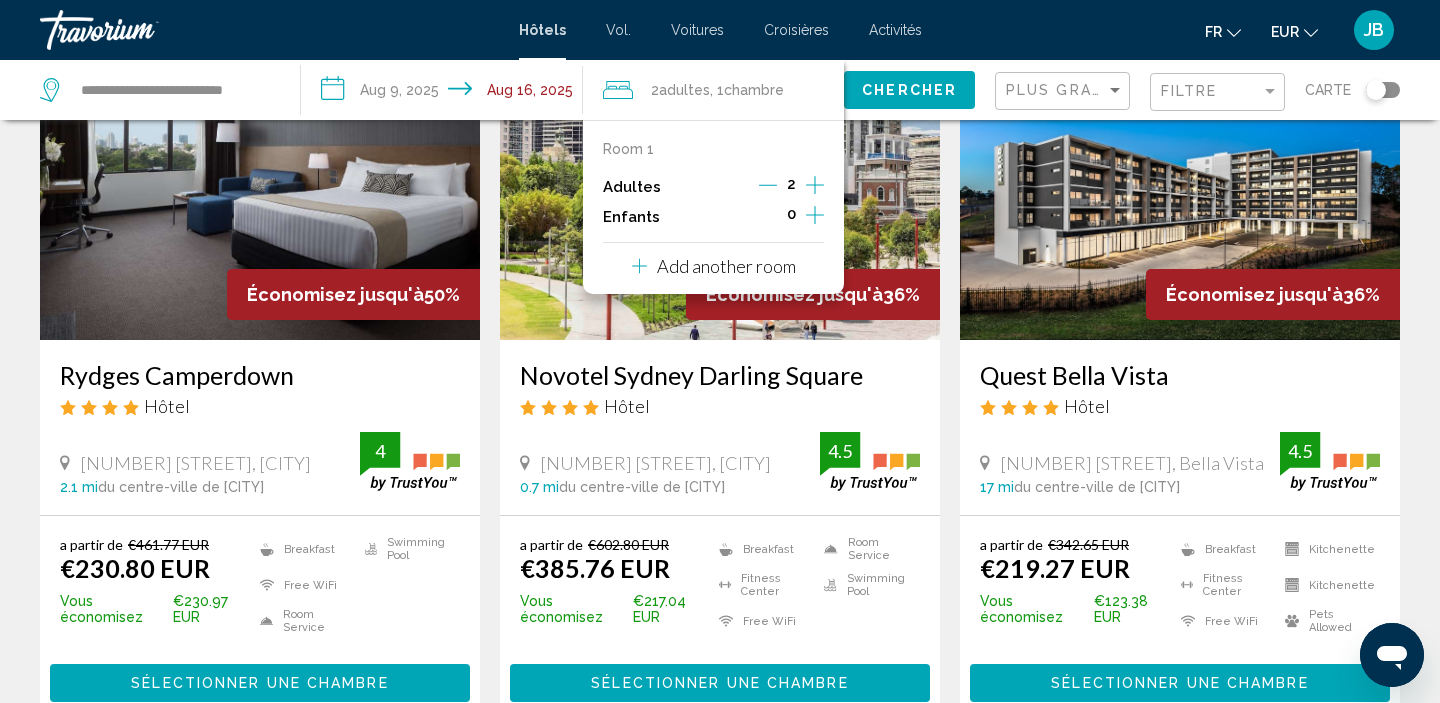 click at bounding box center (815, 215) 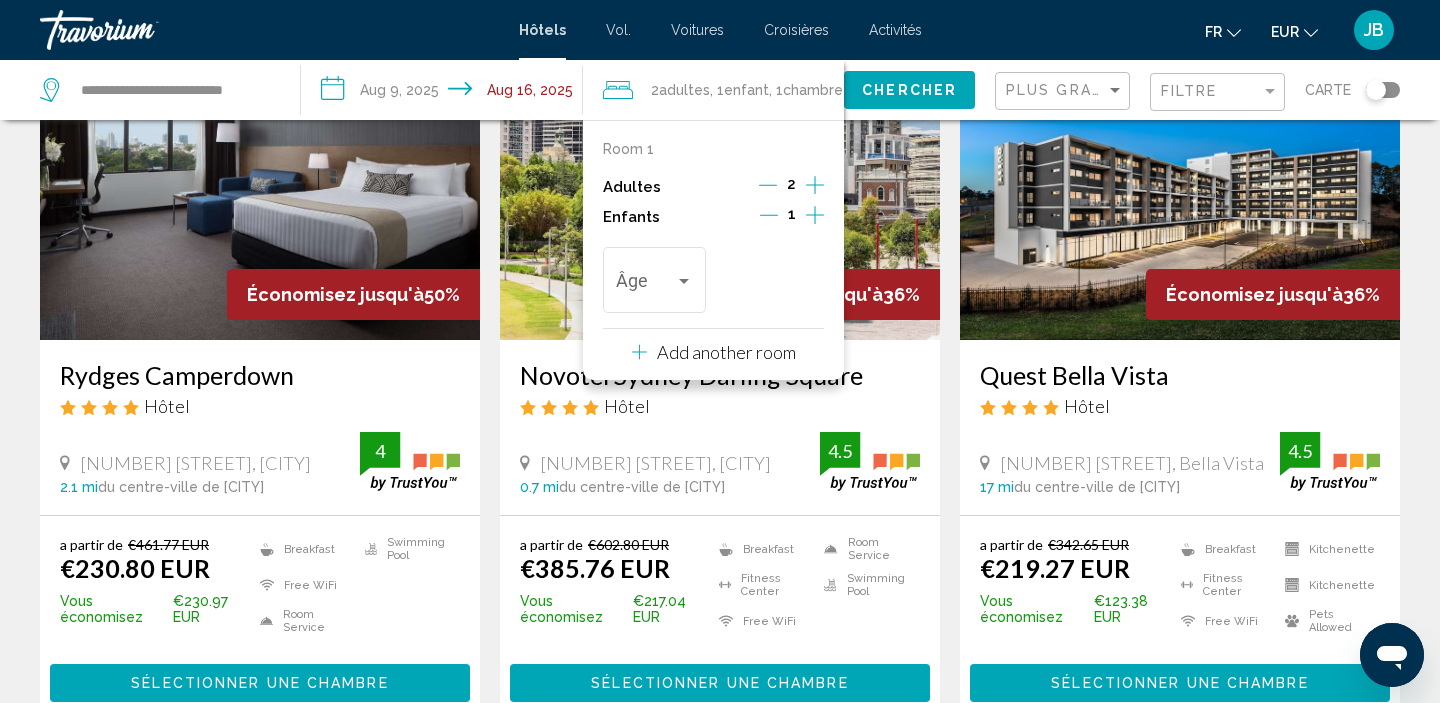 click at bounding box center [815, 215] 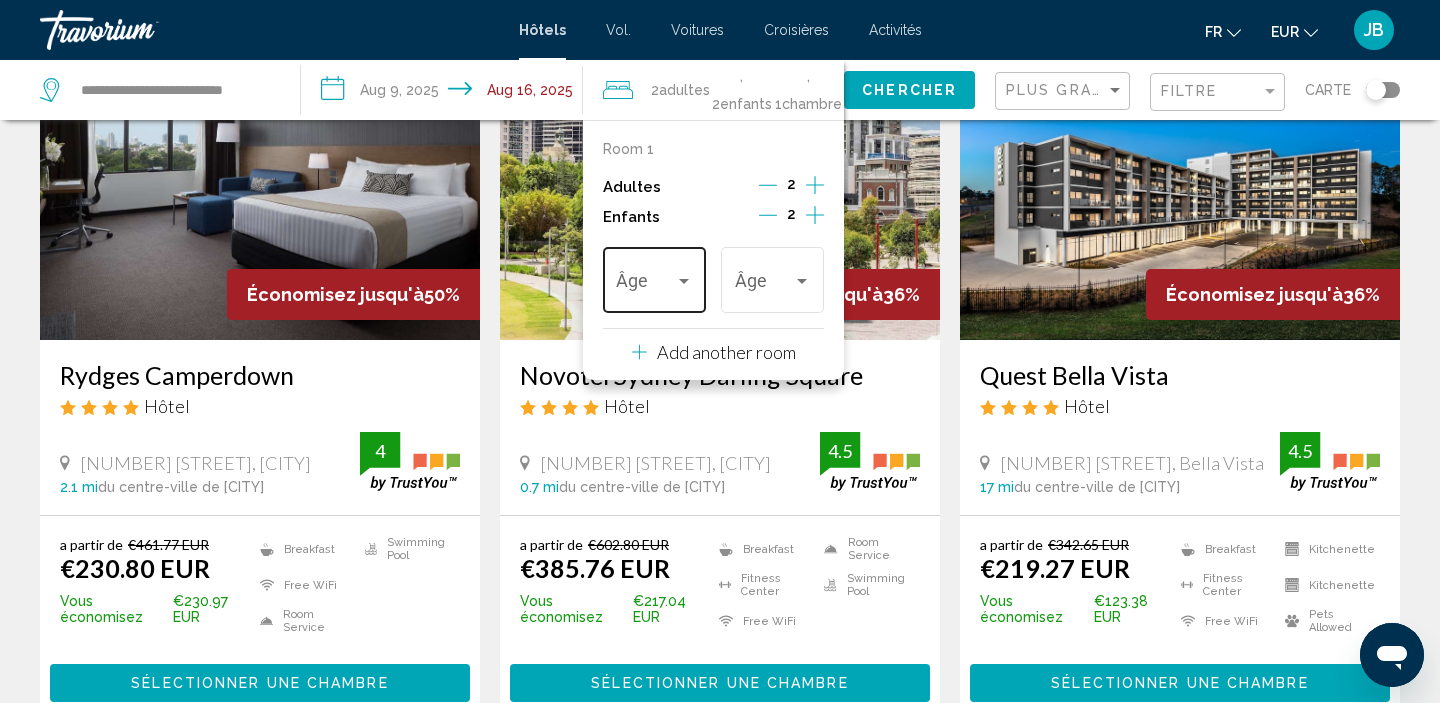click at bounding box center (684, 281) 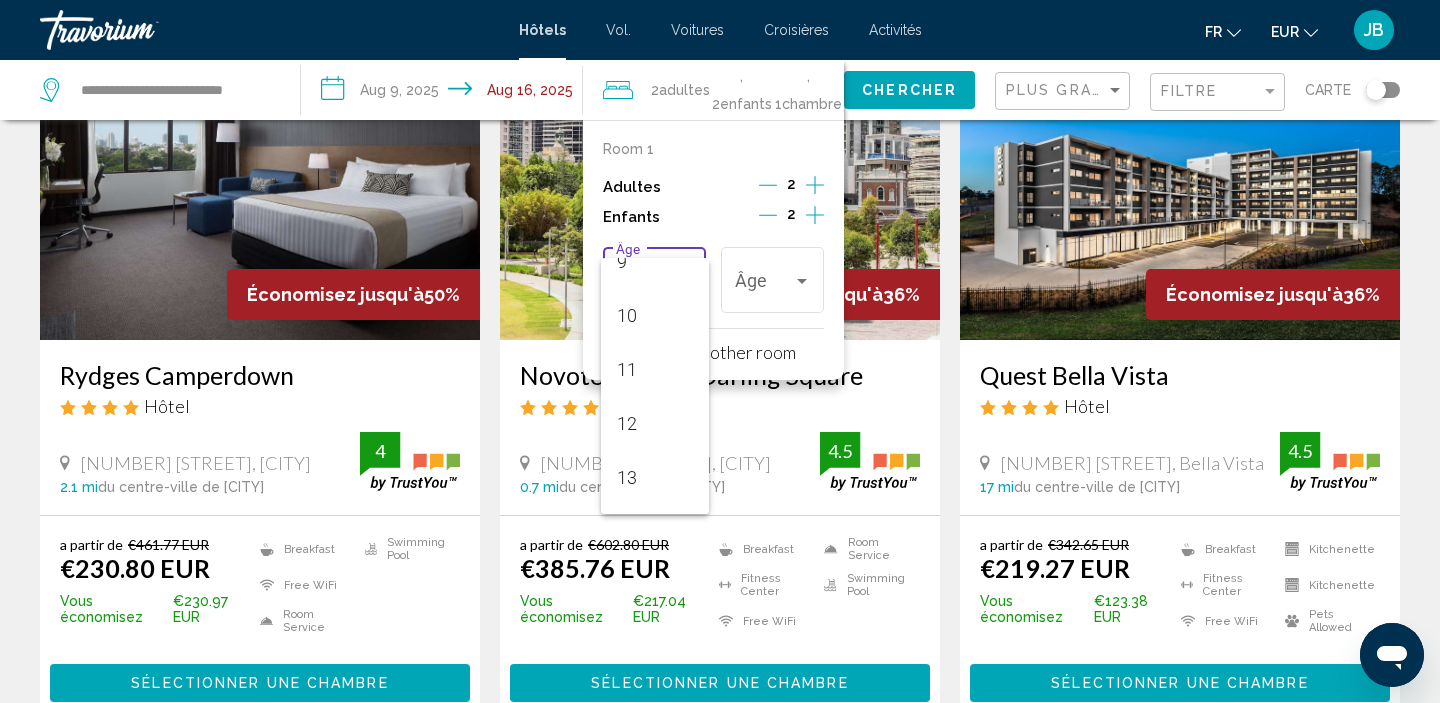 scroll, scrollTop: 513, scrollLeft: 0, axis: vertical 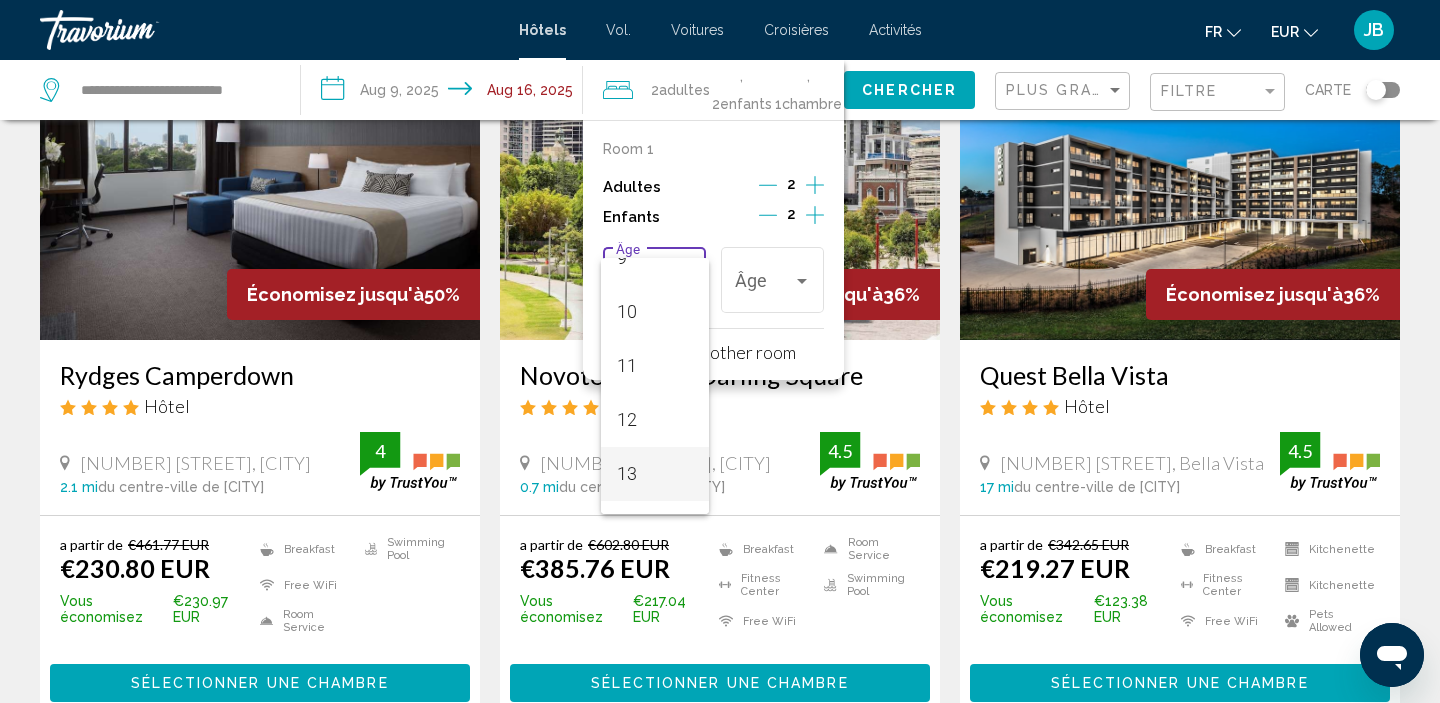 click on "13" at bounding box center (627, 473) 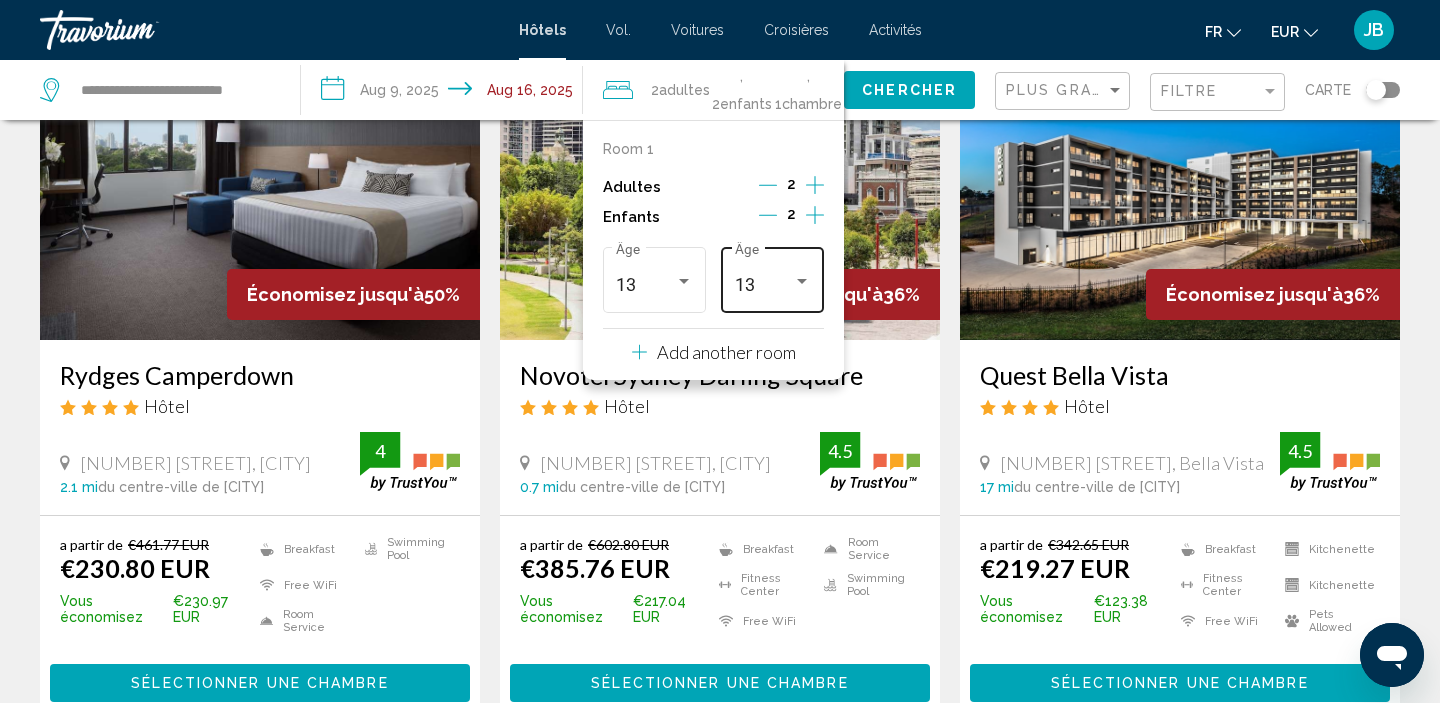 click on "[NUMBER] Âge" at bounding box center [773, 277] 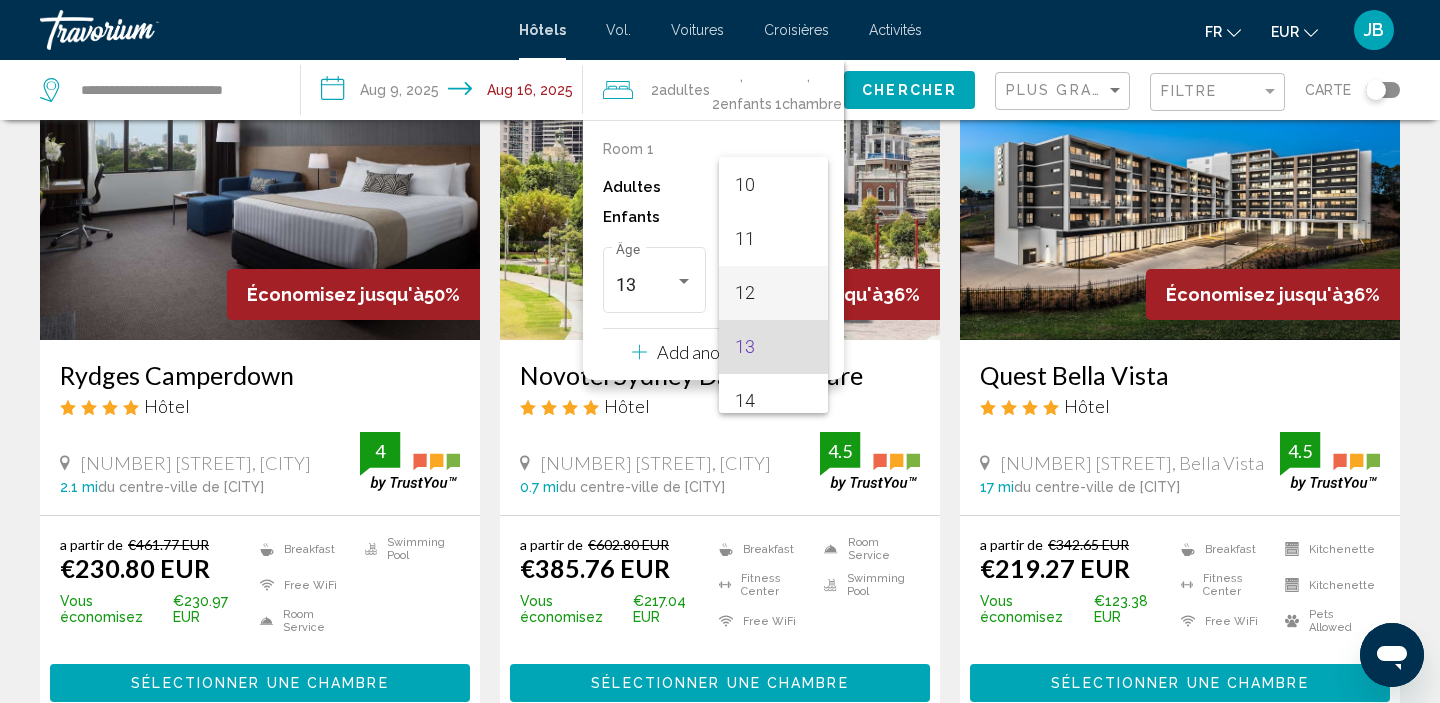 scroll, scrollTop: 537, scrollLeft: 0, axis: vertical 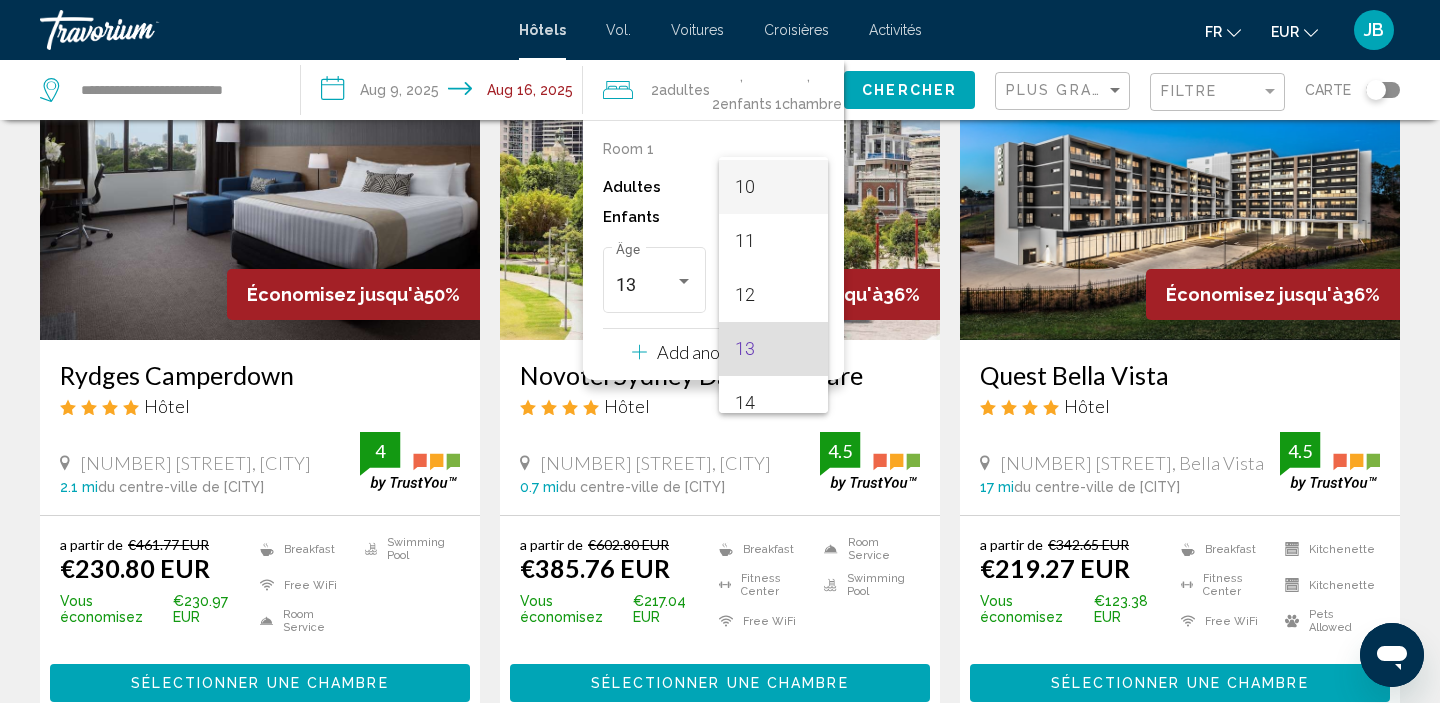 click on "10" at bounding box center [773, 187] 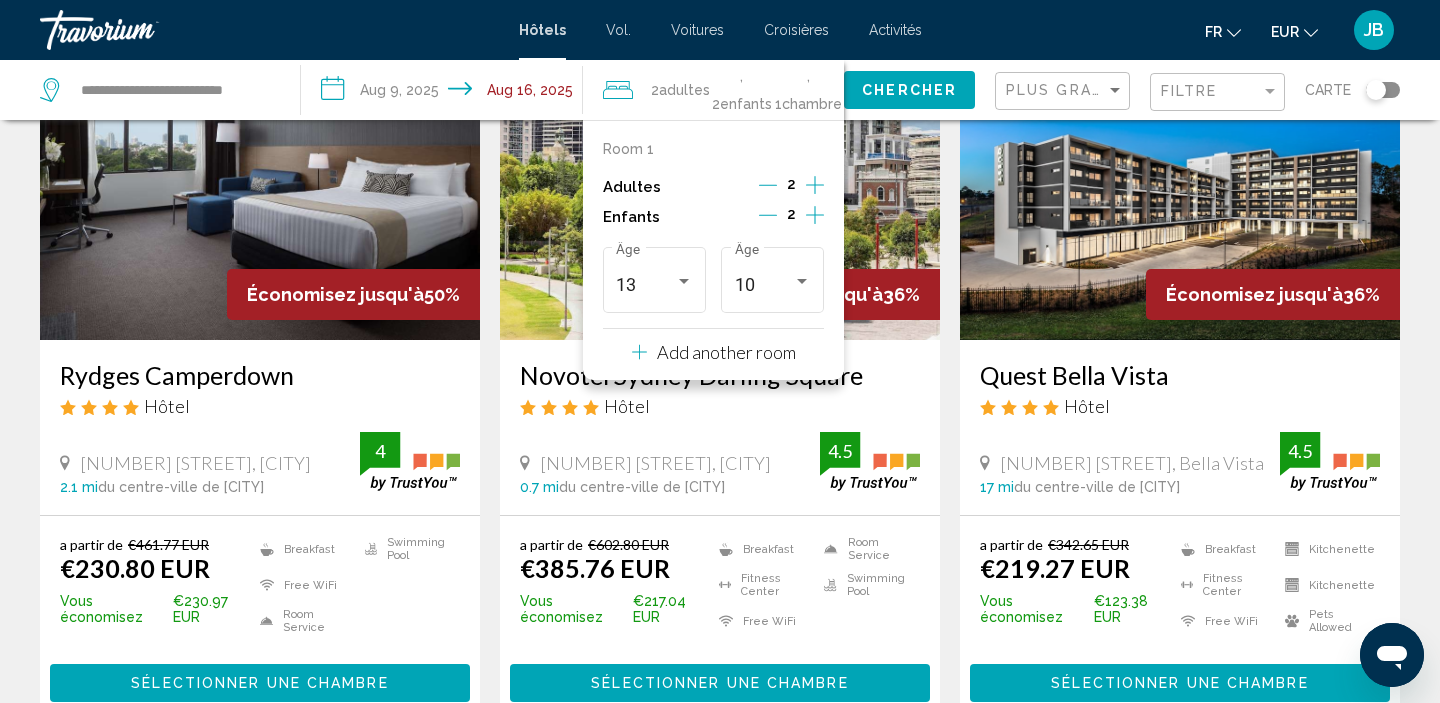 scroll, scrollTop: 172, scrollLeft: 0, axis: vertical 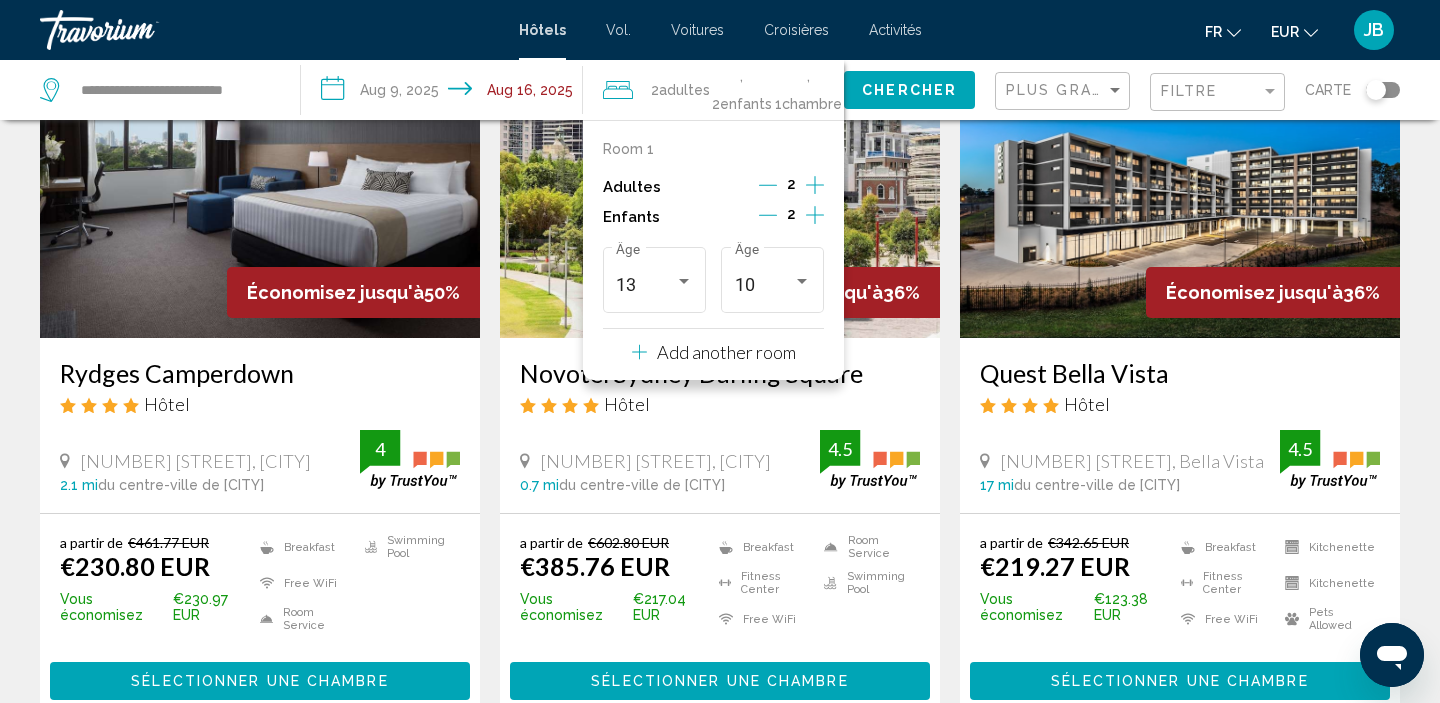 click on "Chercher" at bounding box center (909, 91) 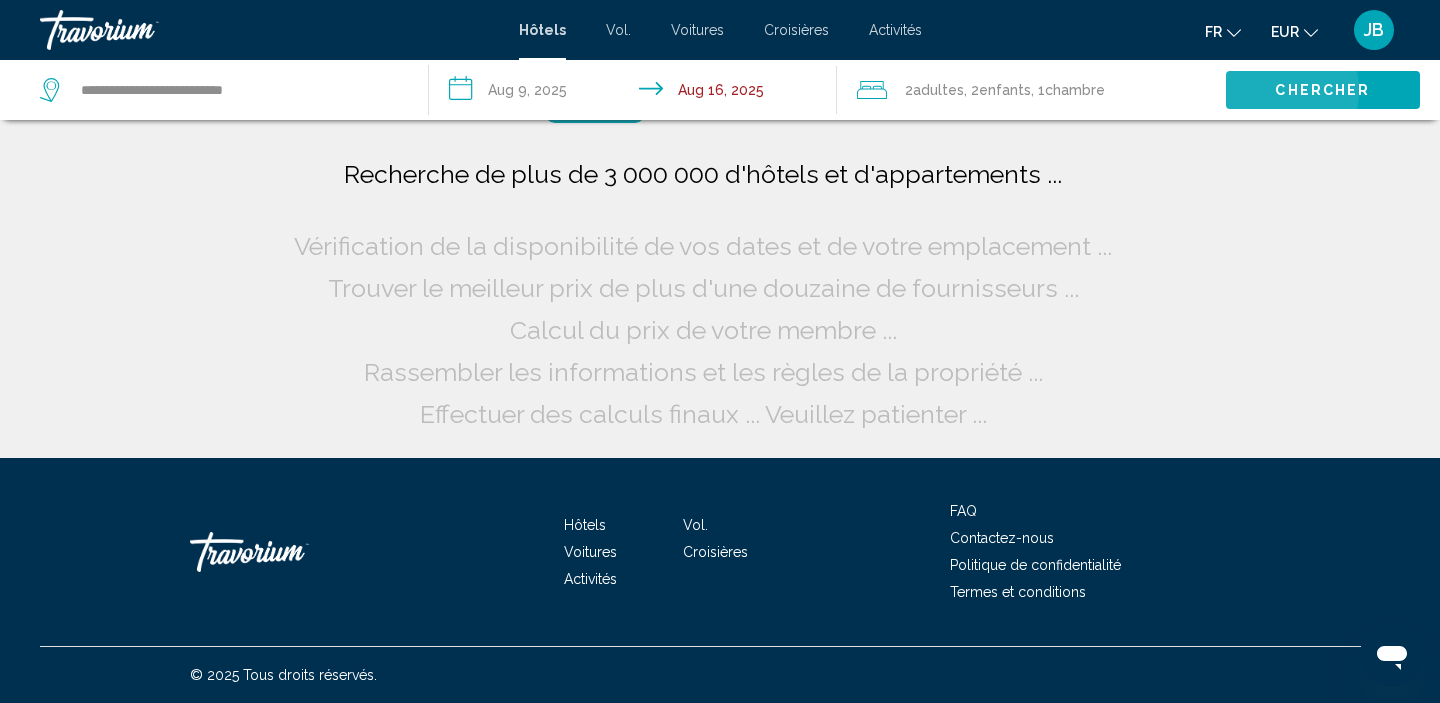 scroll, scrollTop: 0, scrollLeft: 0, axis: both 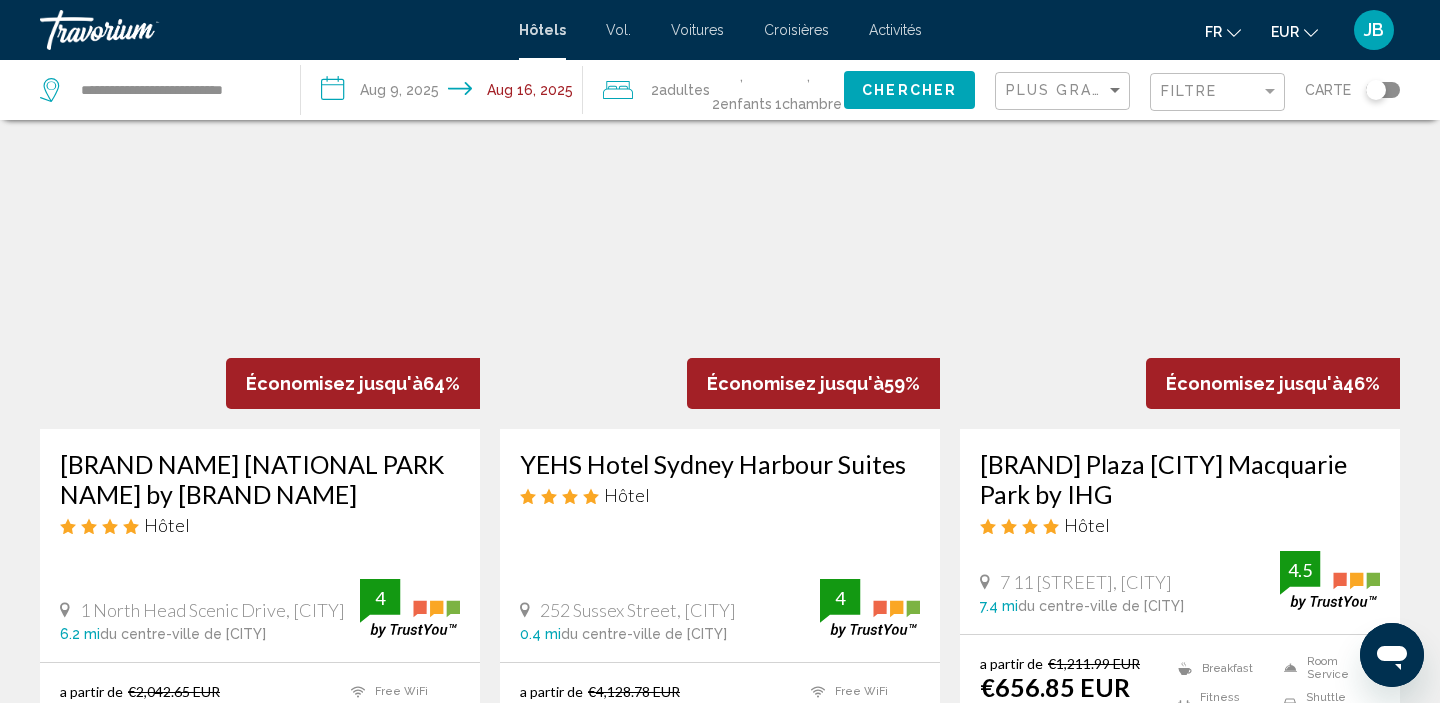 click at bounding box center (260, 269) 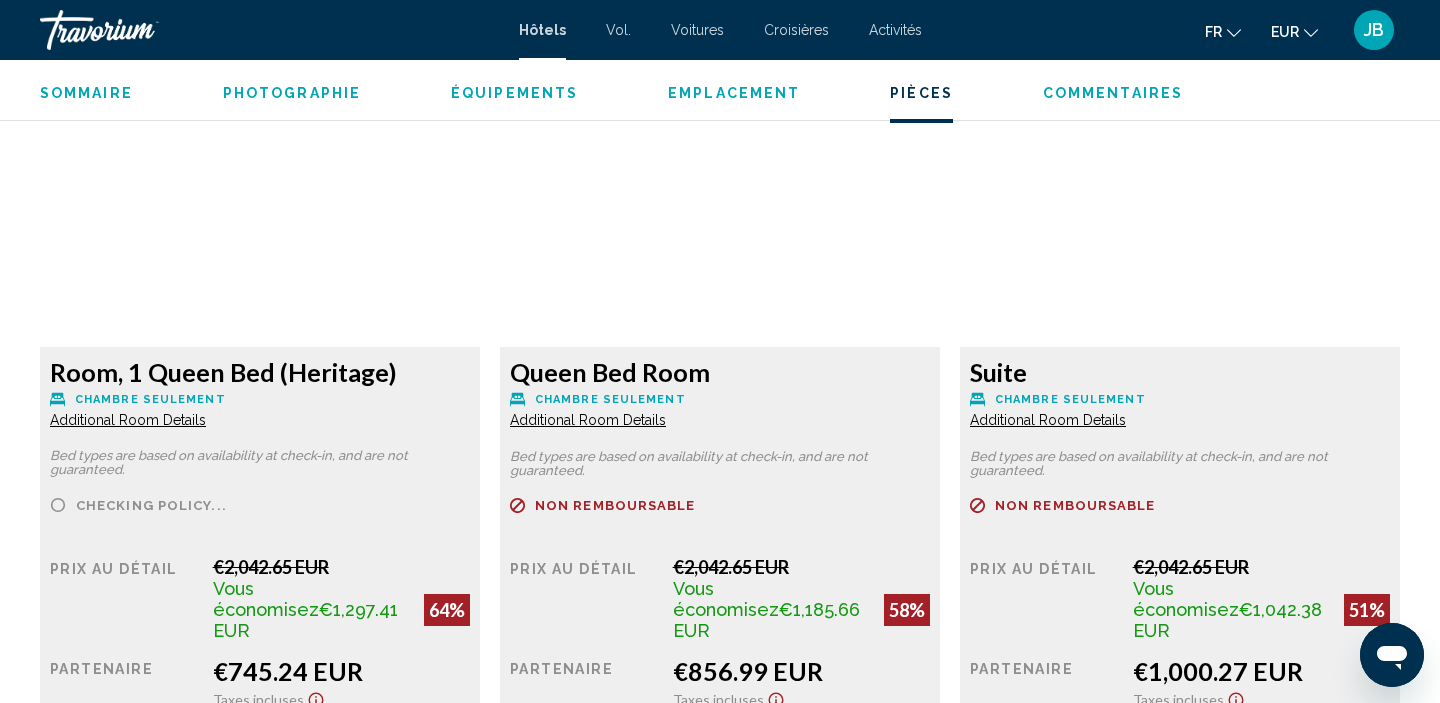 scroll, scrollTop: 2739, scrollLeft: 0, axis: vertical 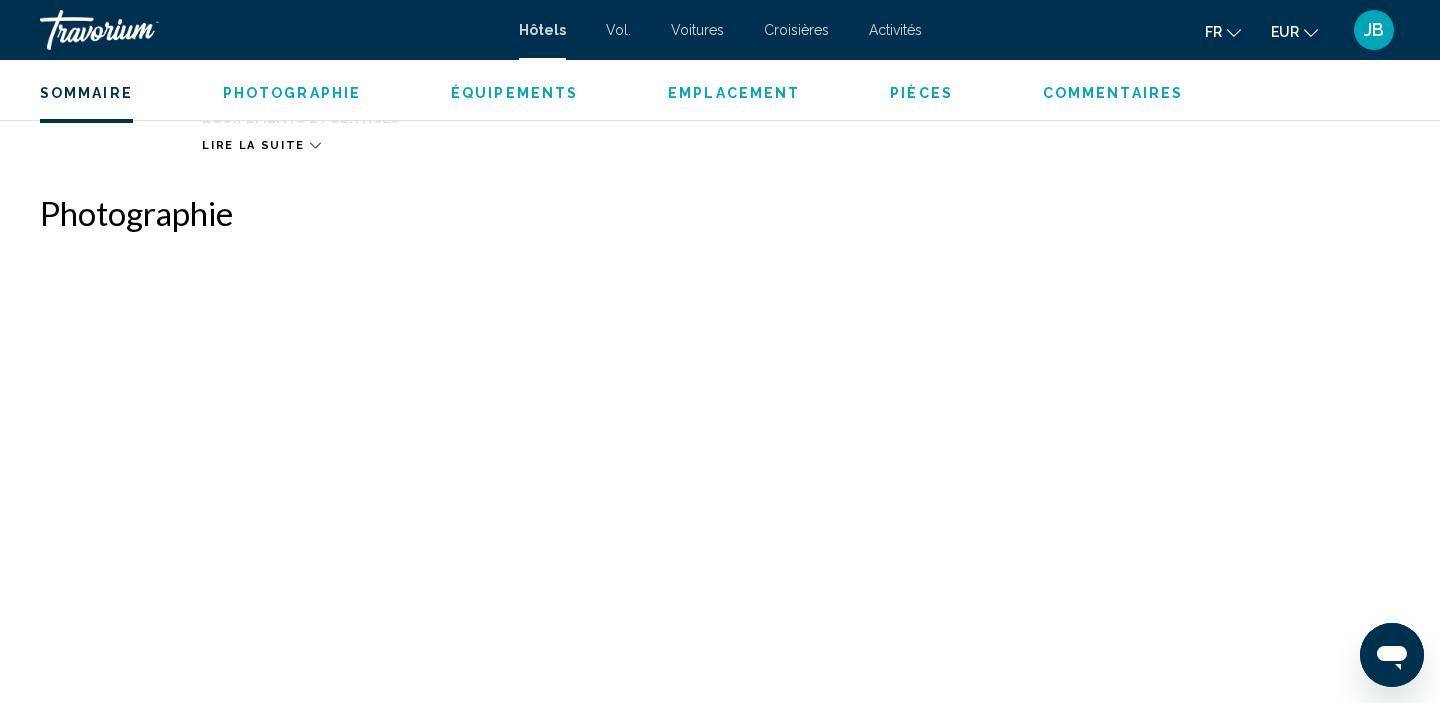 click at bounding box center (190, 378) 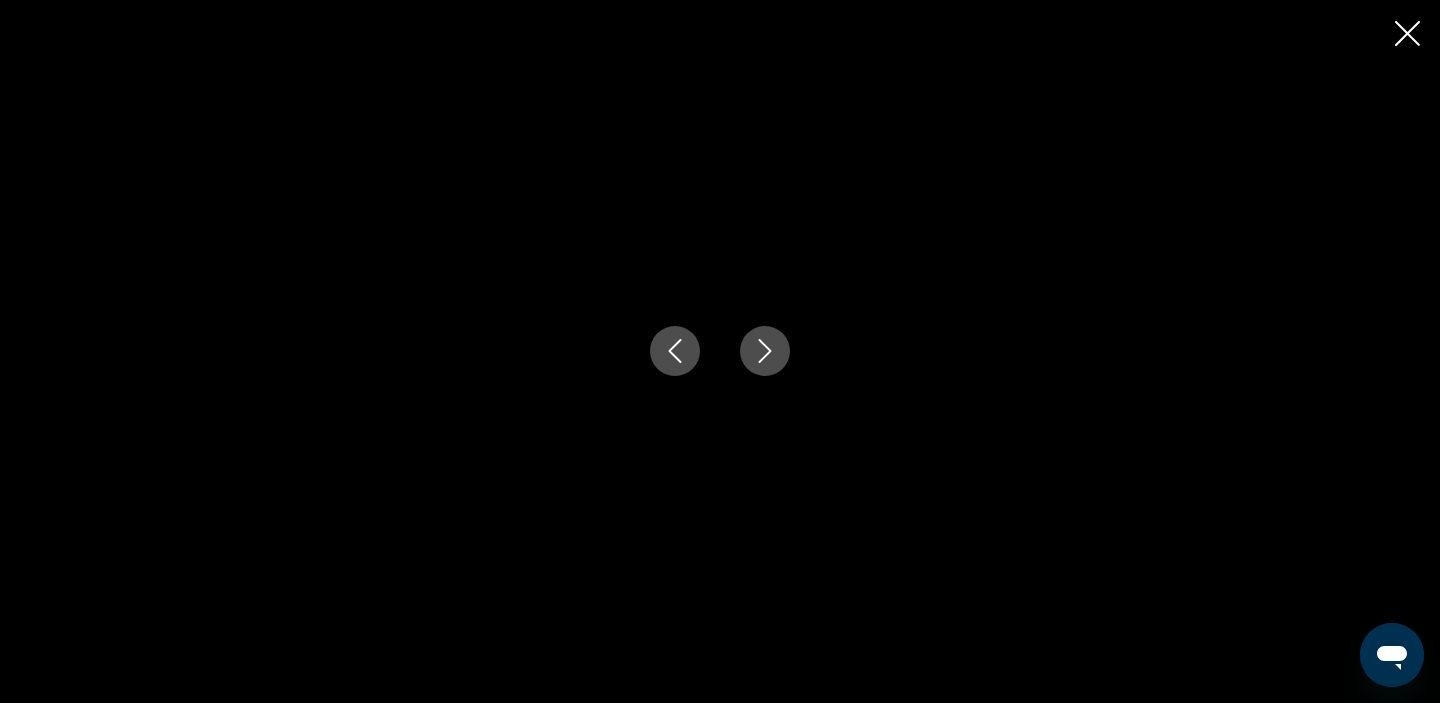 click at bounding box center (765, 351) 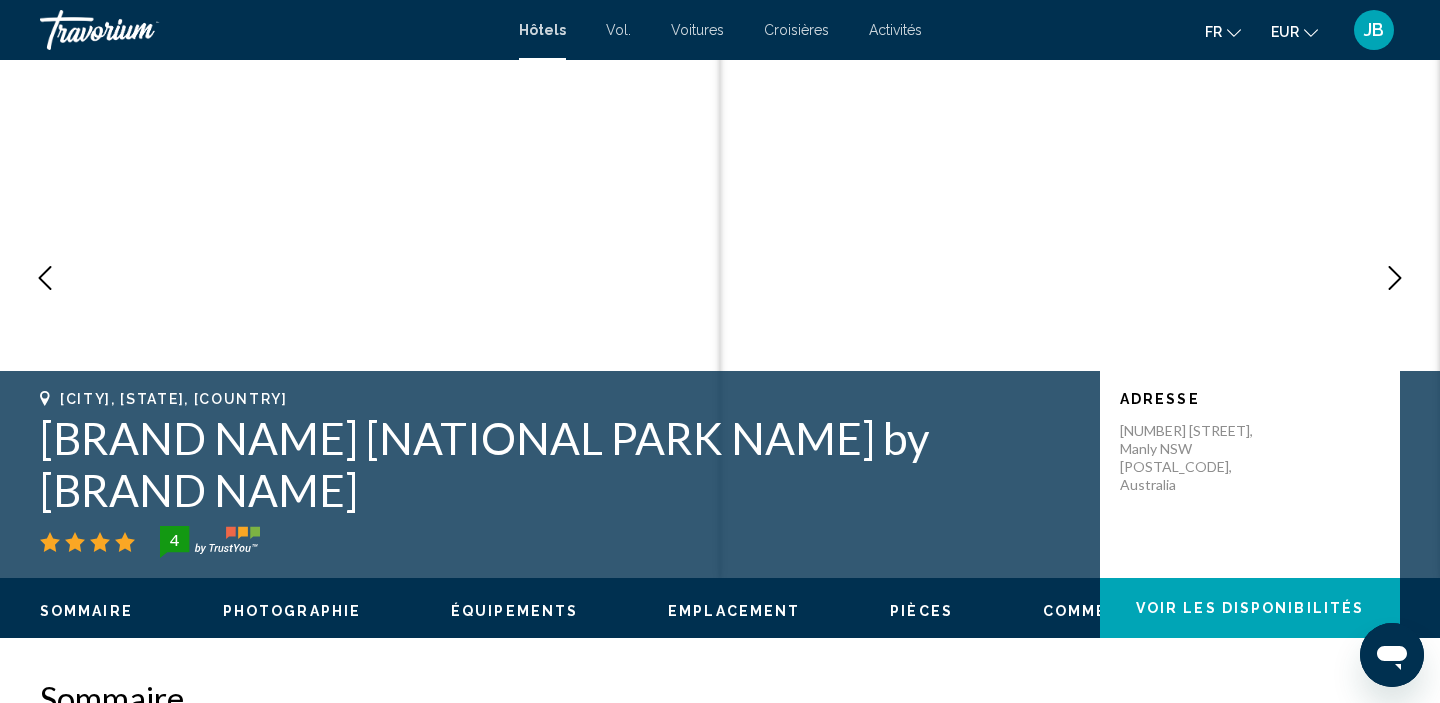 scroll, scrollTop: 0, scrollLeft: 0, axis: both 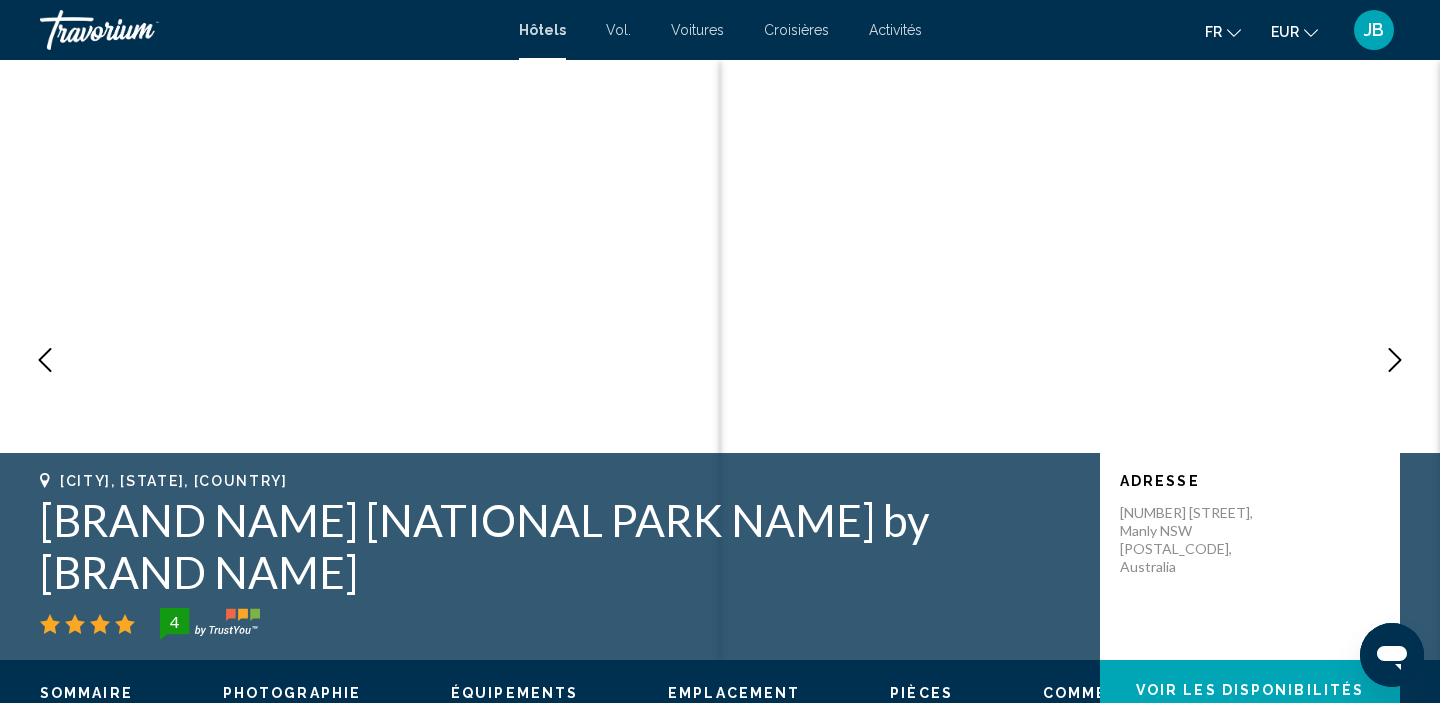 click at bounding box center (140, 30) 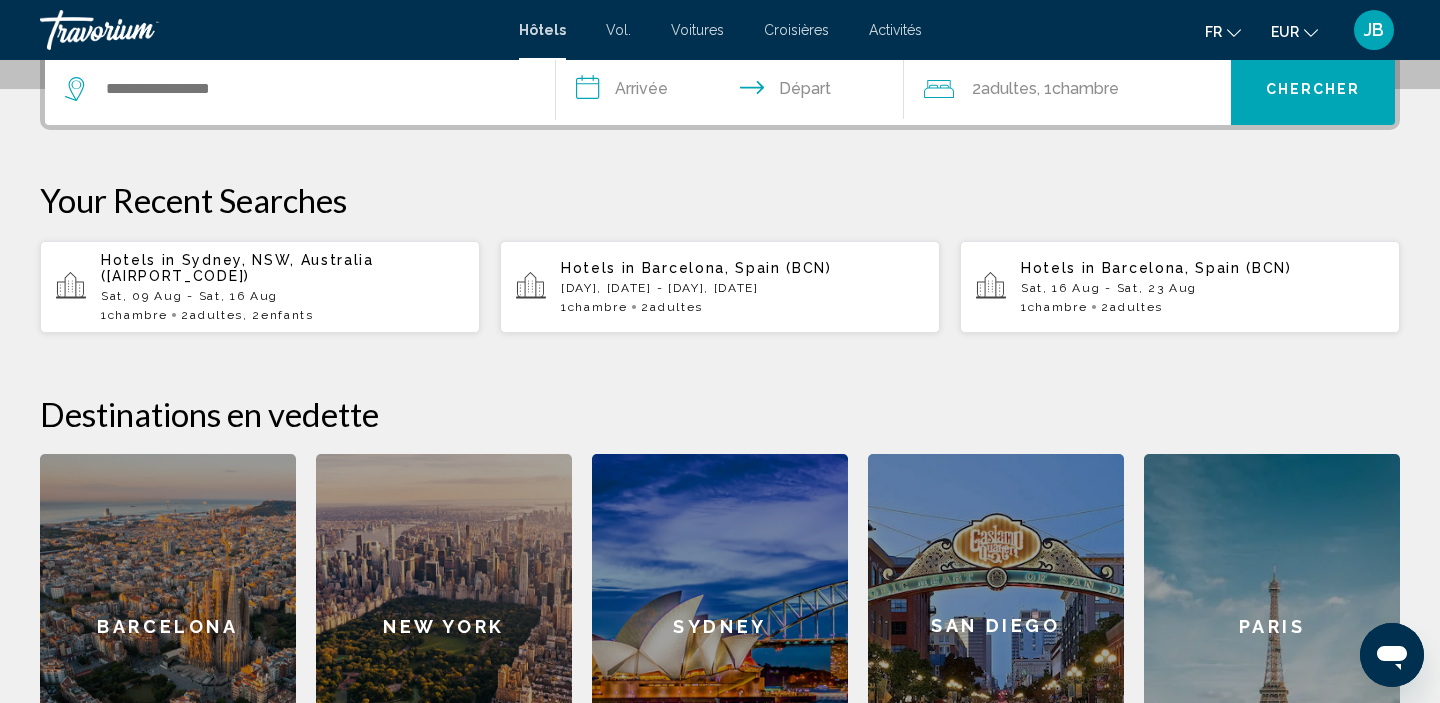 scroll, scrollTop: 597, scrollLeft: 0, axis: vertical 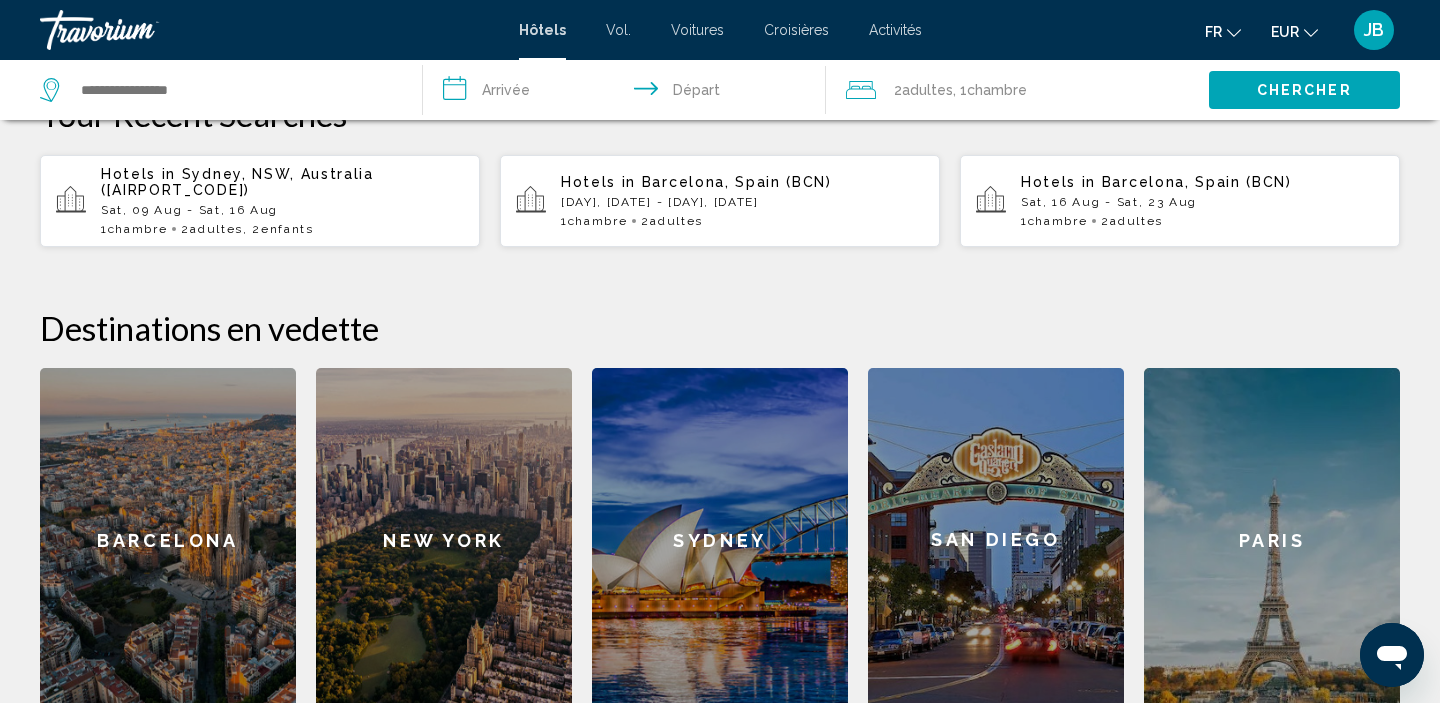 click on "[DAY], [DATE] - [DAY], [DATE]" at bounding box center (282, 210) 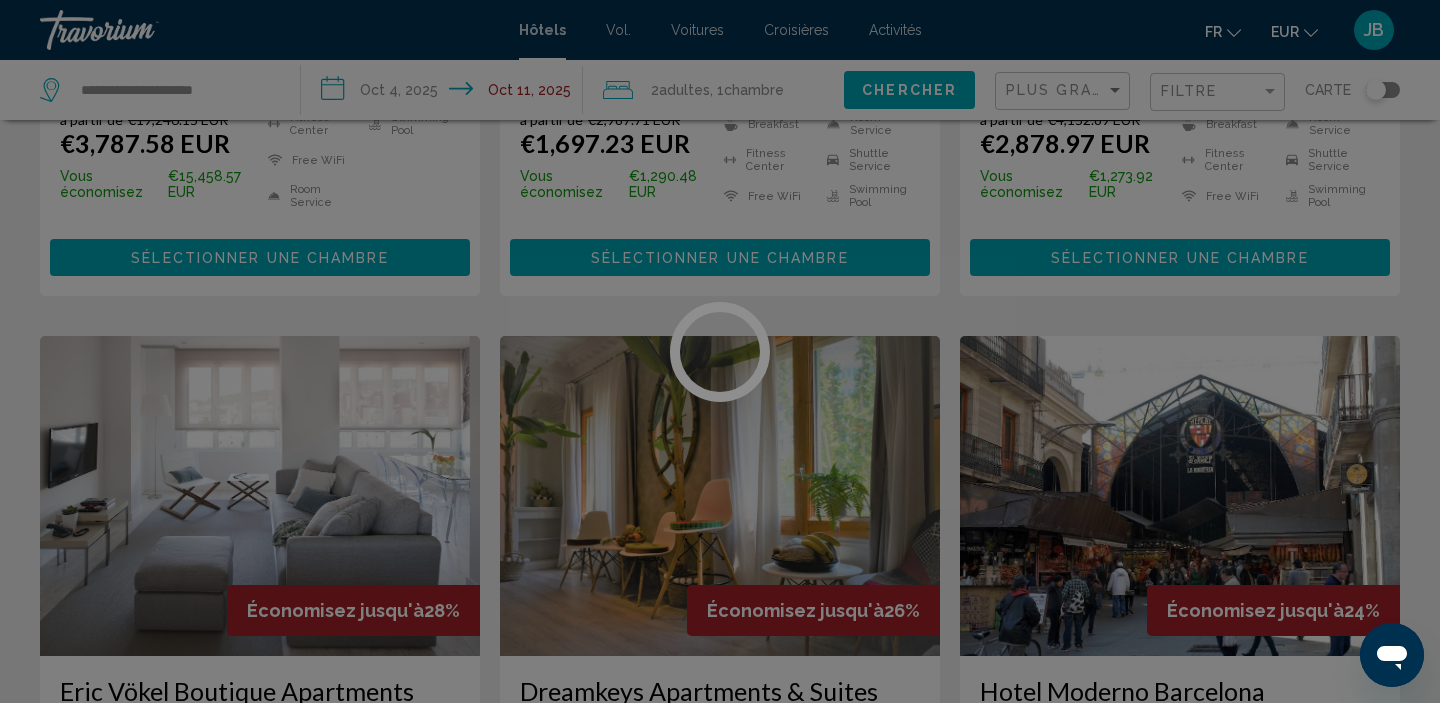 scroll, scrollTop: 0, scrollLeft: 0, axis: both 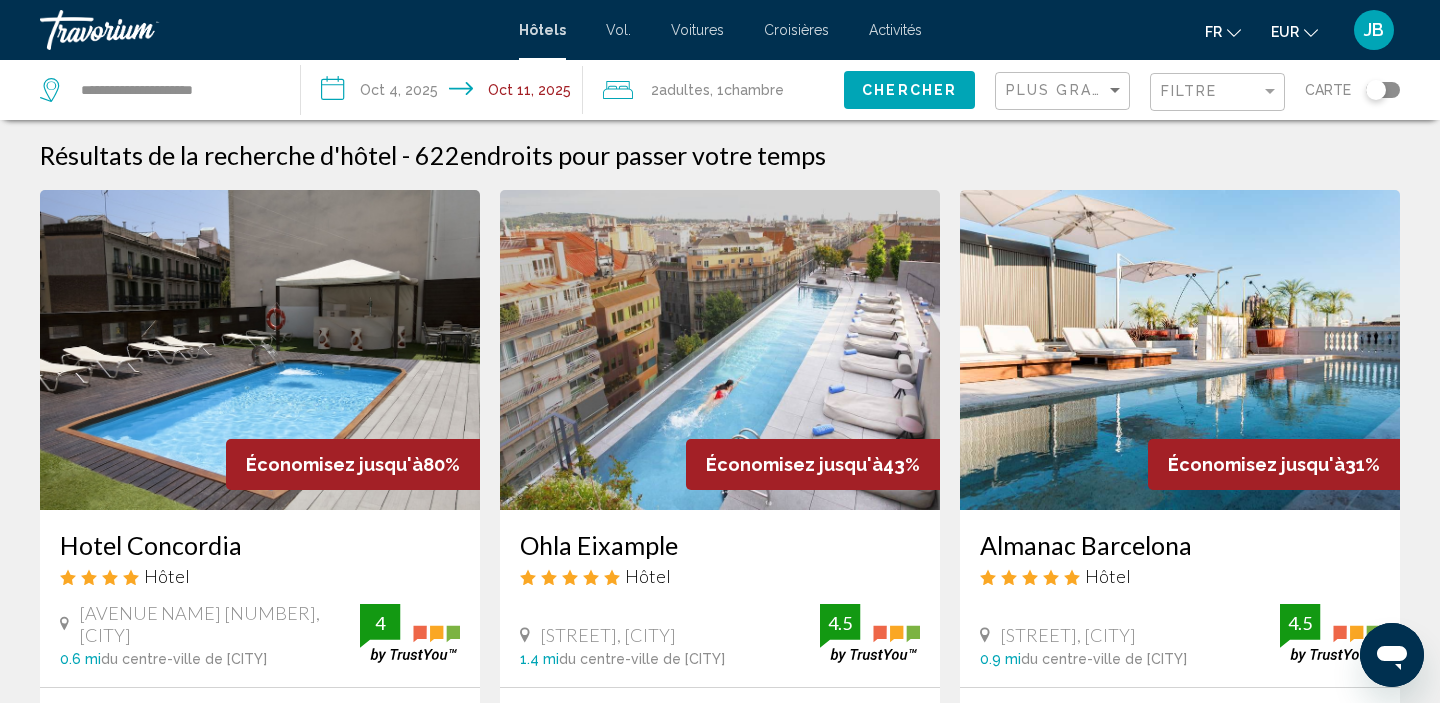 click at bounding box center (1180, 350) 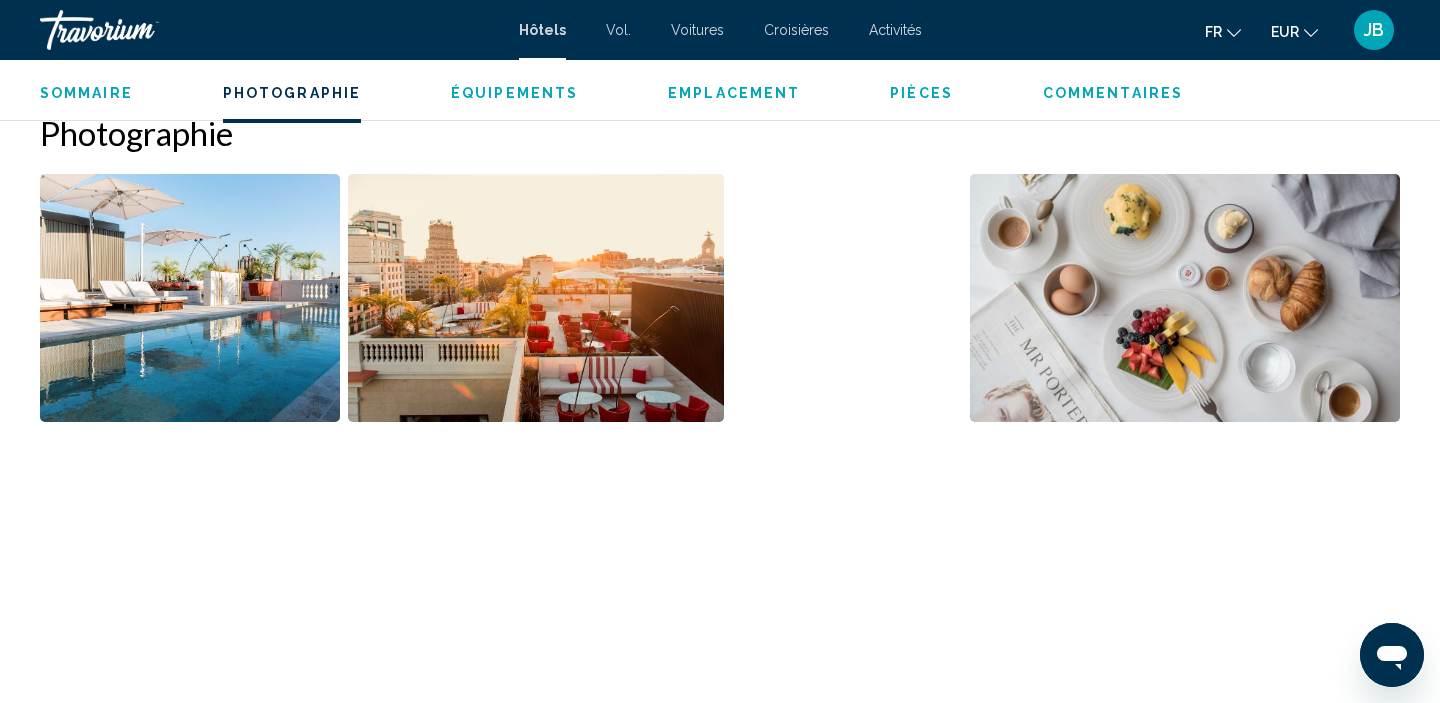 scroll, scrollTop: 1000, scrollLeft: 0, axis: vertical 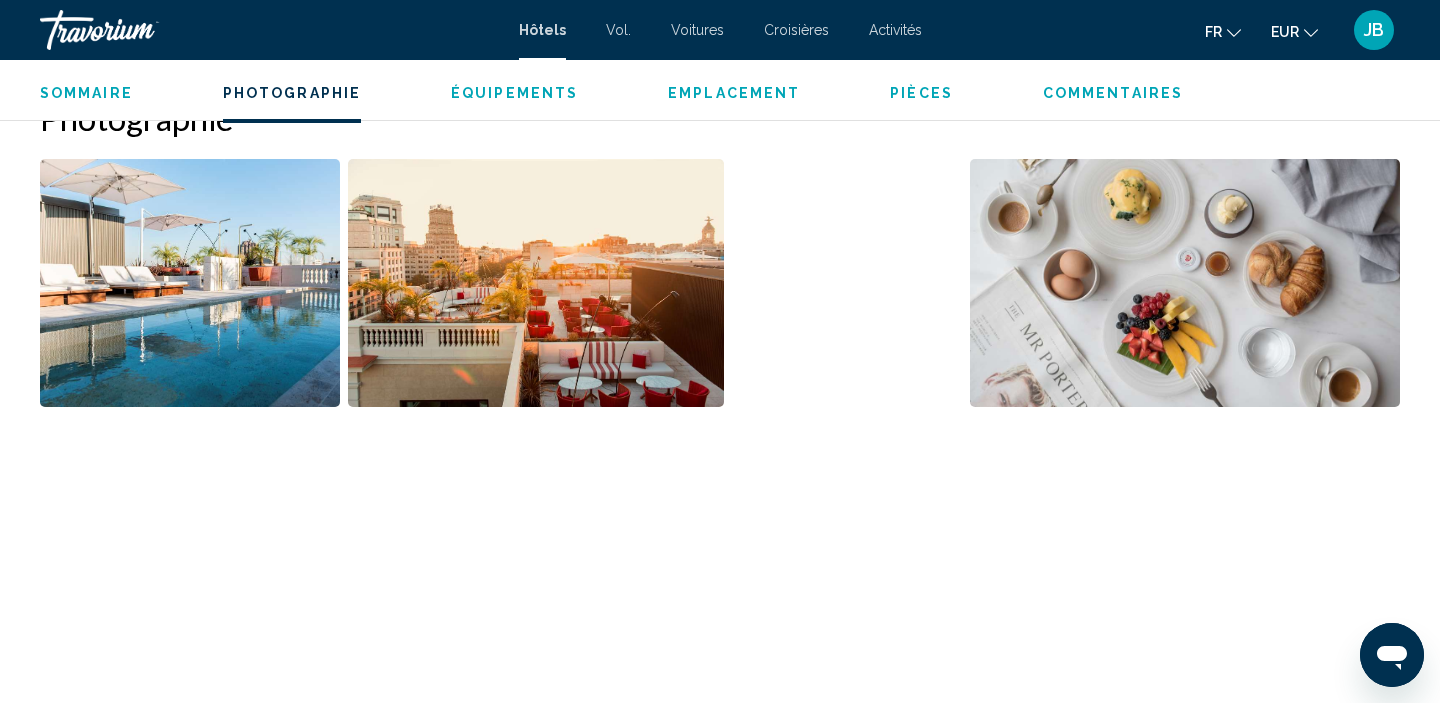click at bounding box center (190, 283) 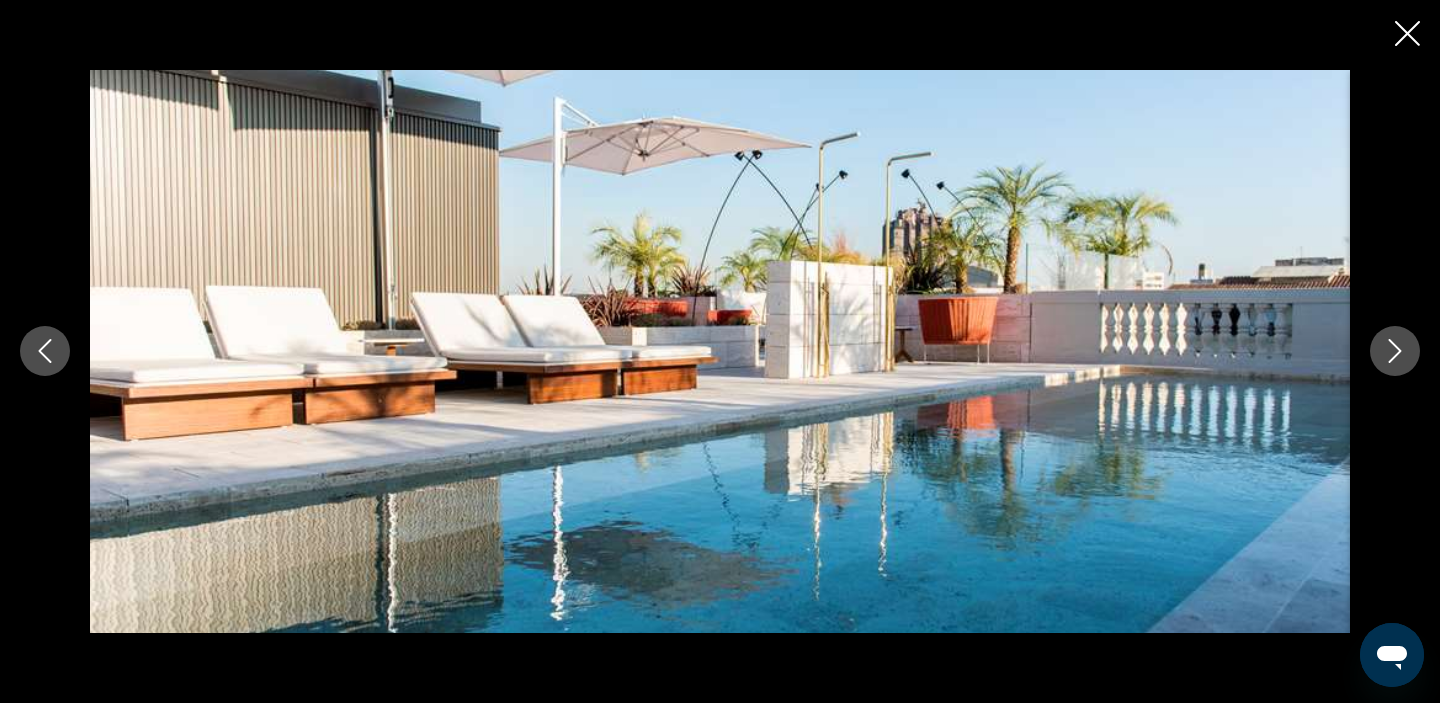 click at bounding box center (1395, 351) 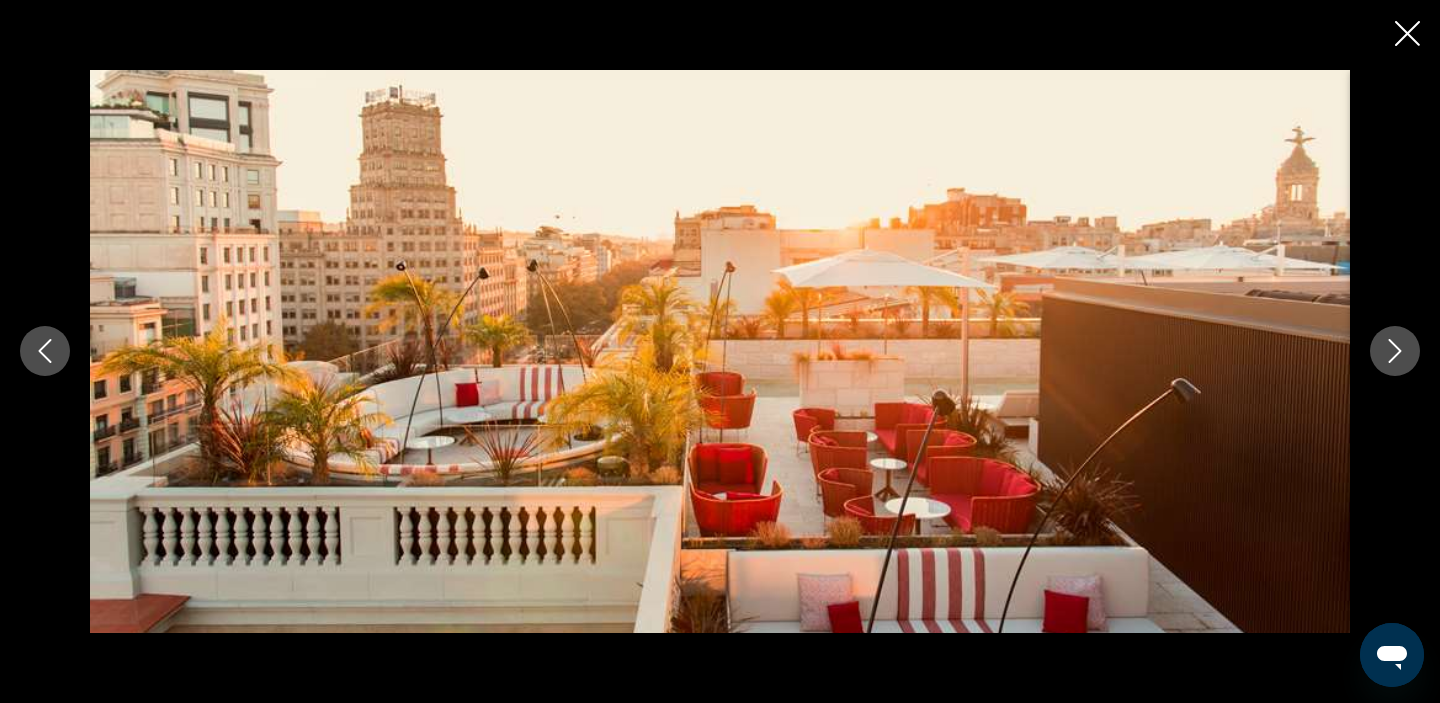 click at bounding box center [1395, 351] 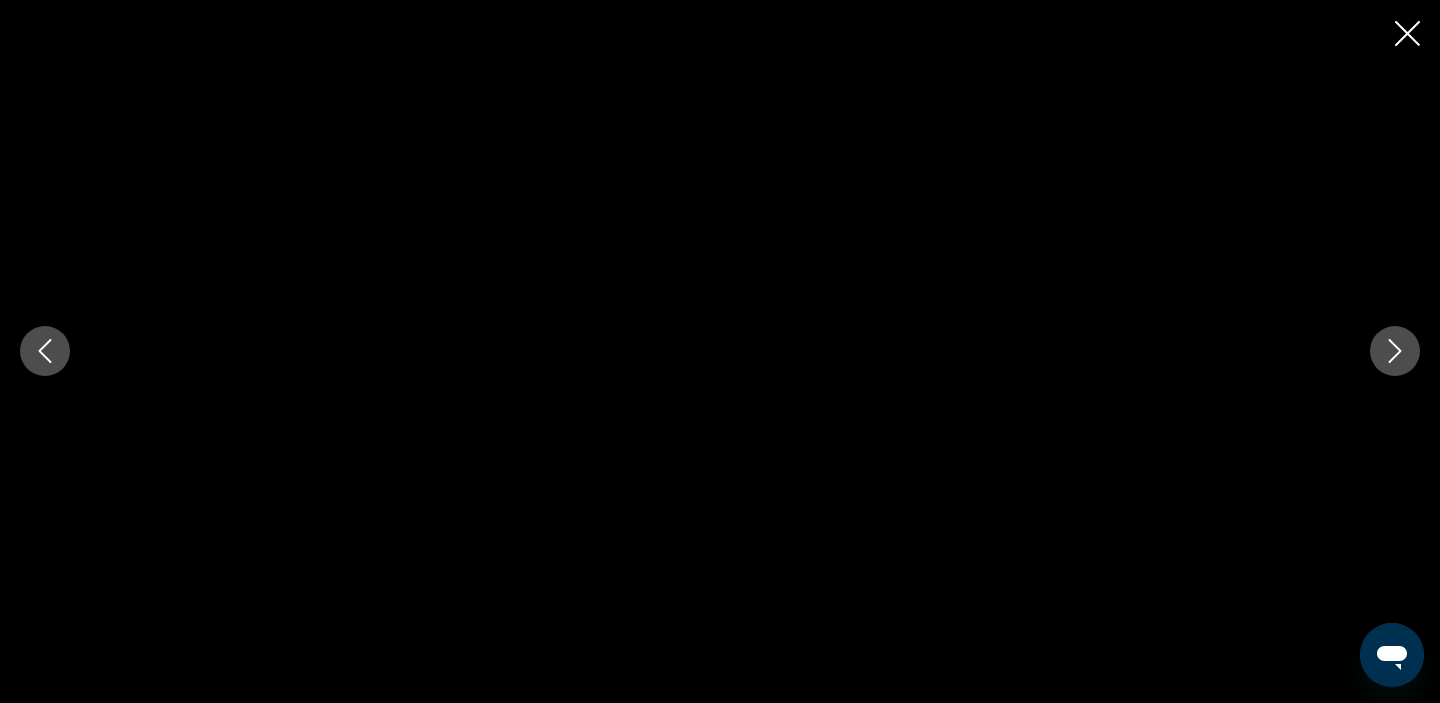 click at bounding box center [1395, 351] 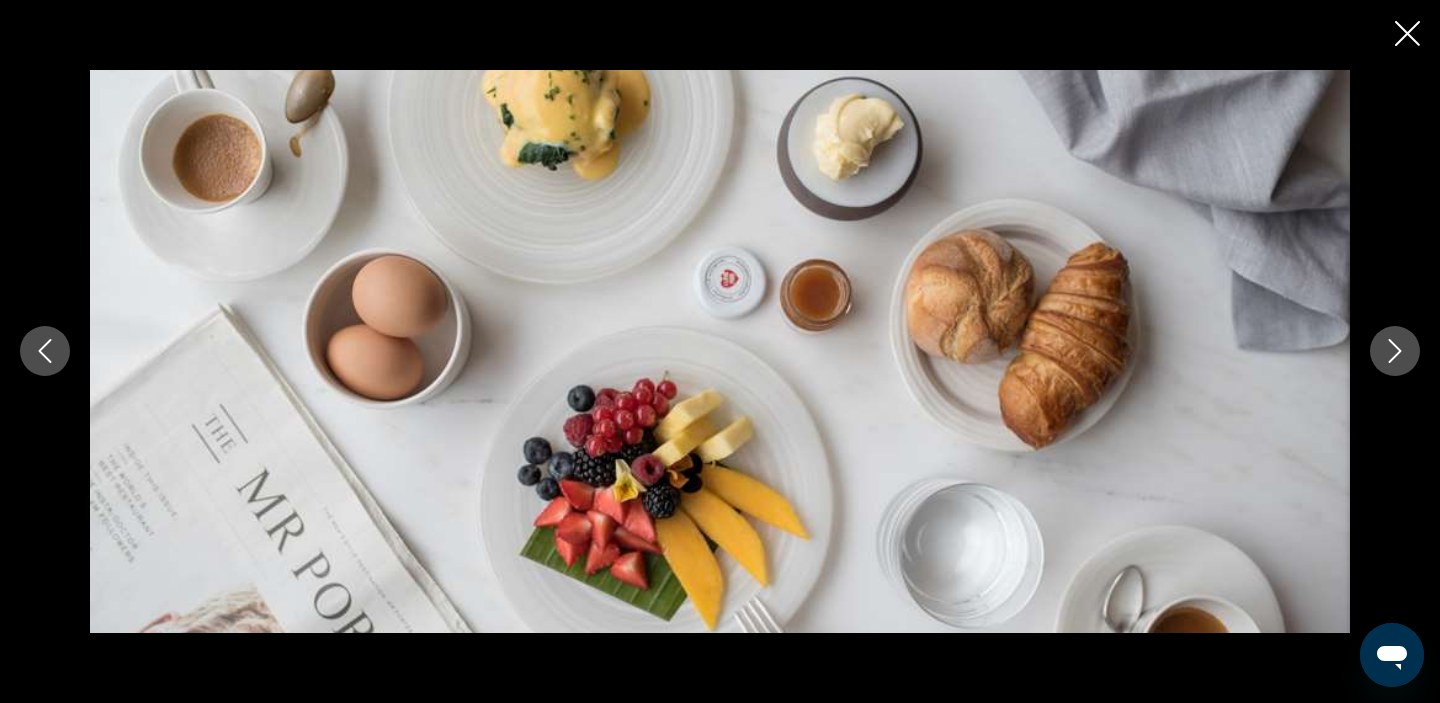 click at bounding box center (1395, 351) 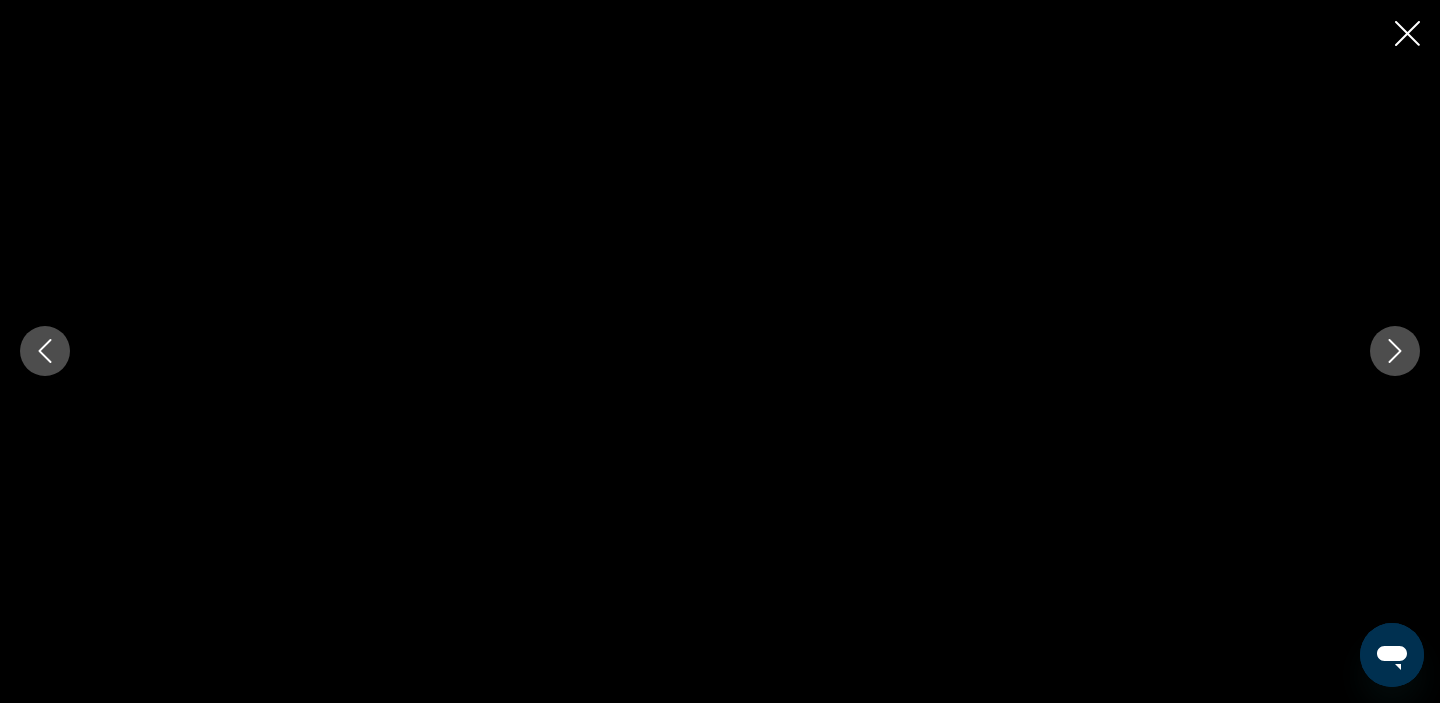 click at bounding box center (1395, 351) 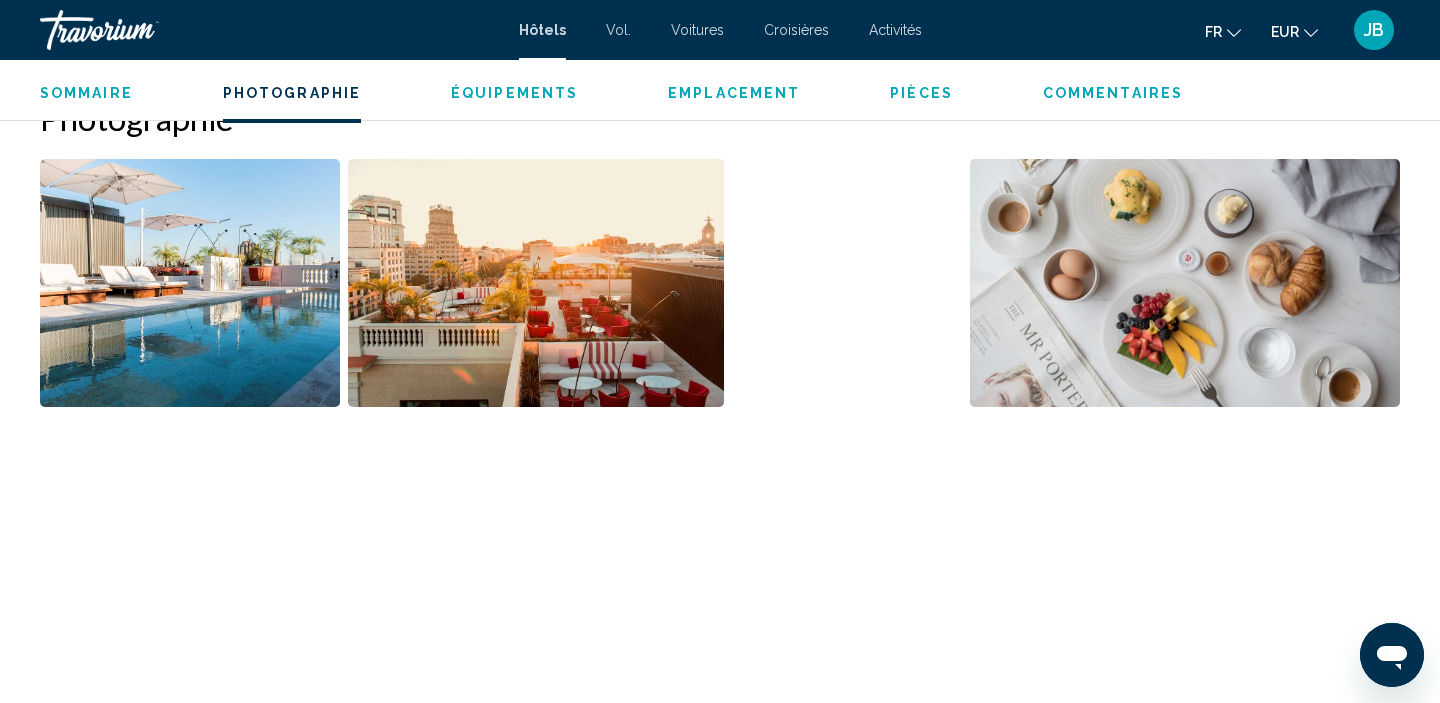 click at bounding box center (140, 30) 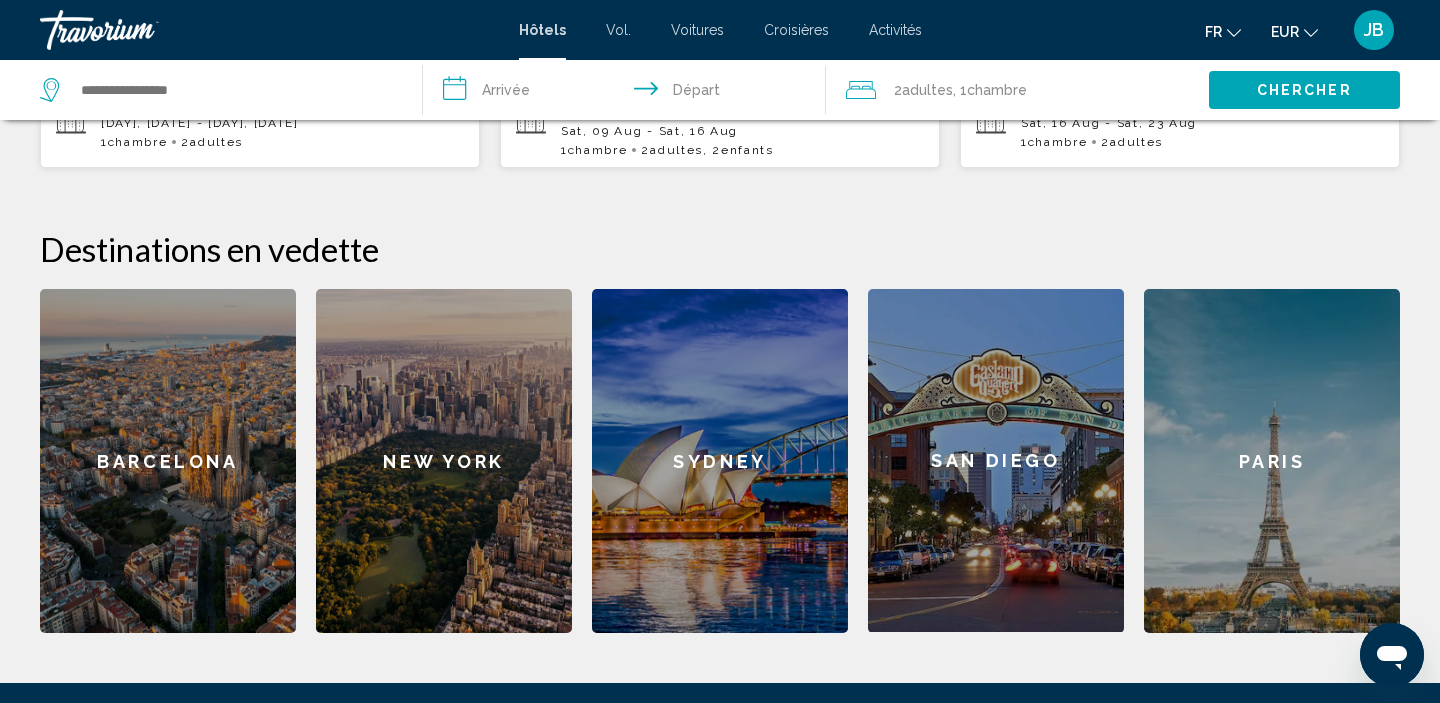 scroll, scrollTop: 678, scrollLeft: 0, axis: vertical 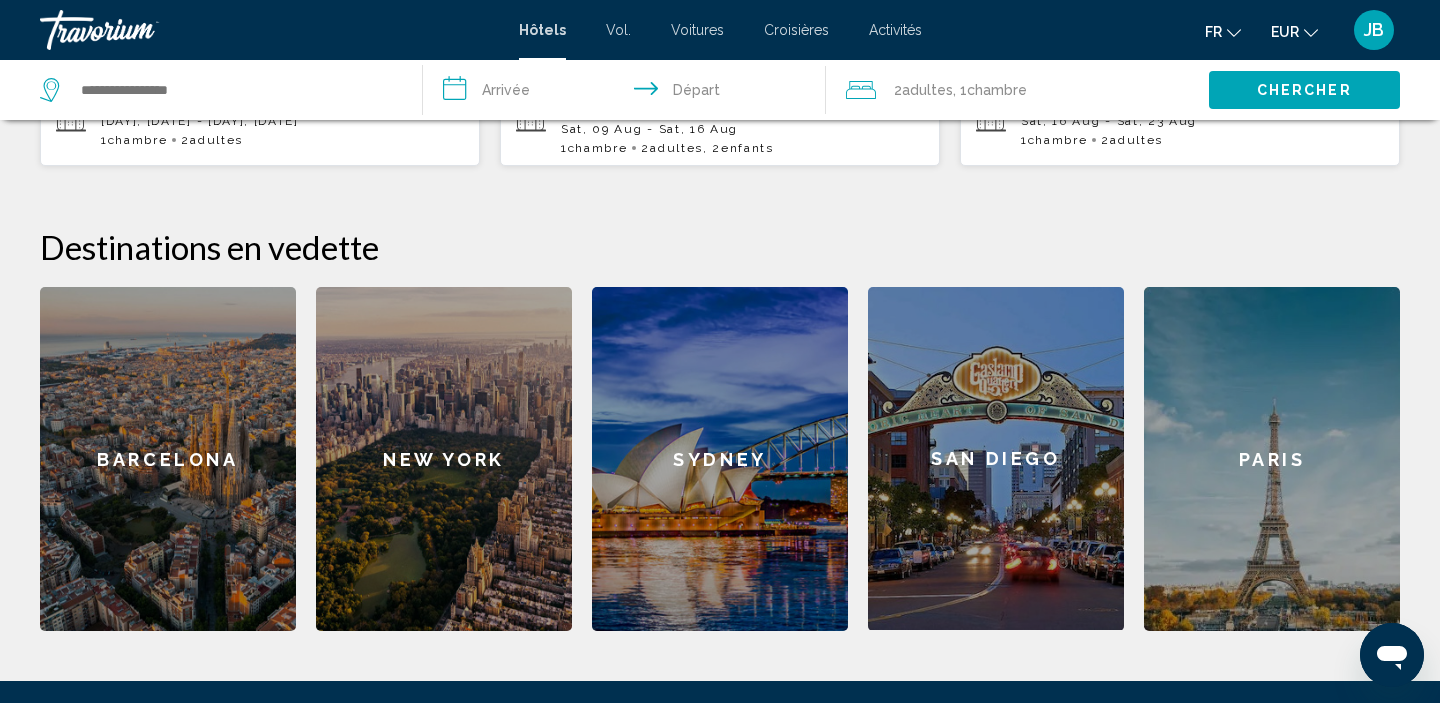 click on "San Diego" at bounding box center [996, 458] 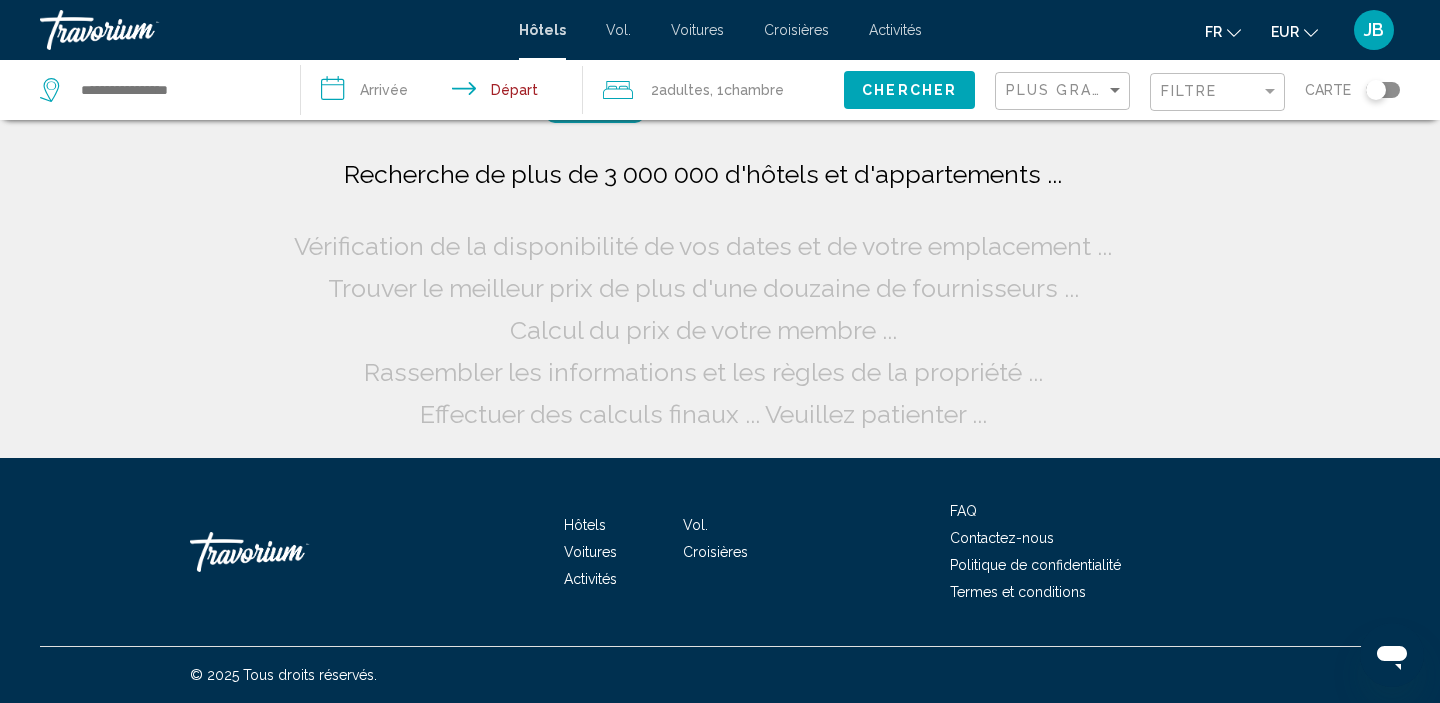 scroll, scrollTop: 0, scrollLeft: 0, axis: both 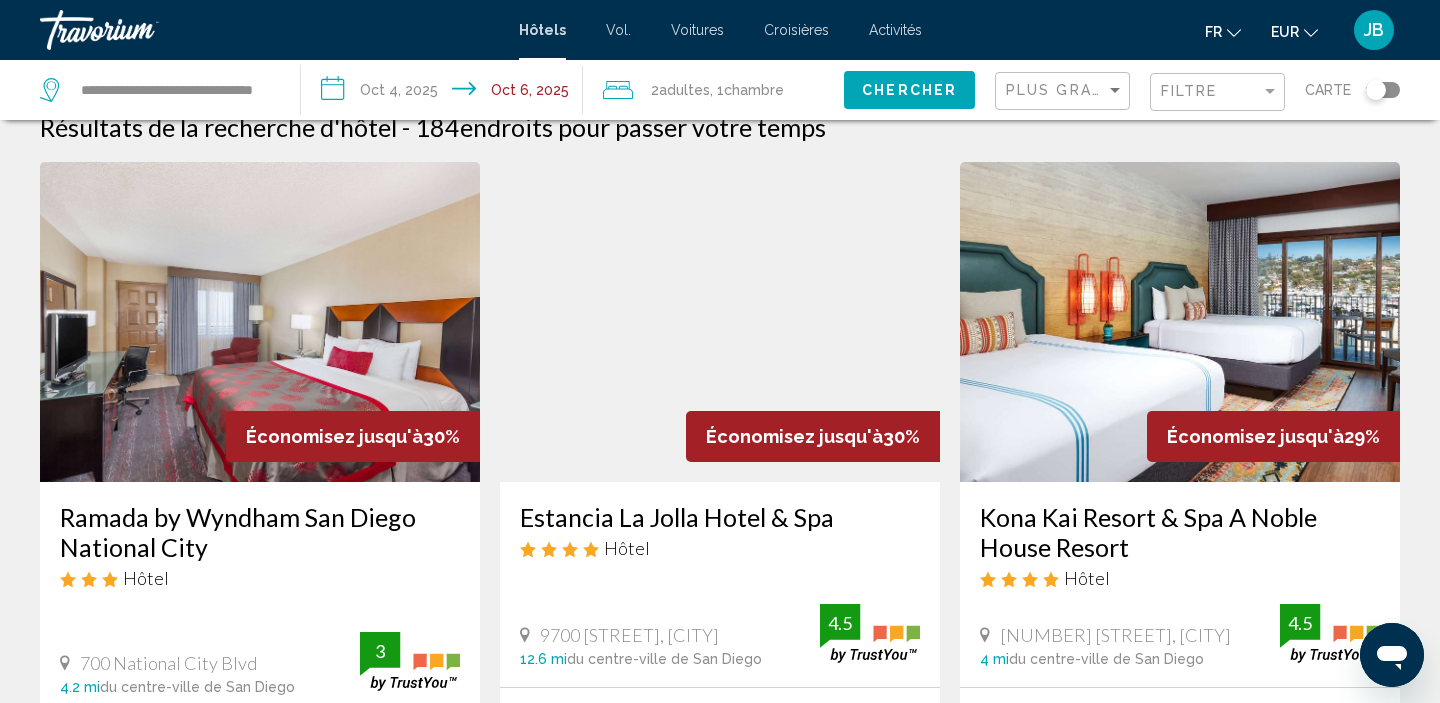 click on "**********" at bounding box center (445, 93) 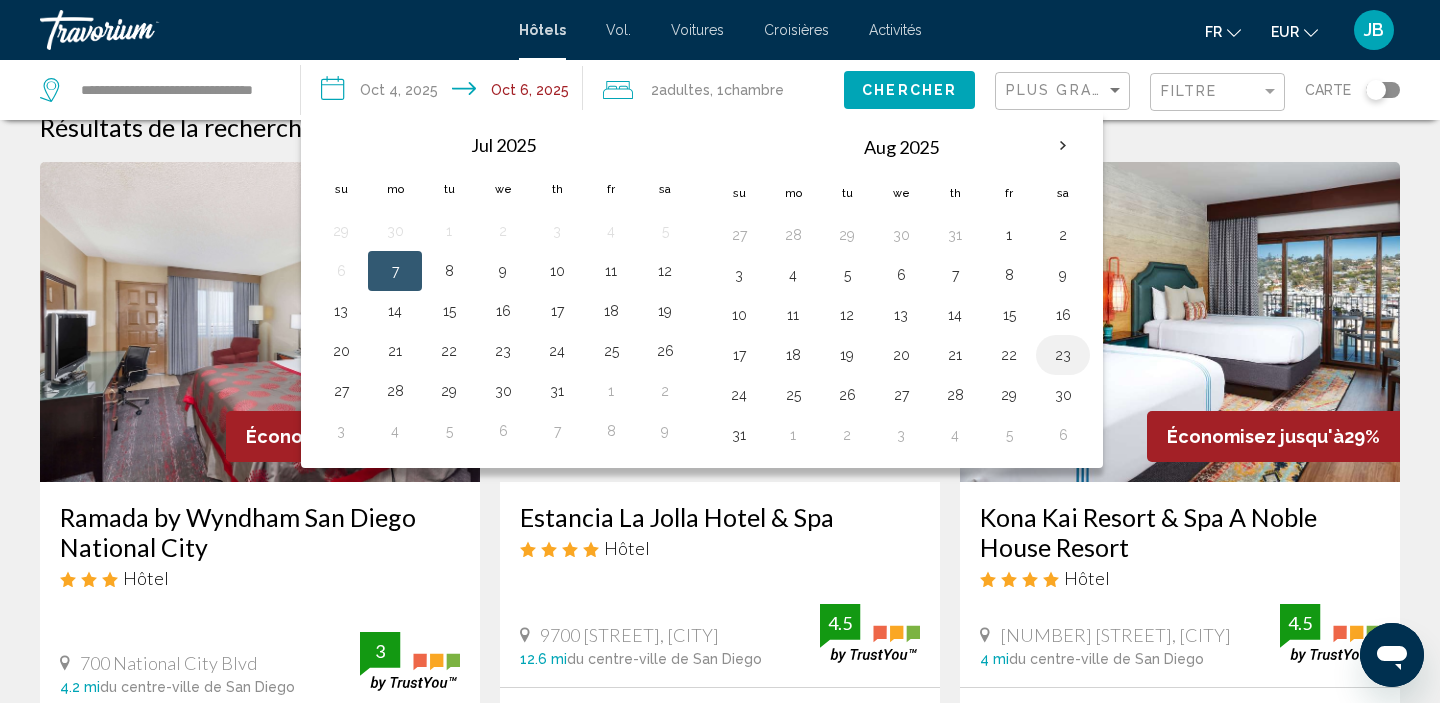 click on "23" at bounding box center (1063, 355) 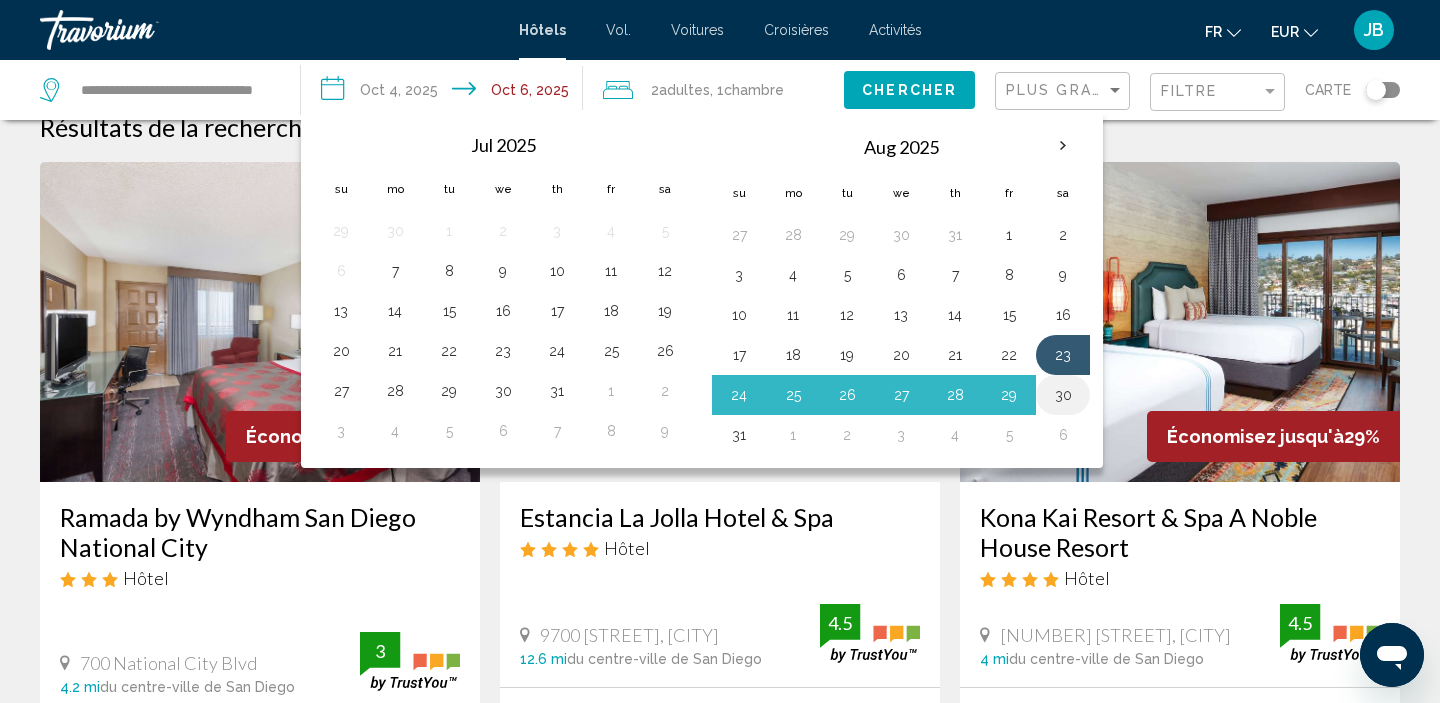 click on "30" at bounding box center [1063, 395] 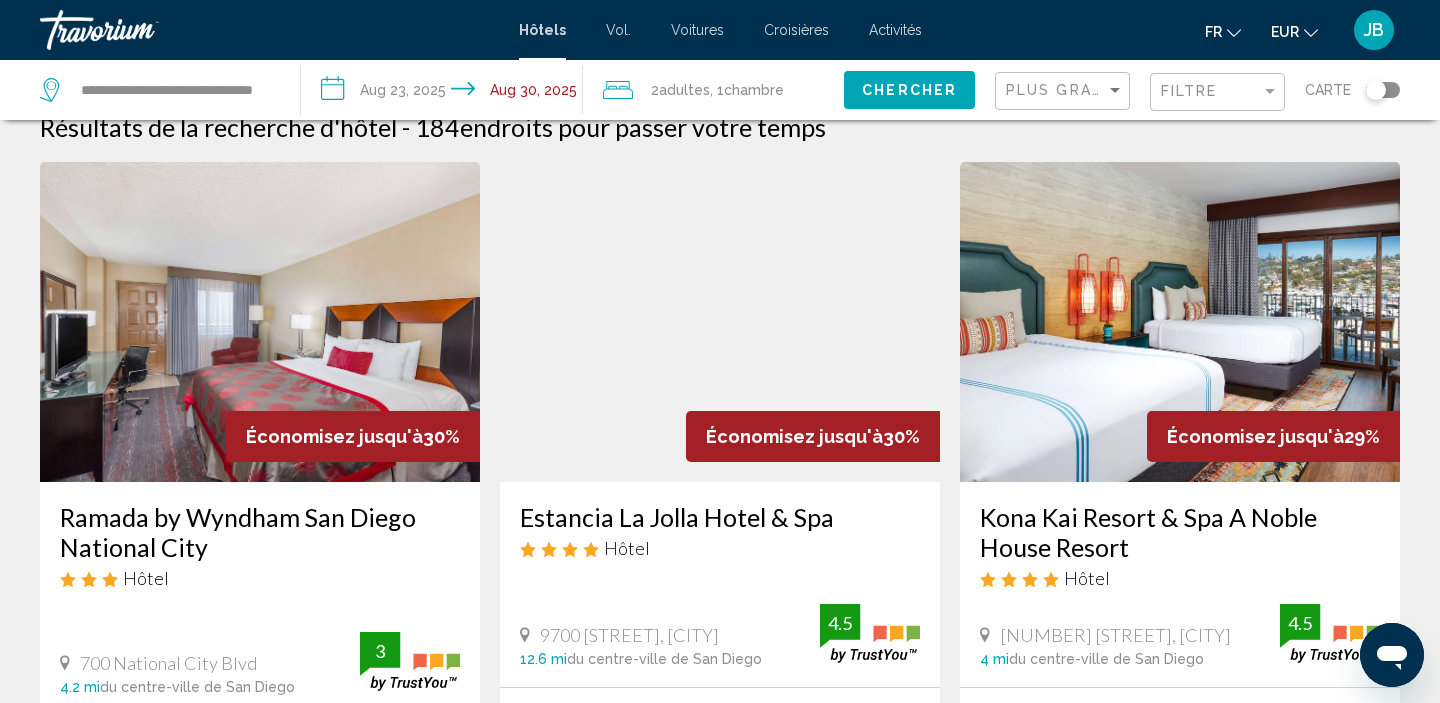 click on "Chambre" at bounding box center [754, 90] 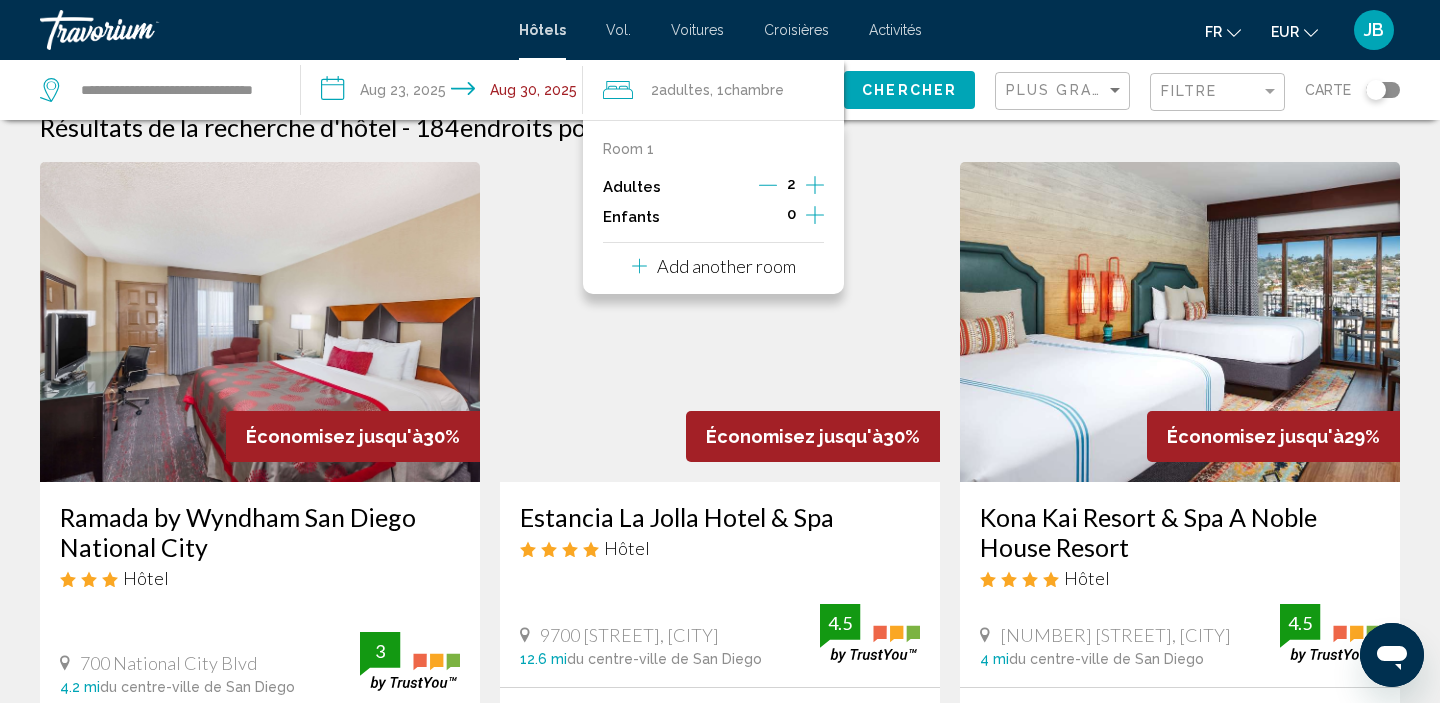 click at bounding box center (815, 215) 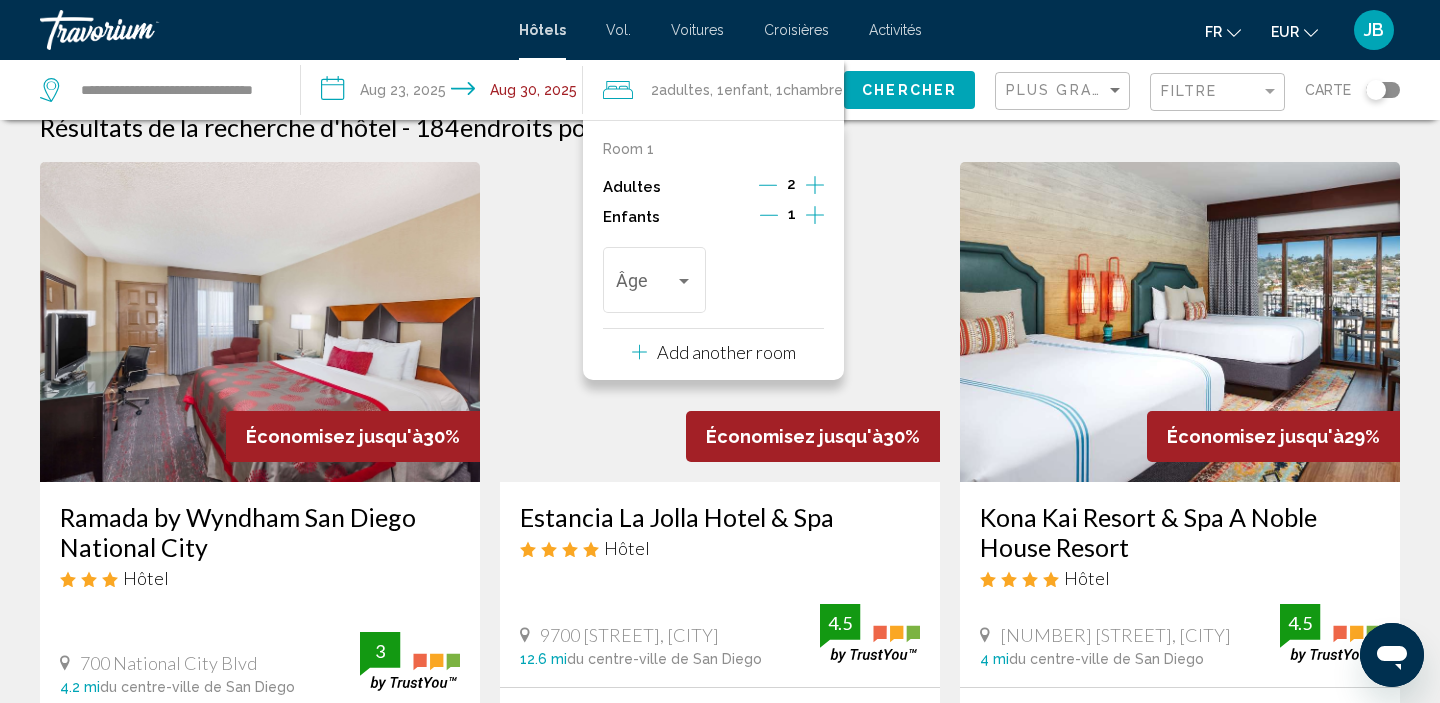 click at bounding box center [815, 215] 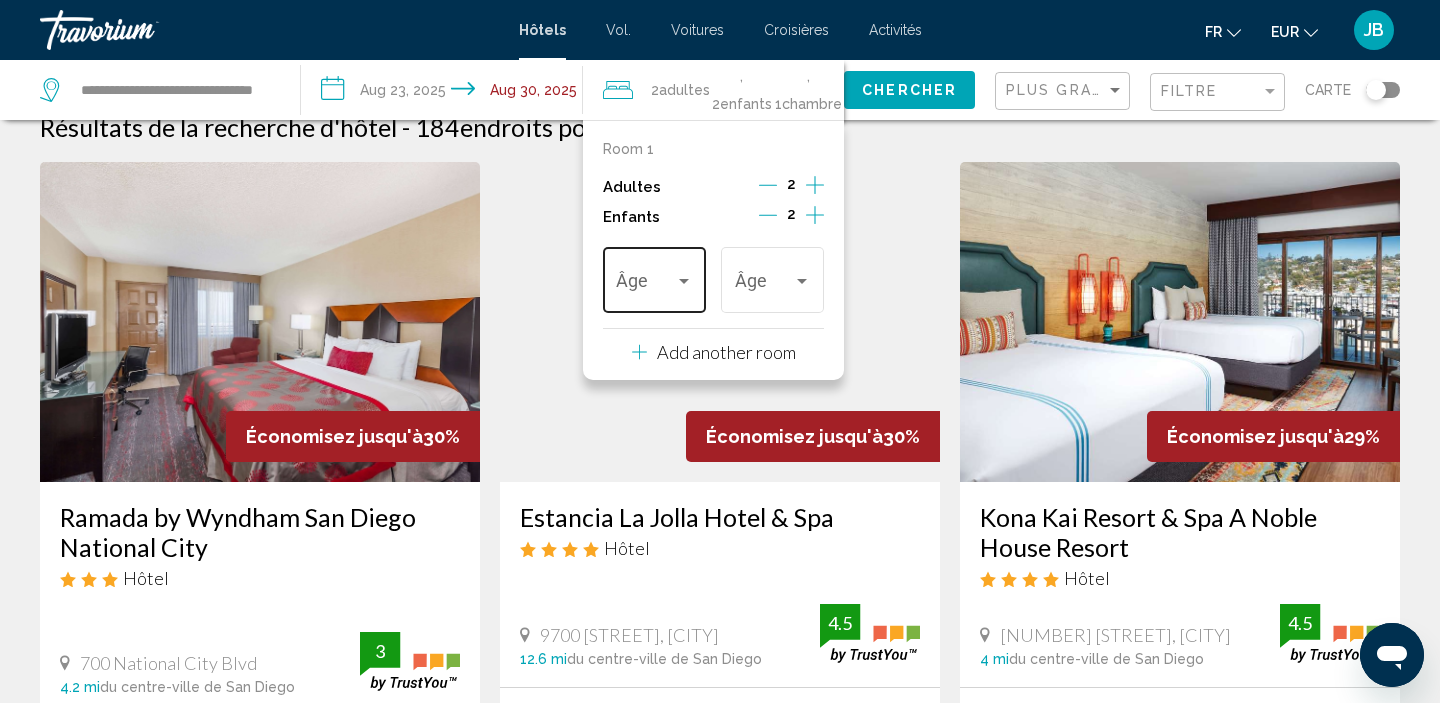 click on "Âge" at bounding box center [654, 277] 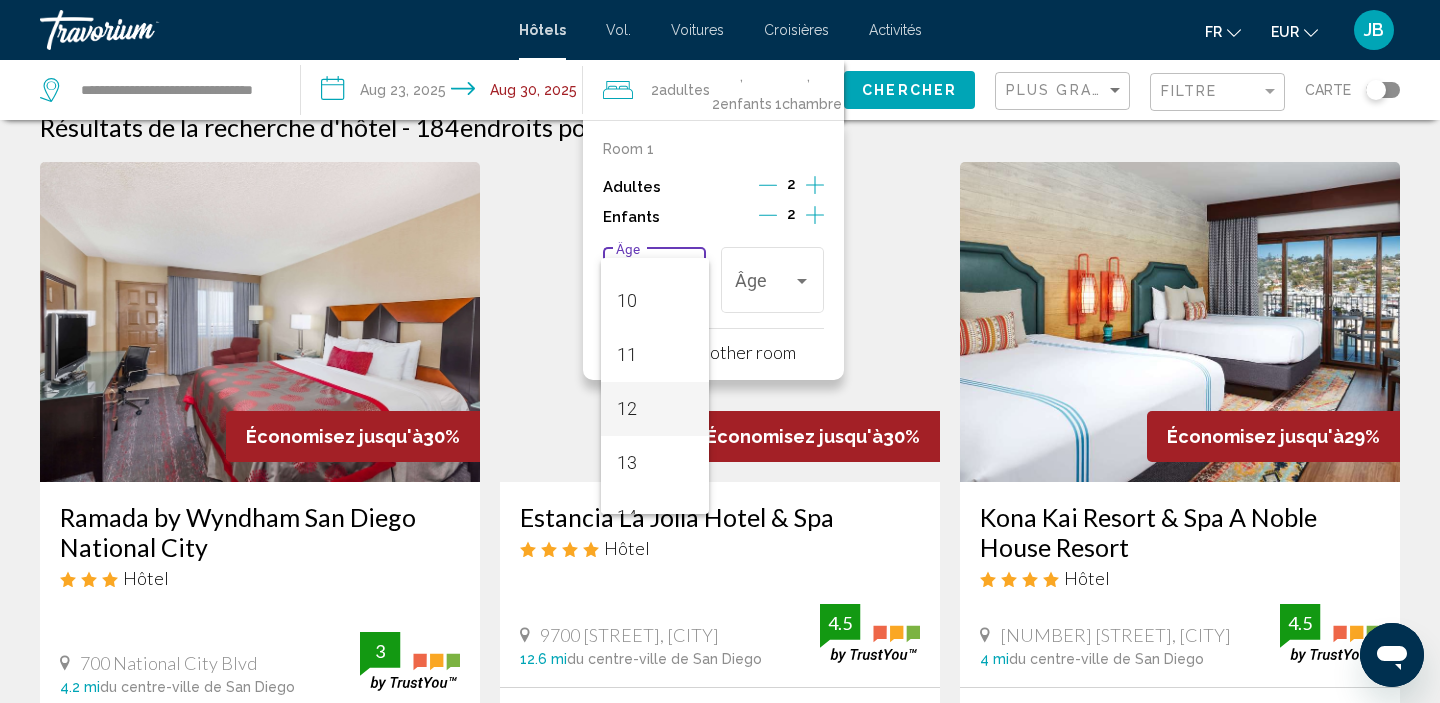 scroll, scrollTop: 524, scrollLeft: 0, axis: vertical 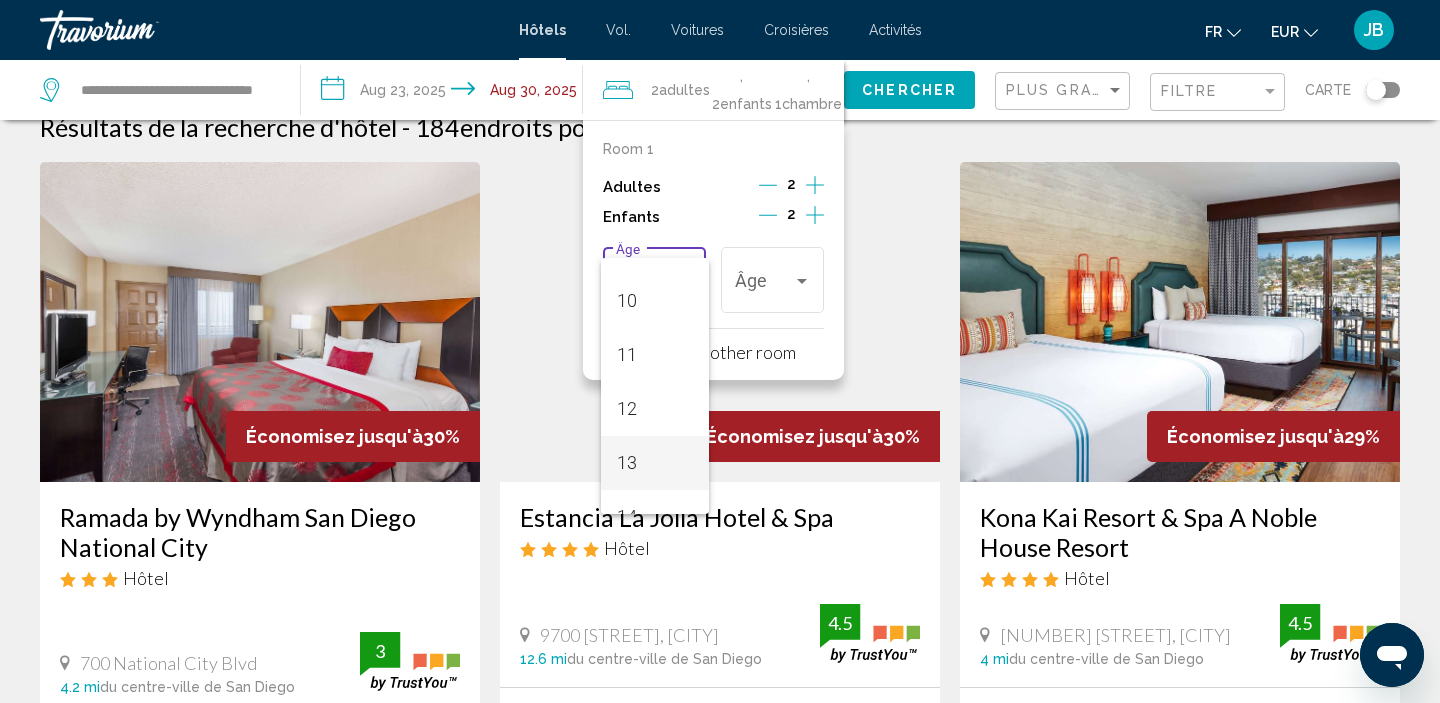 click on "13" at bounding box center (655, 463) 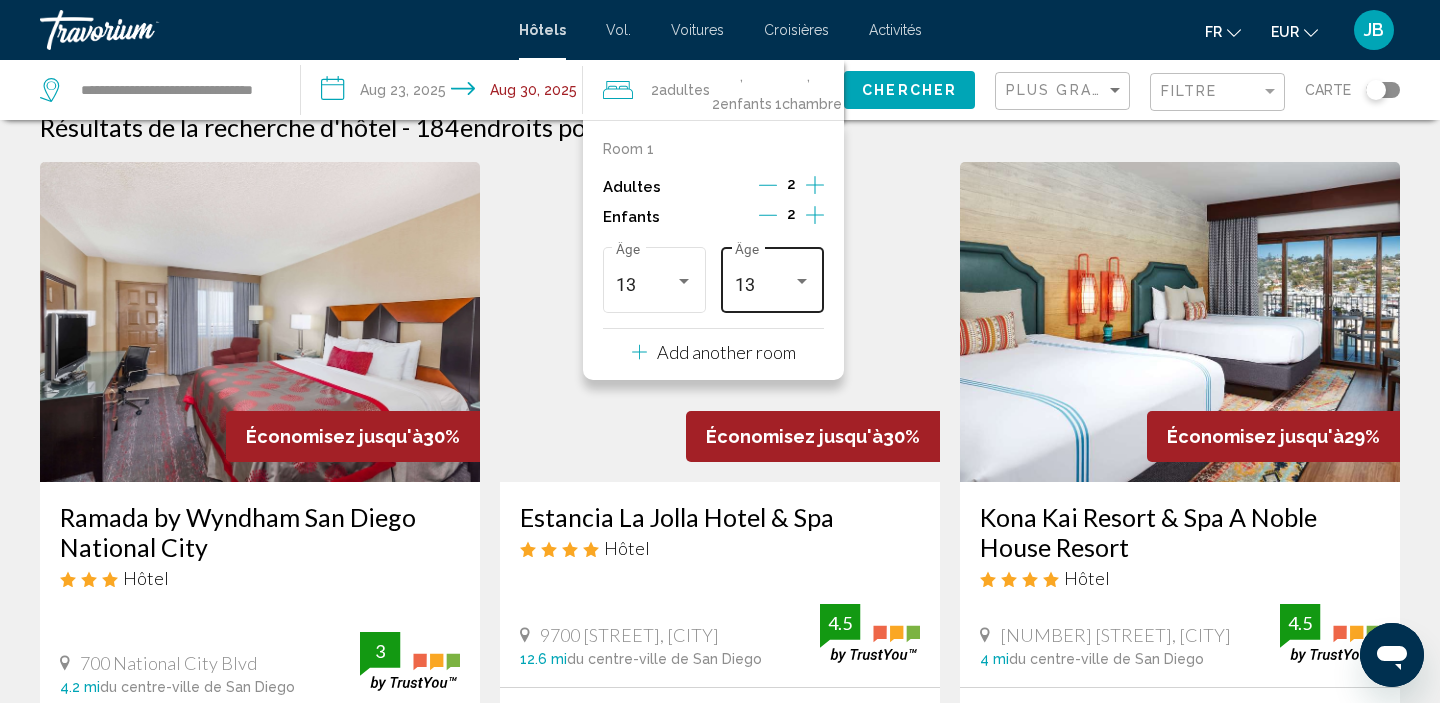 click on "[NUMBER] Âge" at bounding box center (773, 277) 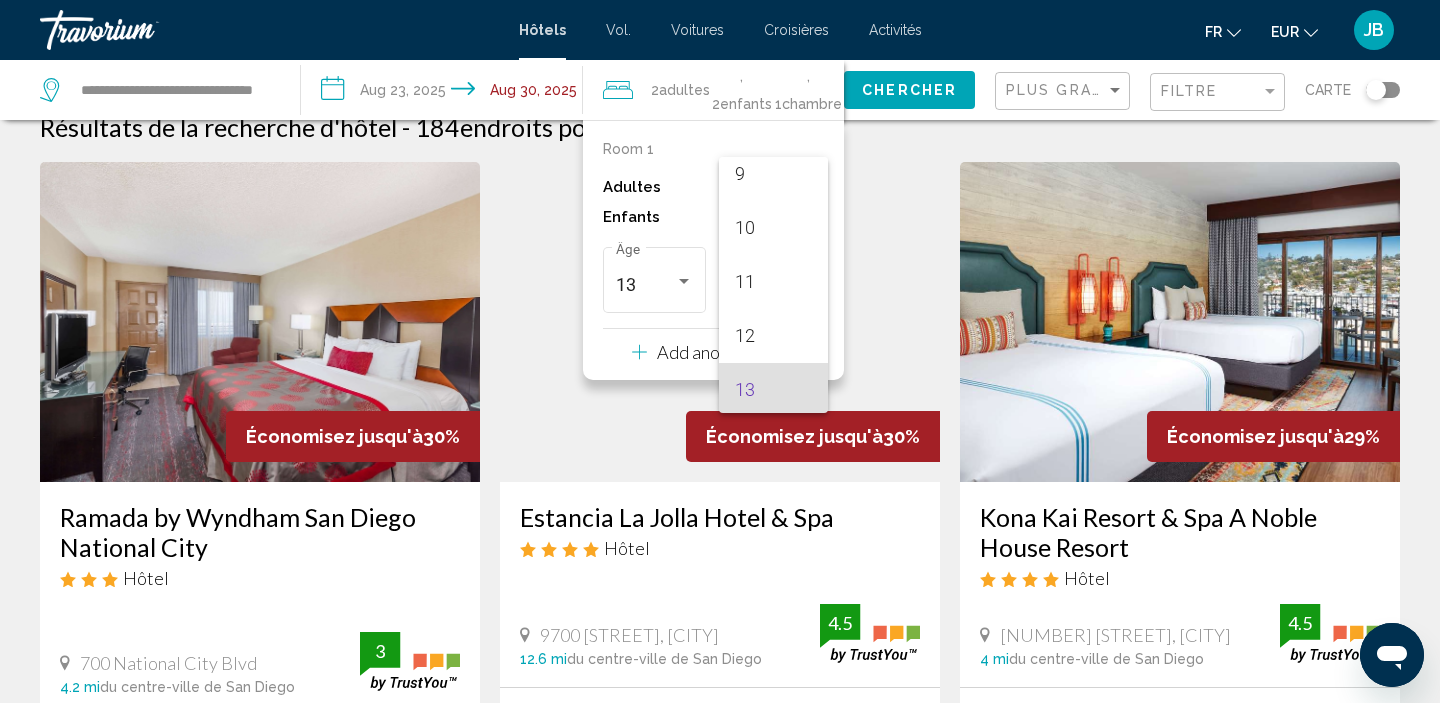 scroll, scrollTop: 500, scrollLeft: 0, axis: vertical 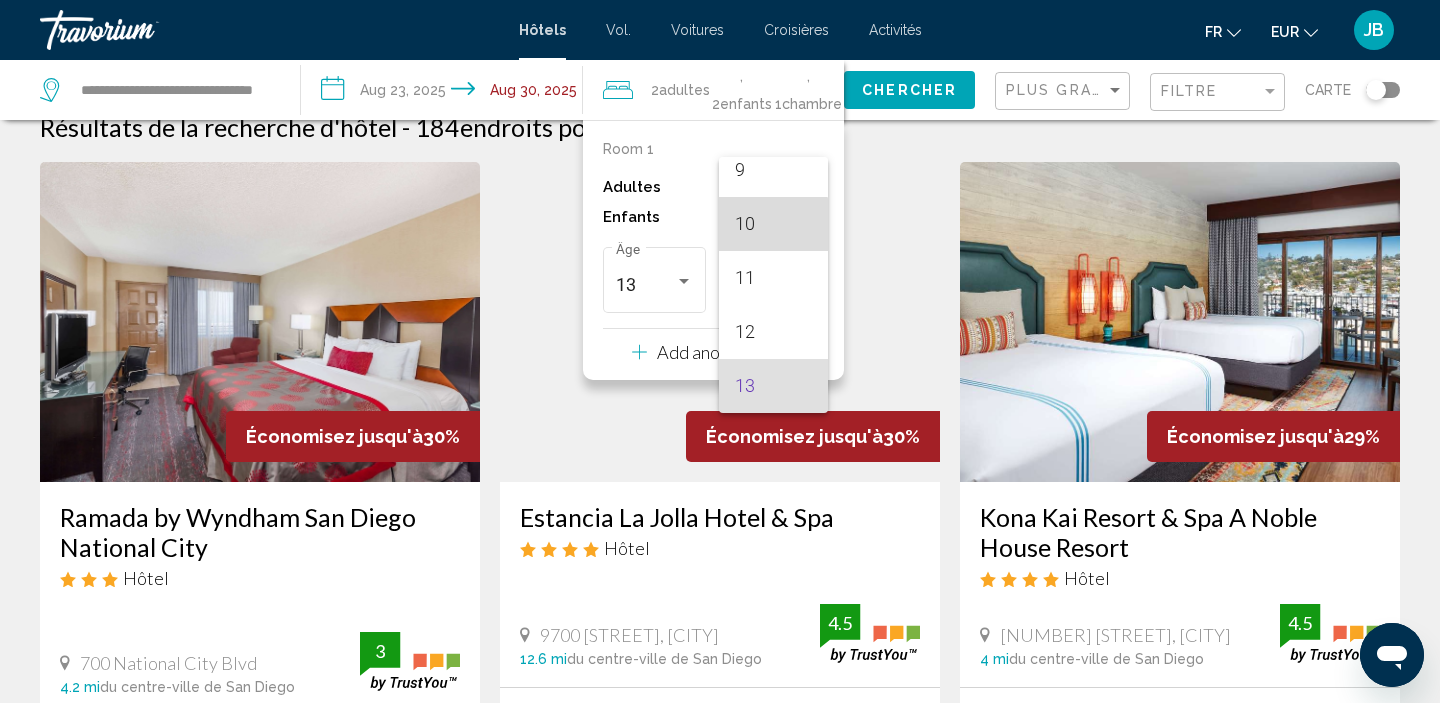 click on "10" at bounding box center [773, 224] 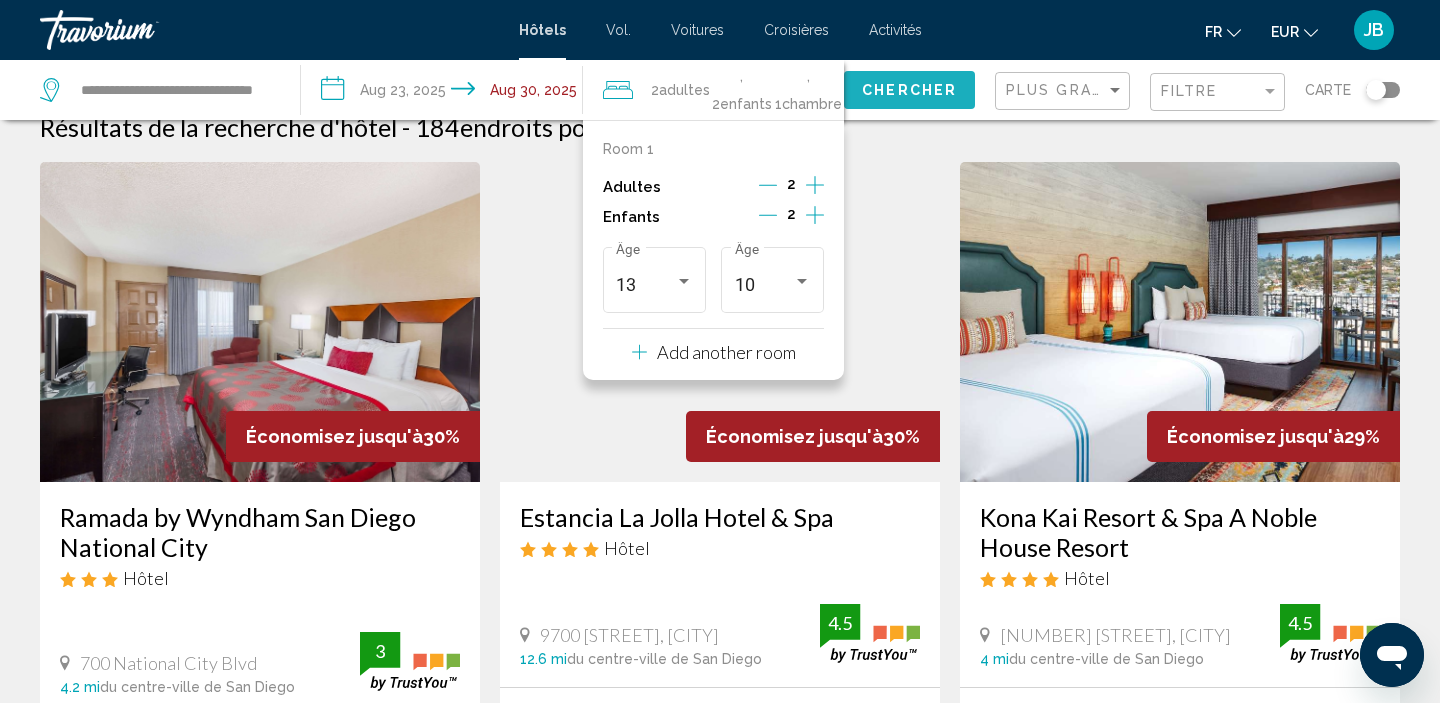 click on "Chercher" at bounding box center (909, 89) 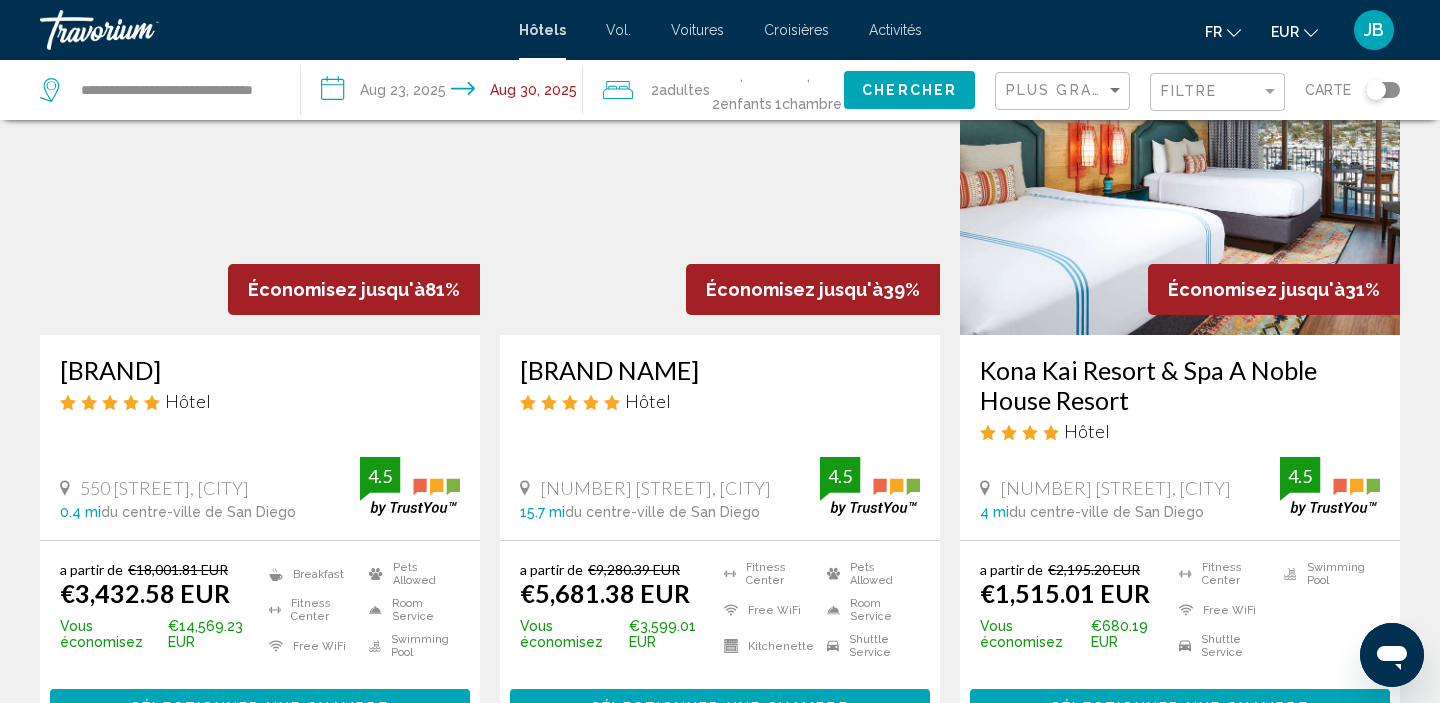 scroll, scrollTop: 181, scrollLeft: 0, axis: vertical 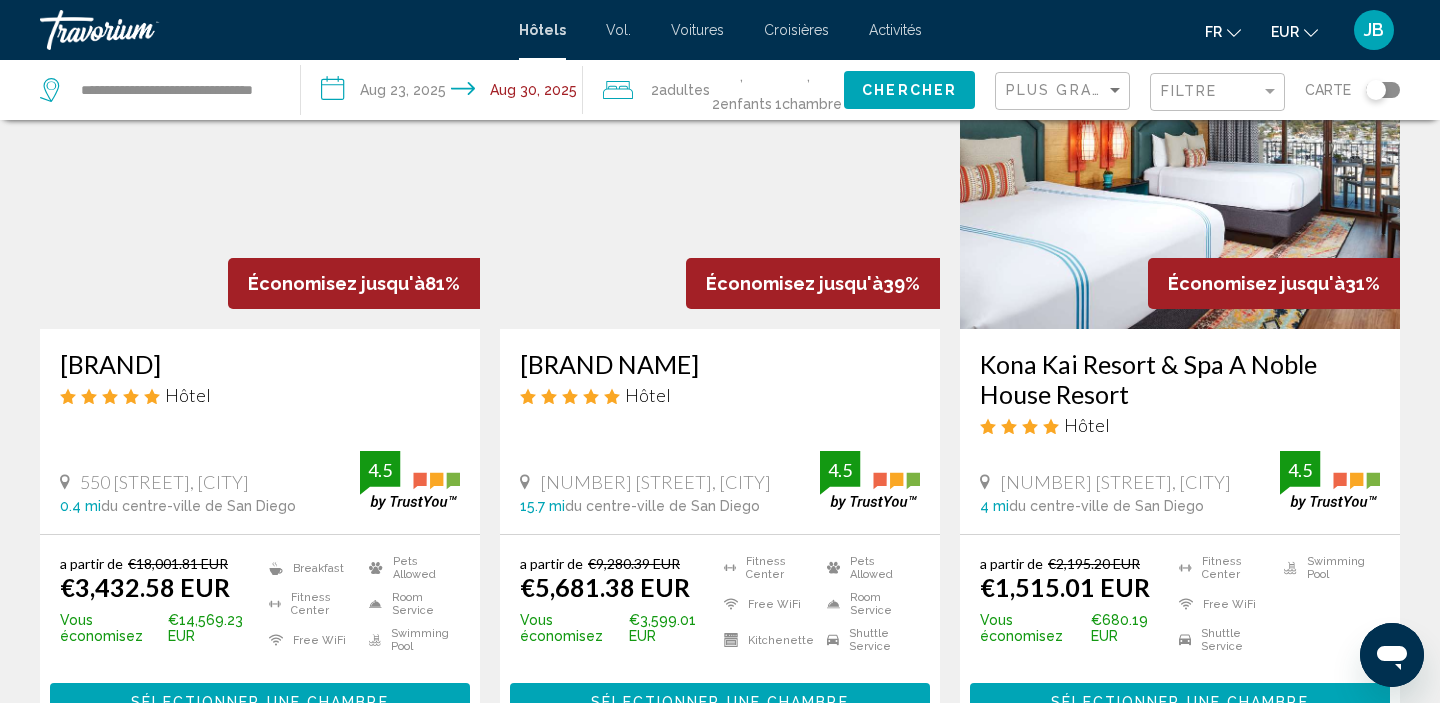 click at bounding box center (260, 169) 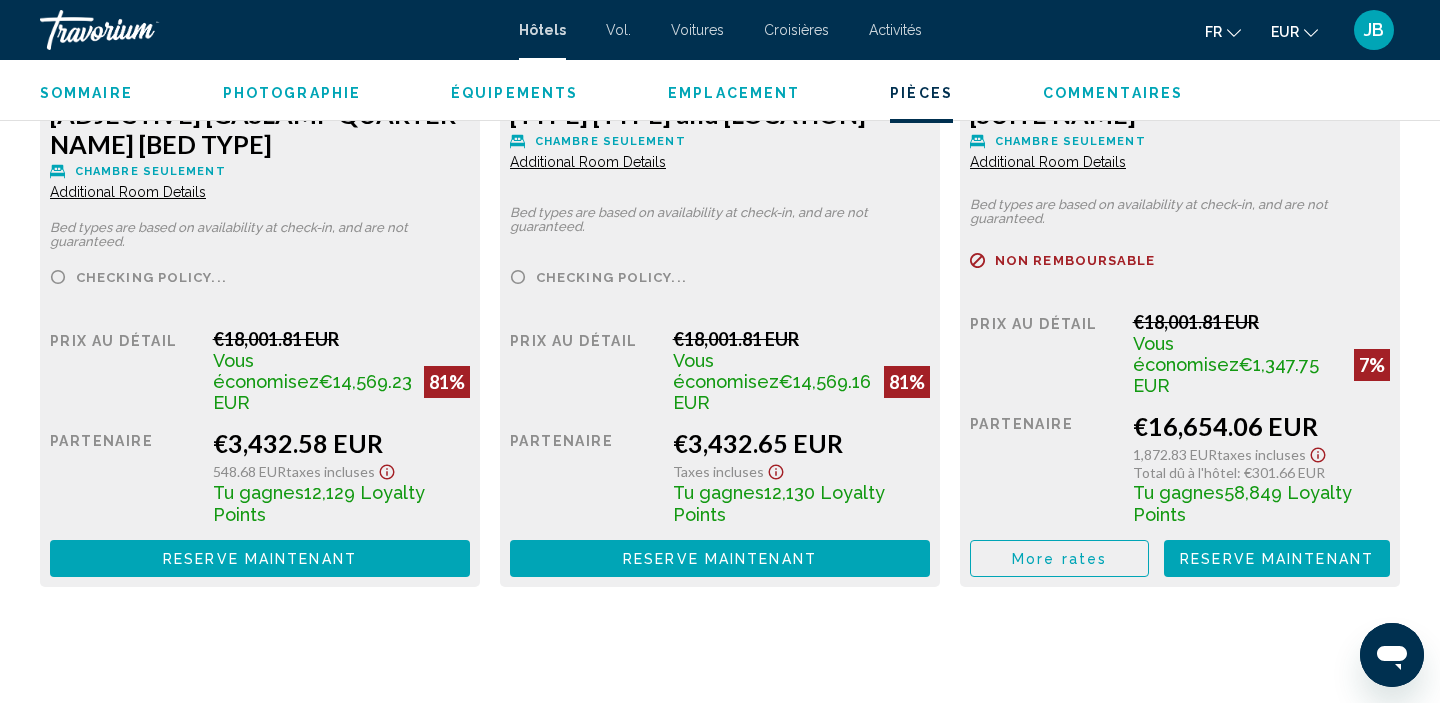 scroll, scrollTop: 2998, scrollLeft: 0, axis: vertical 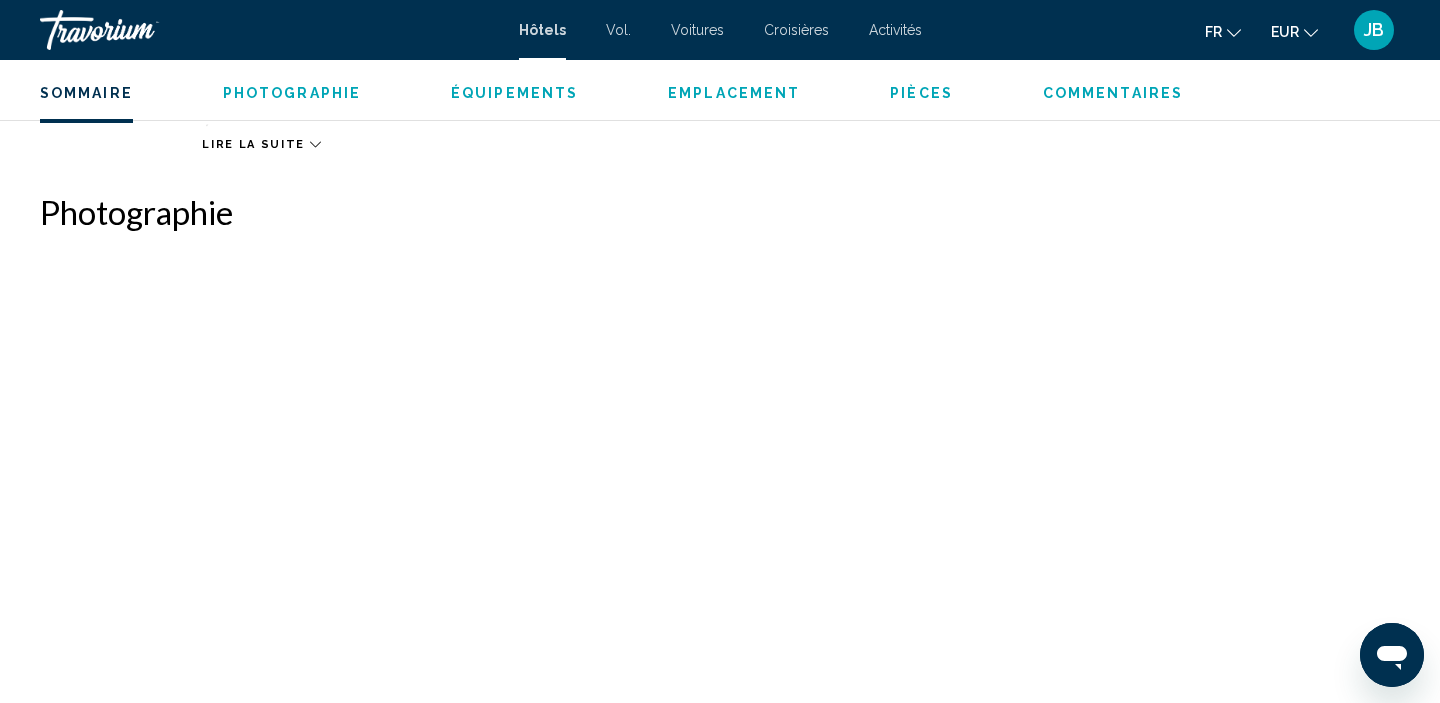 click at bounding box center (847, 377) 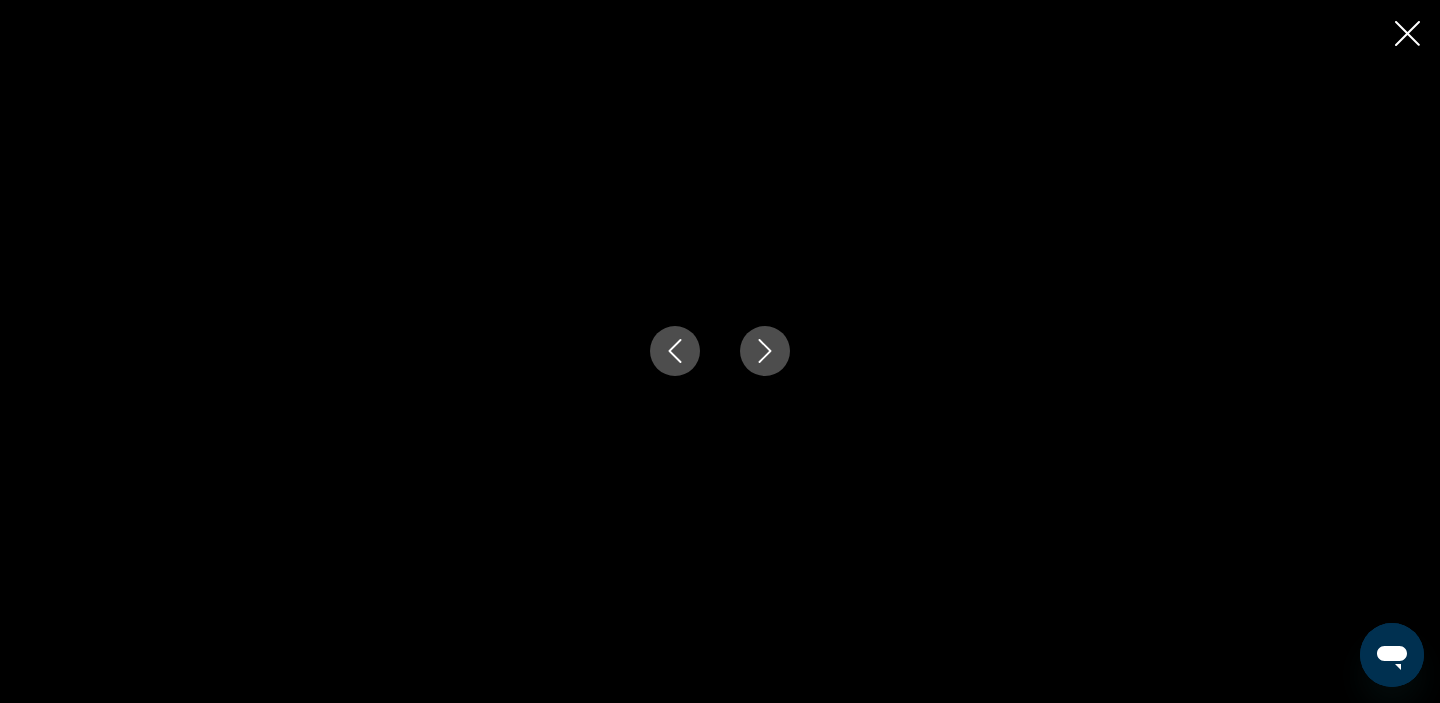 click at bounding box center [765, 351] 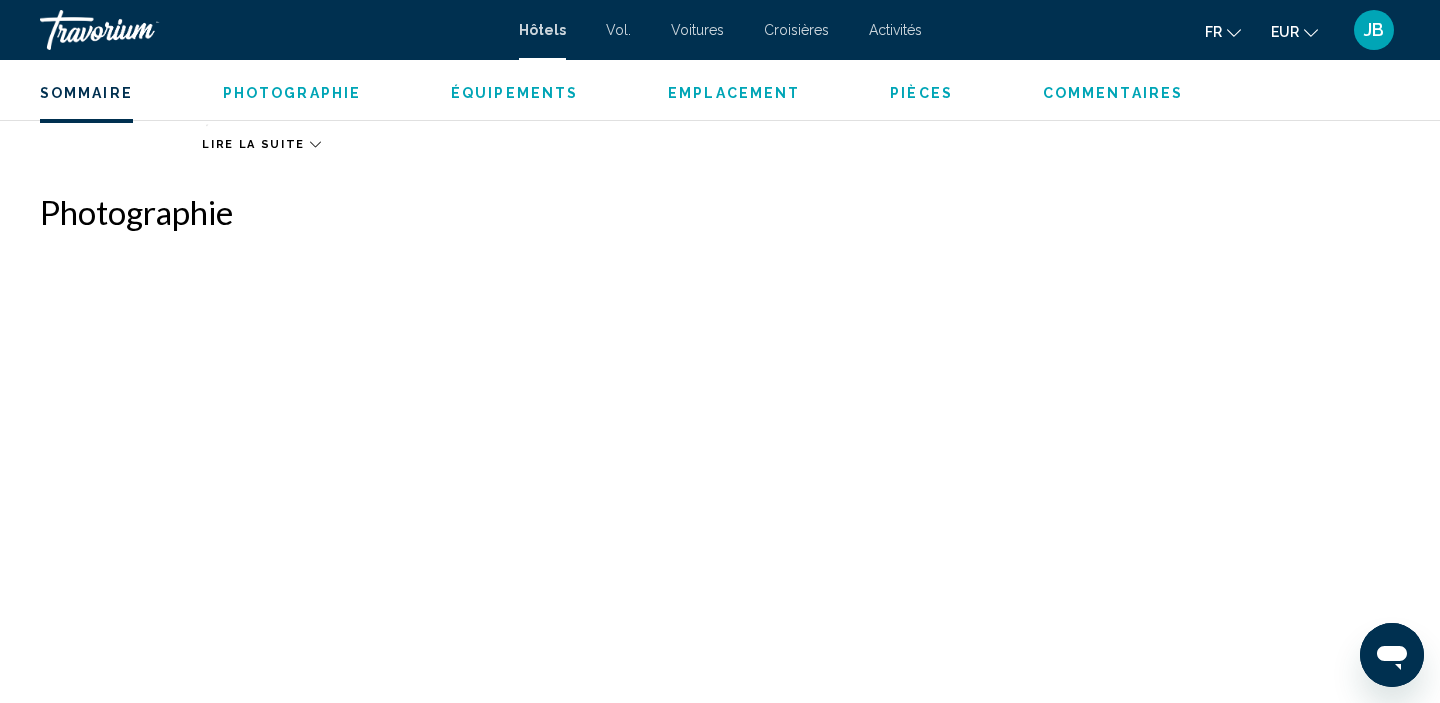 click at bounding box center [140, 30] 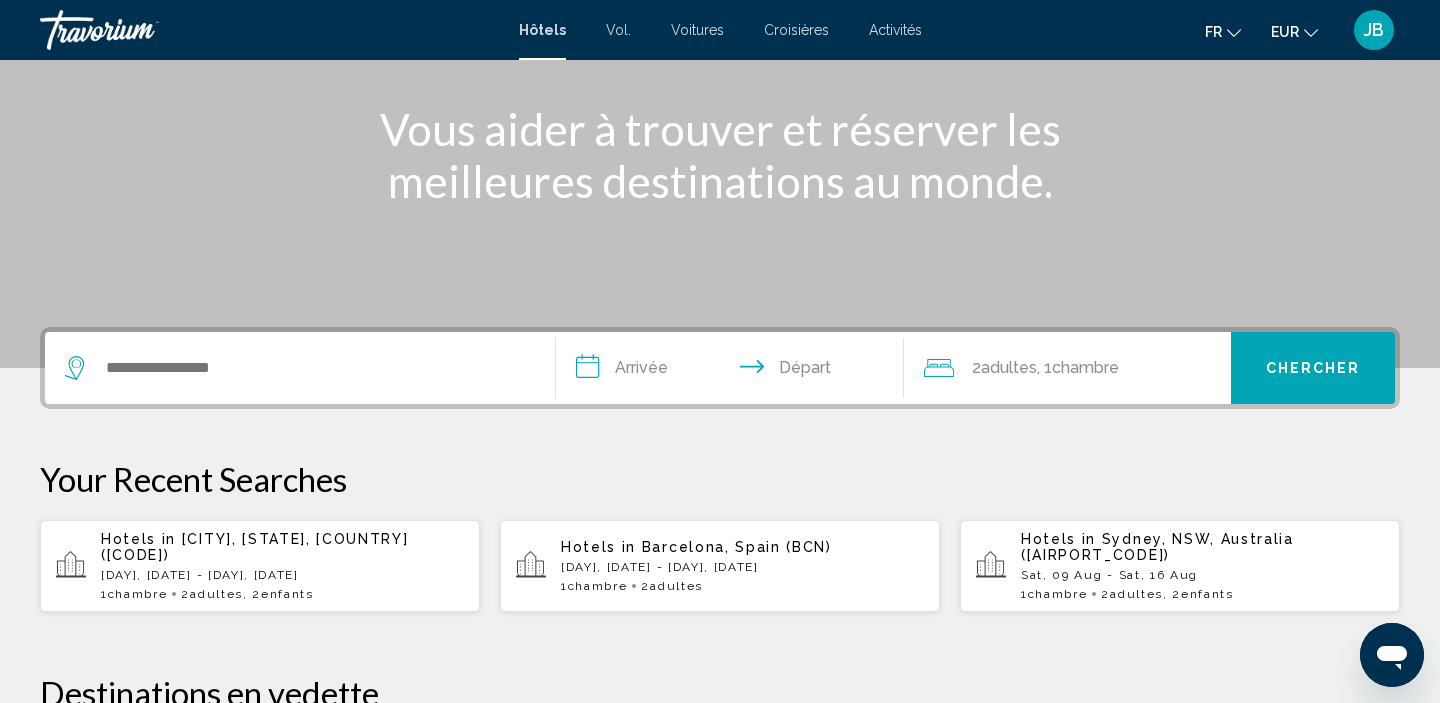 scroll, scrollTop: 229, scrollLeft: 0, axis: vertical 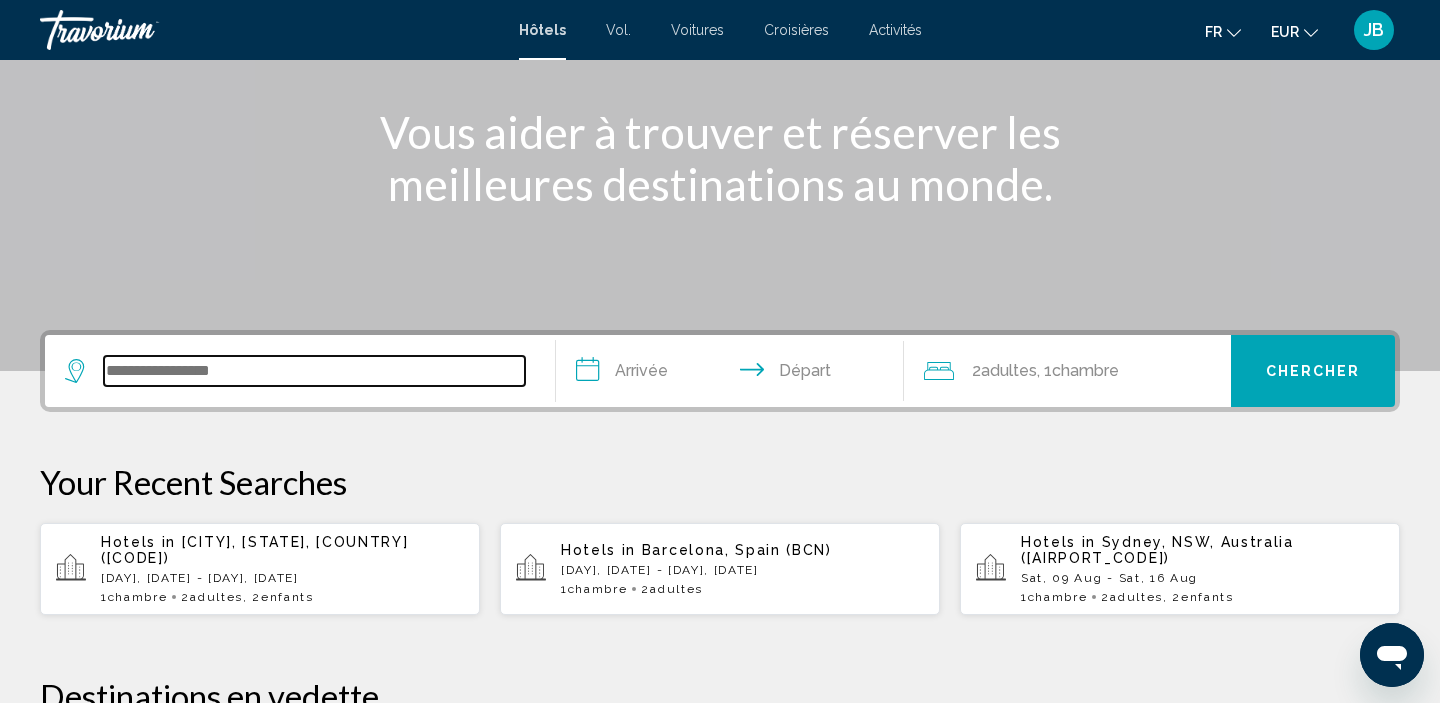 click at bounding box center (314, 371) 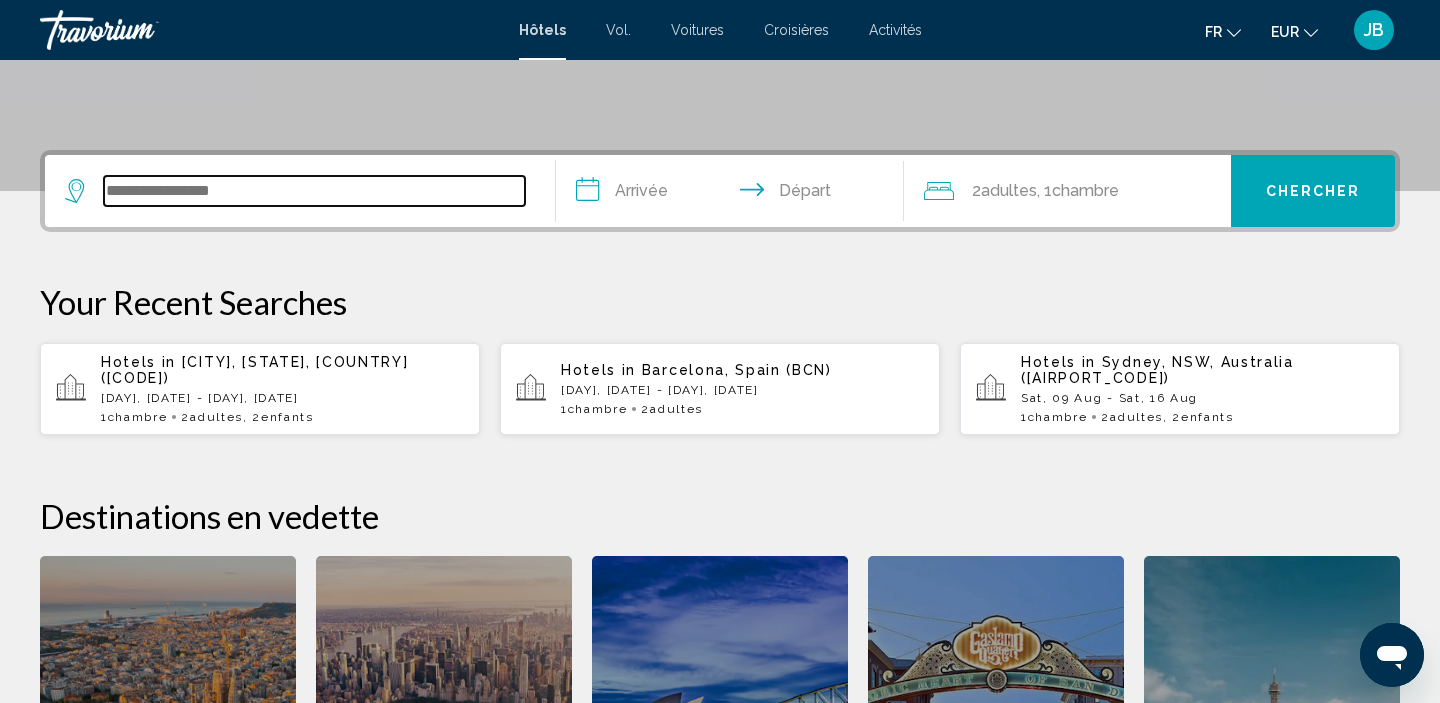 scroll, scrollTop: 494, scrollLeft: 0, axis: vertical 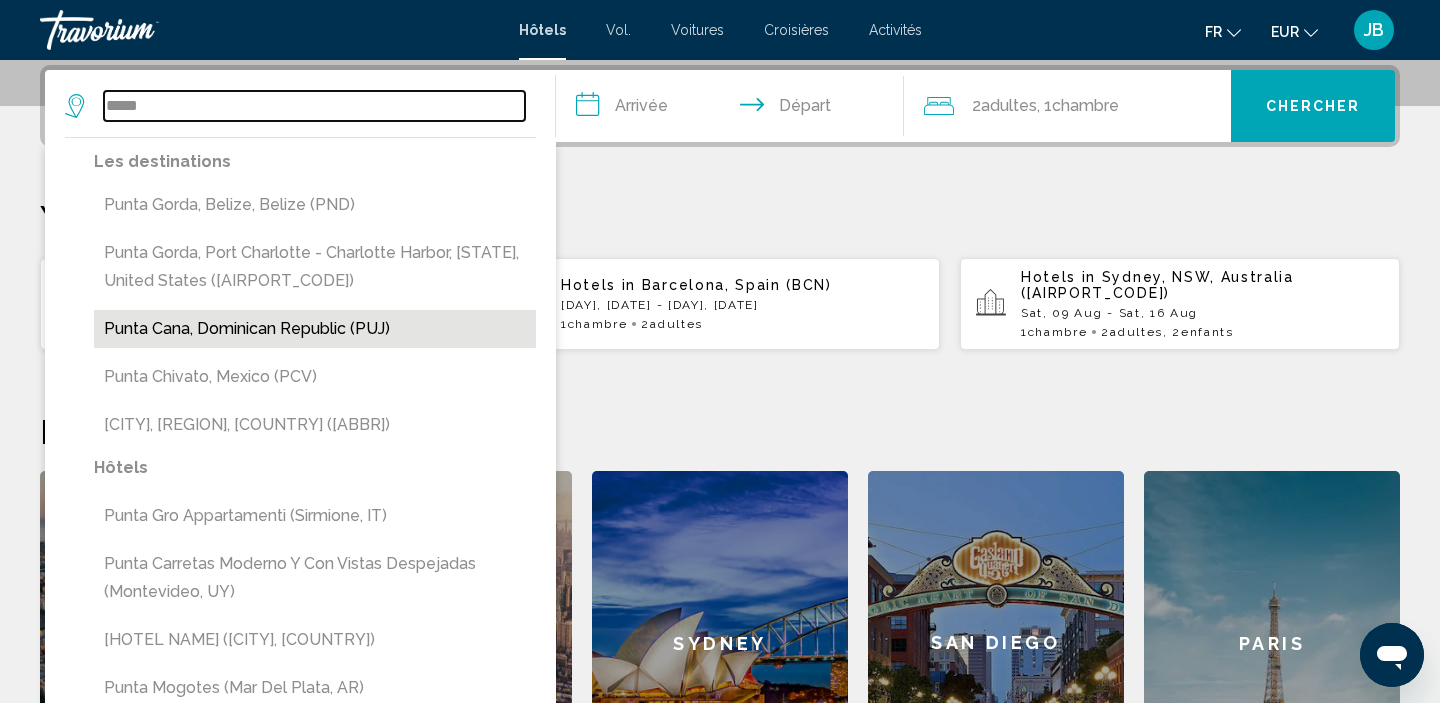 type on "*****" 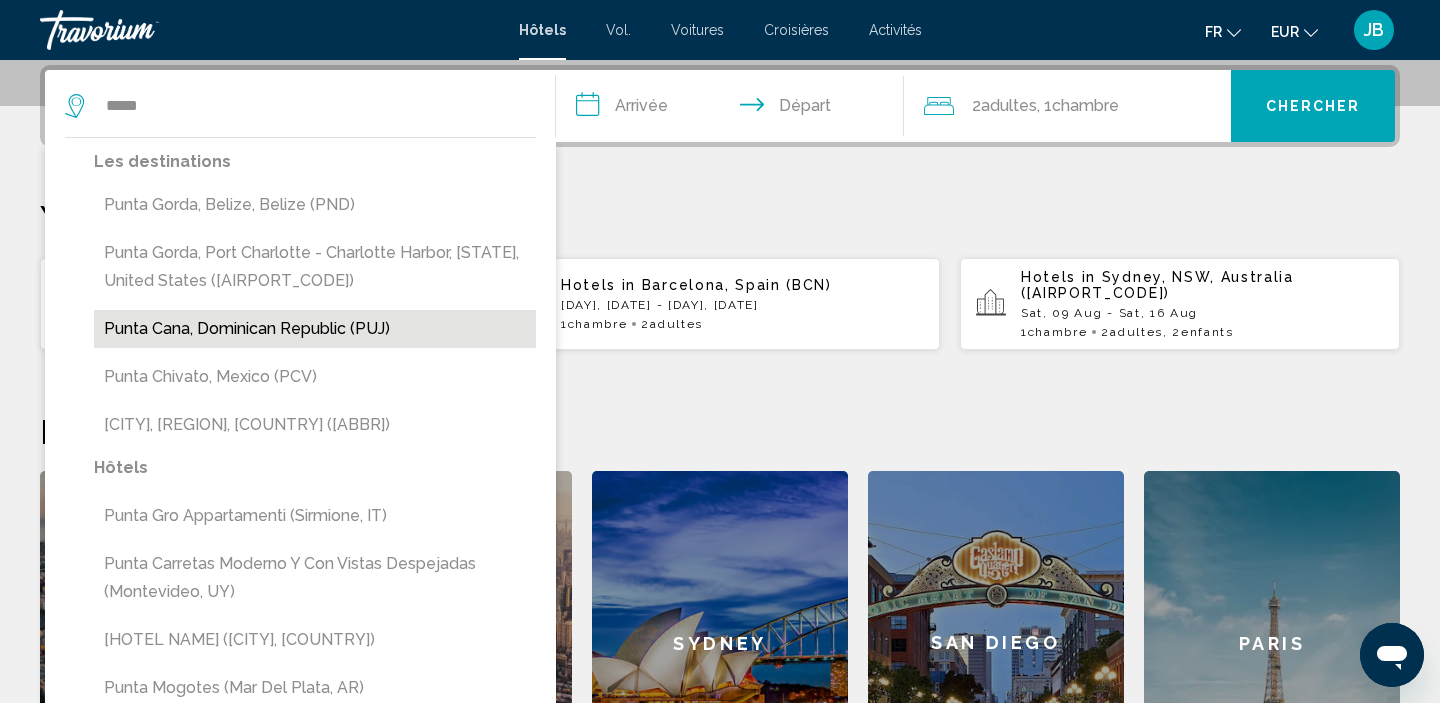 click on "Punta Cana, Dominican Republic (PUJ)" at bounding box center [315, 329] 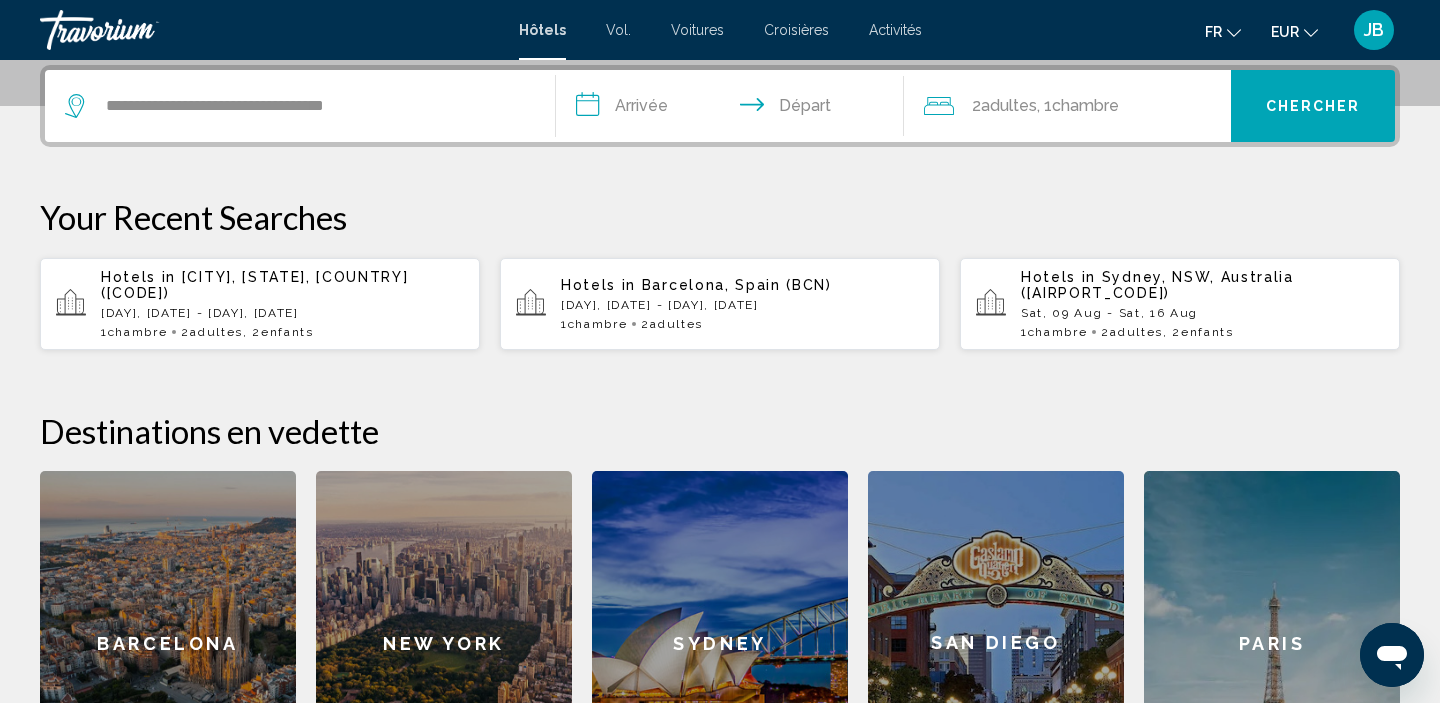 click on "**********" at bounding box center [734, 109] 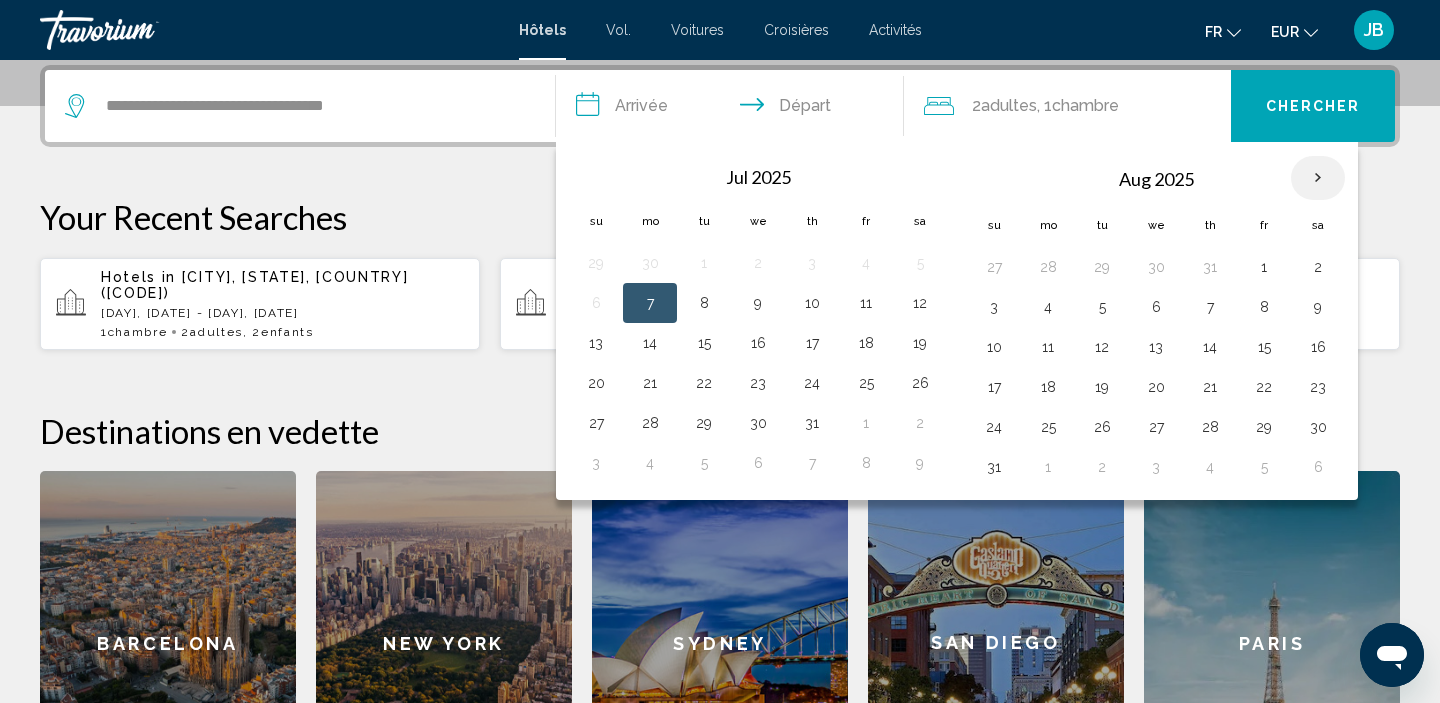 click at bounding box center [1318, 178] 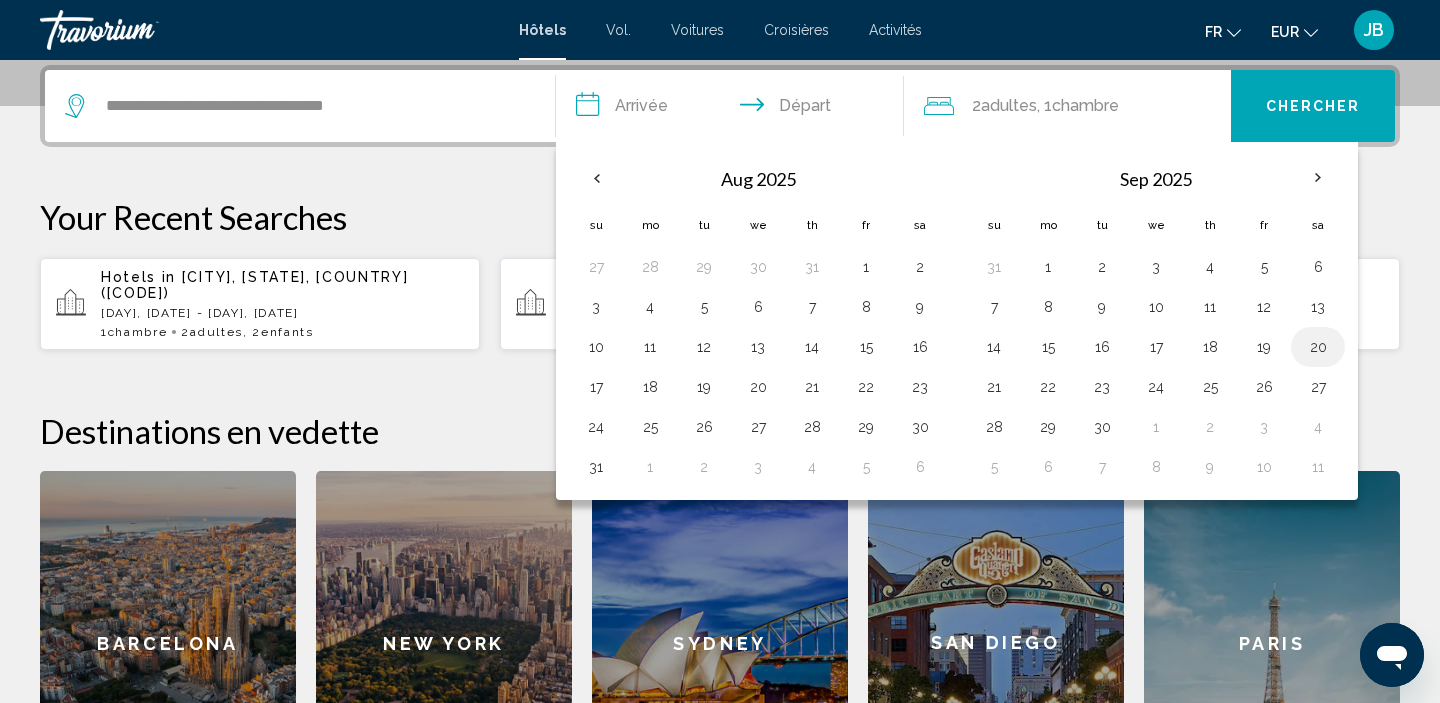 click on "20" at bounding box center [1318, 347] 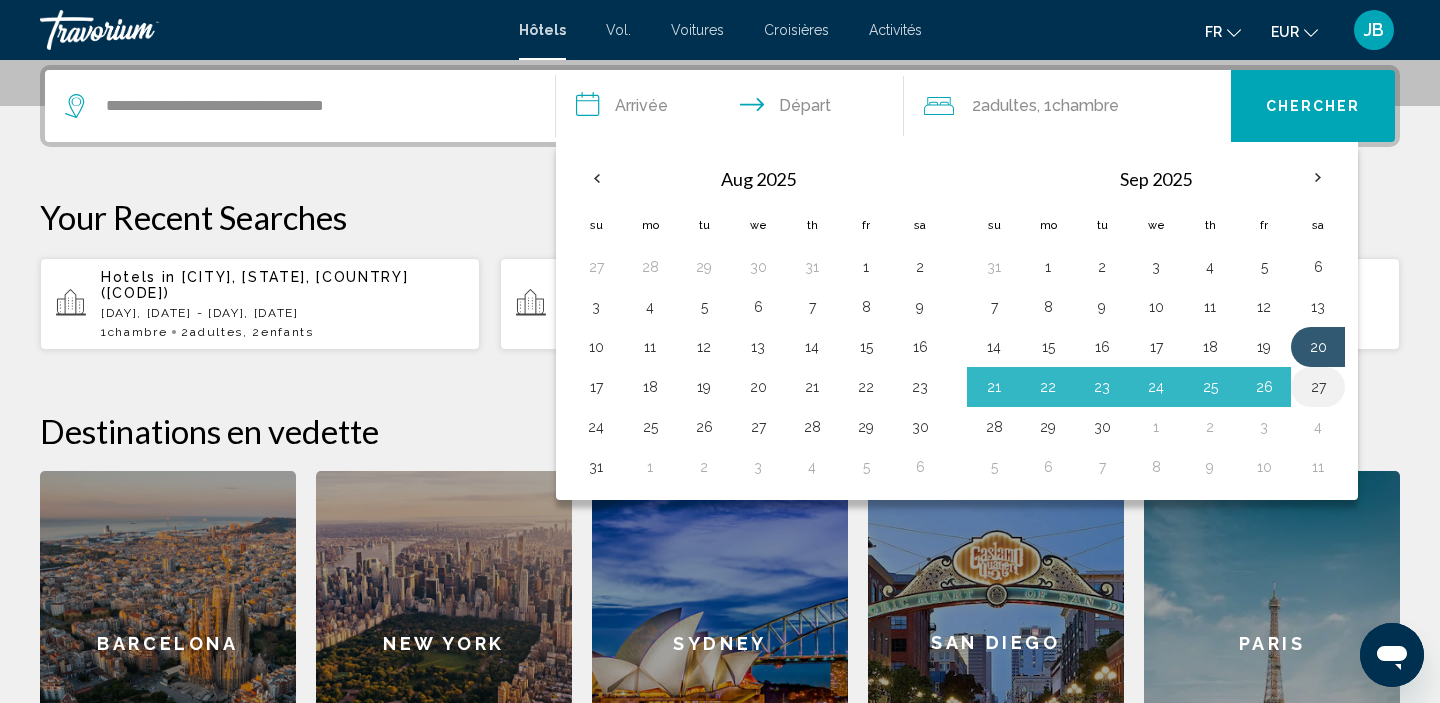 click on "27" at bounding box center (1318, 387) 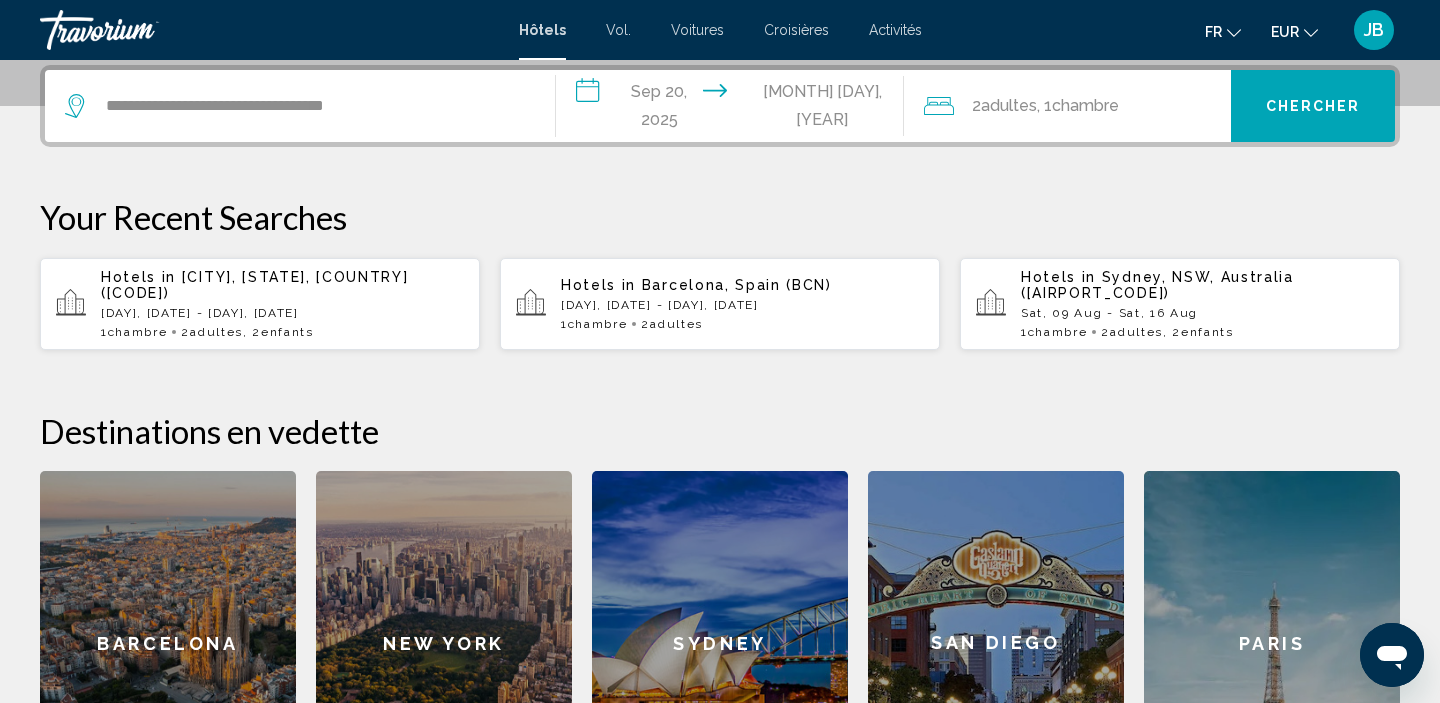 click on "2  Adulte Adultes , 1  Chambre pièces" at bounding box center [1078, 106] 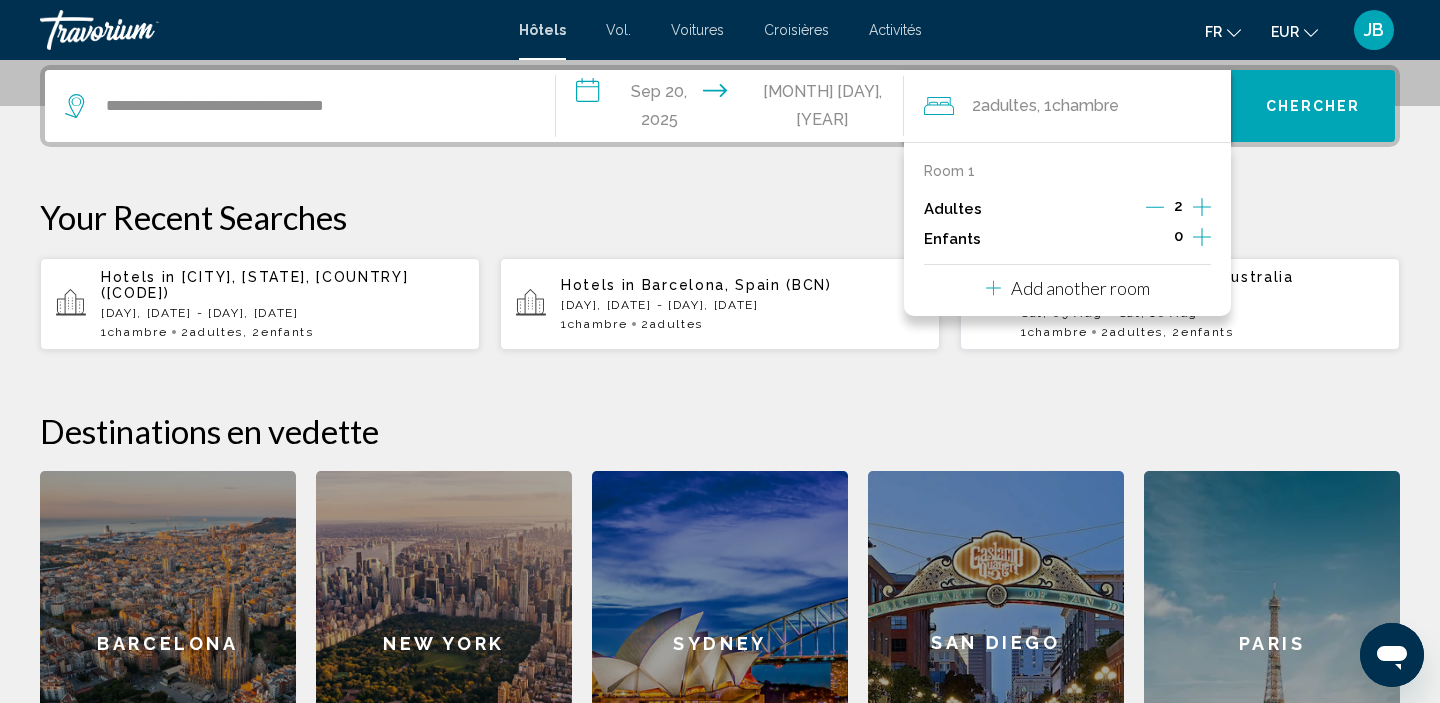 click at bounding box center (1202, 237) 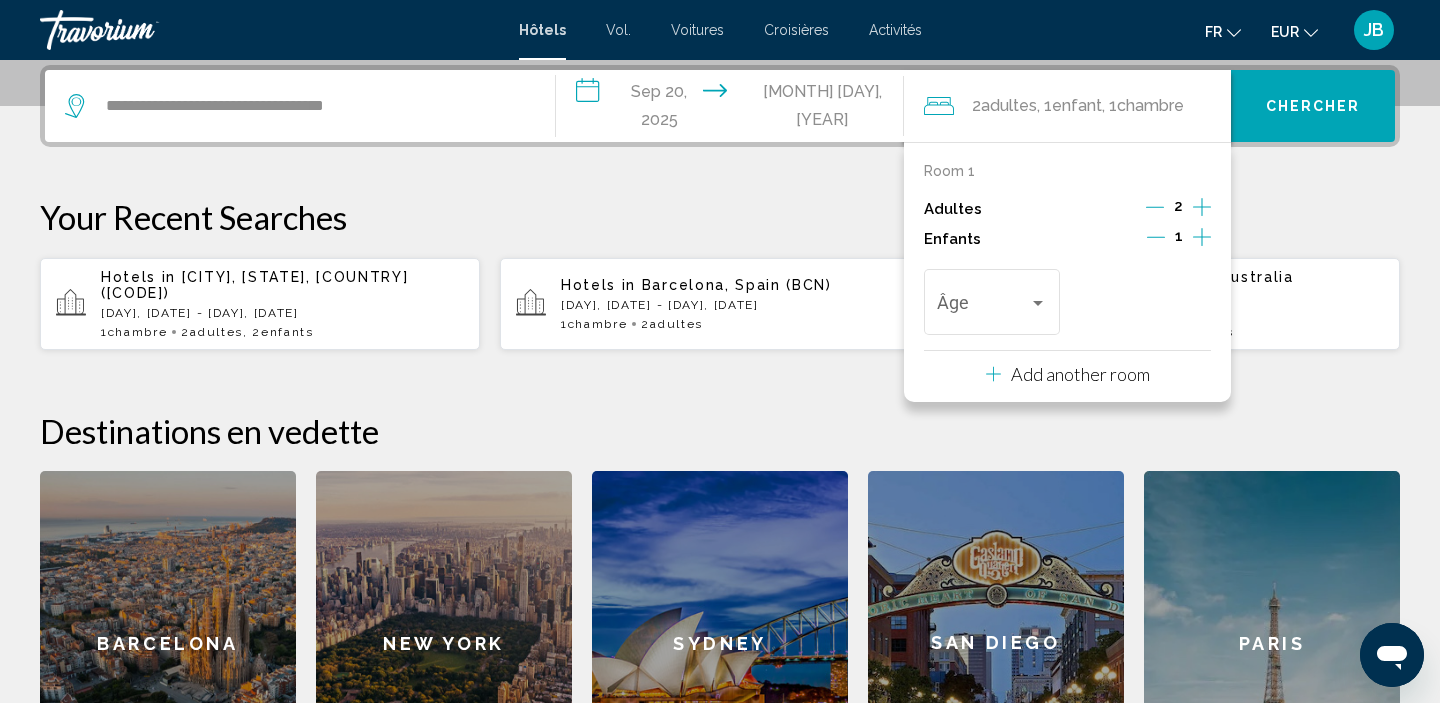 click at bounding box center [1202, 237] 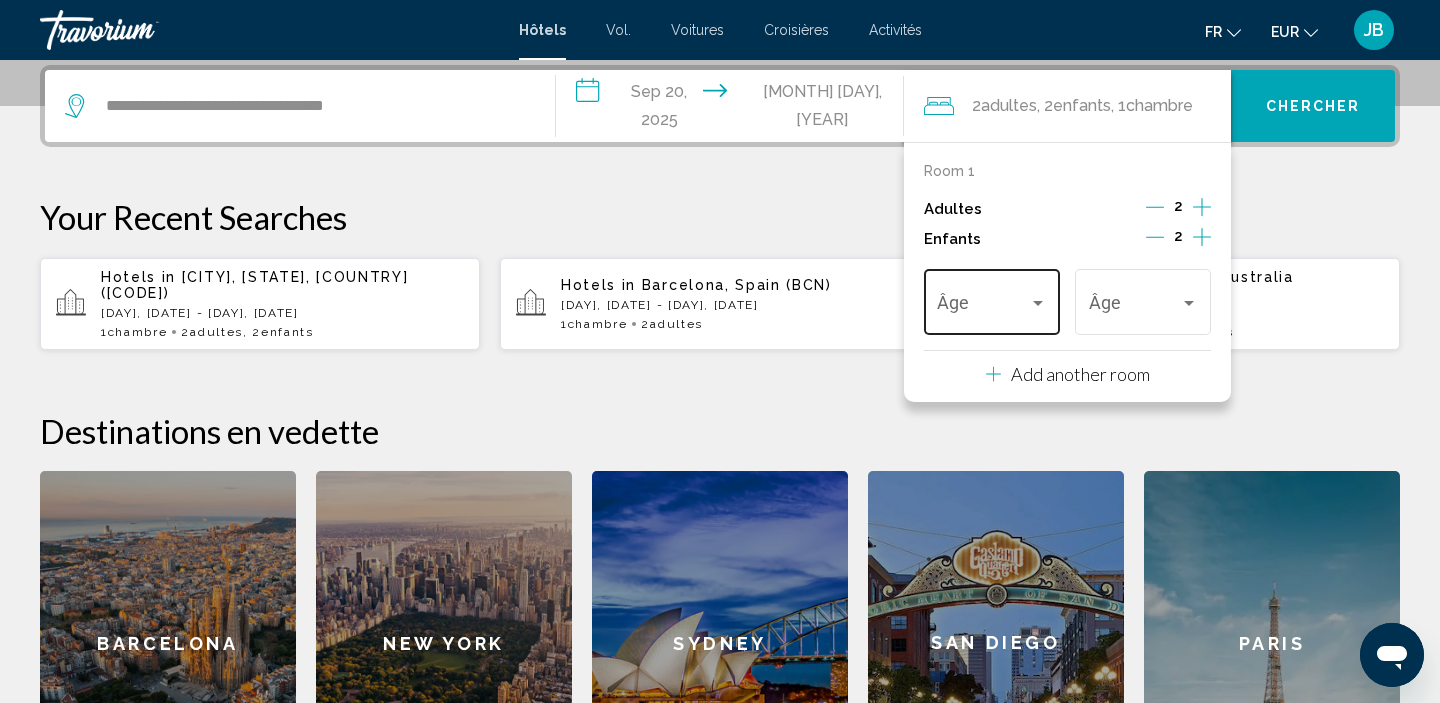 click on "Âge" at bounding box center (991, 299) 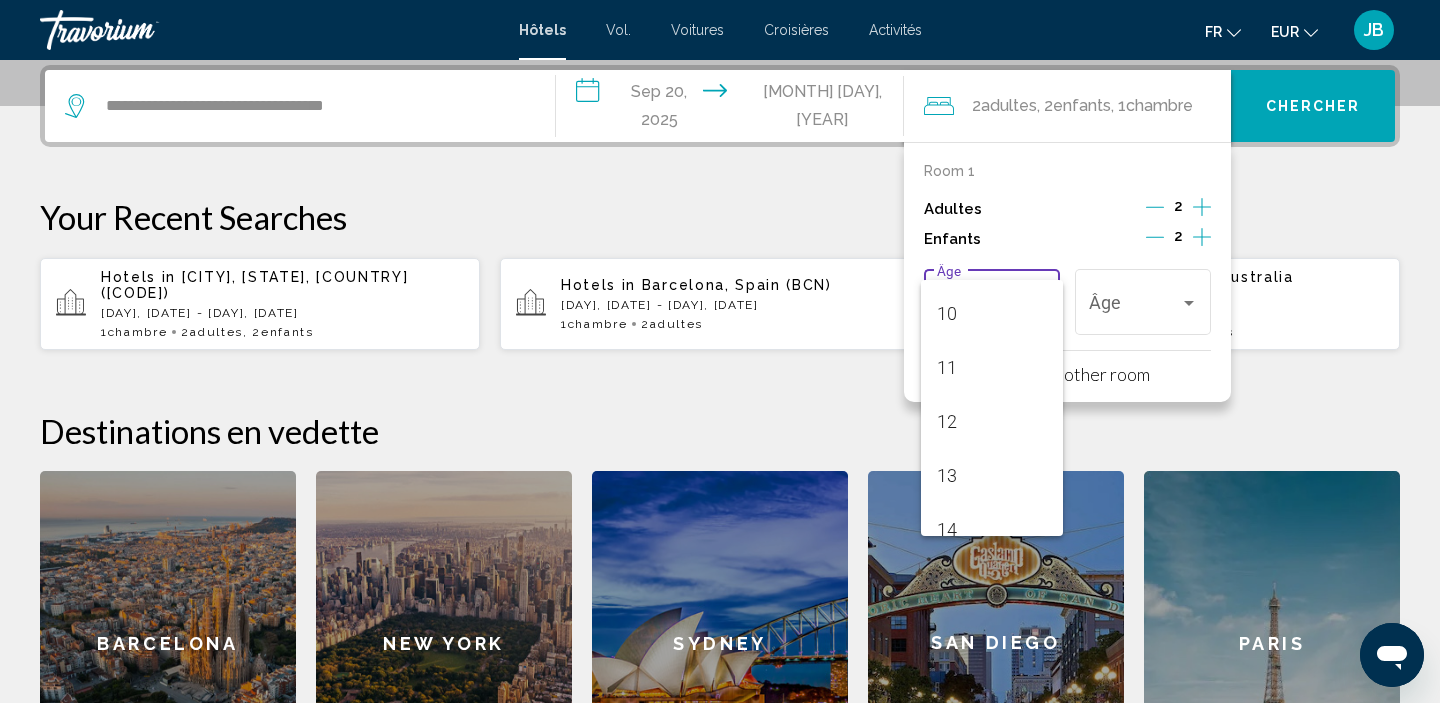 scroll, scrollTop: 624, scrollLeft: 0, axis: vertical 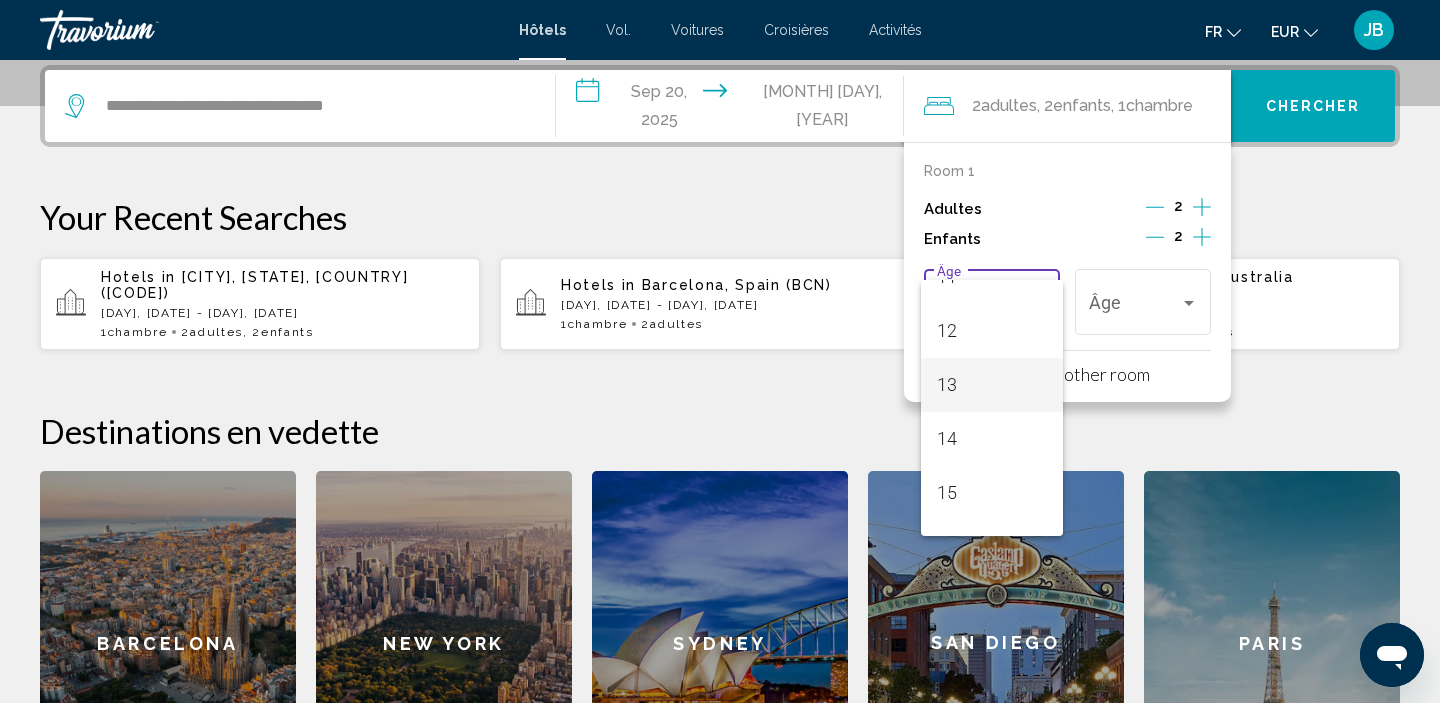 click on "13" at bounding box center [991, 385] 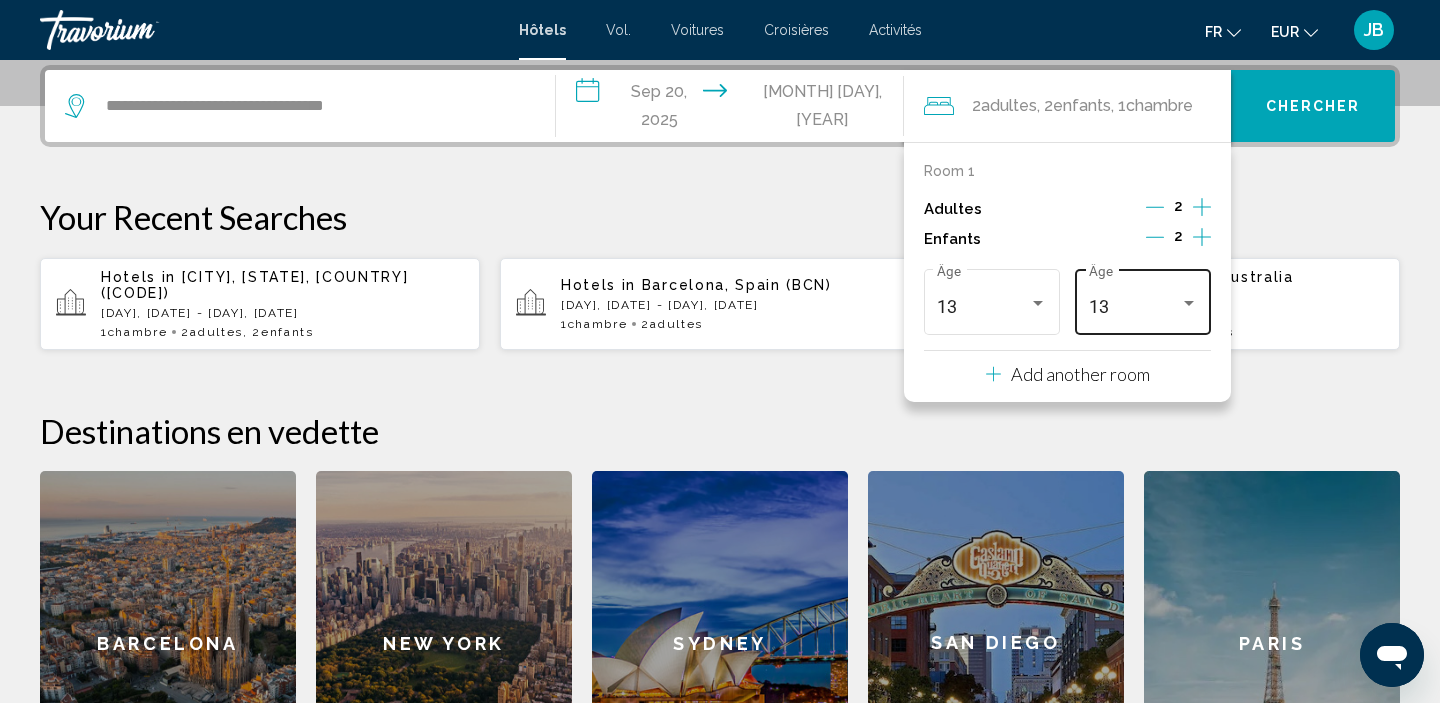 click on "[NUMBER] Âge" at bounding box center (1143, 299) 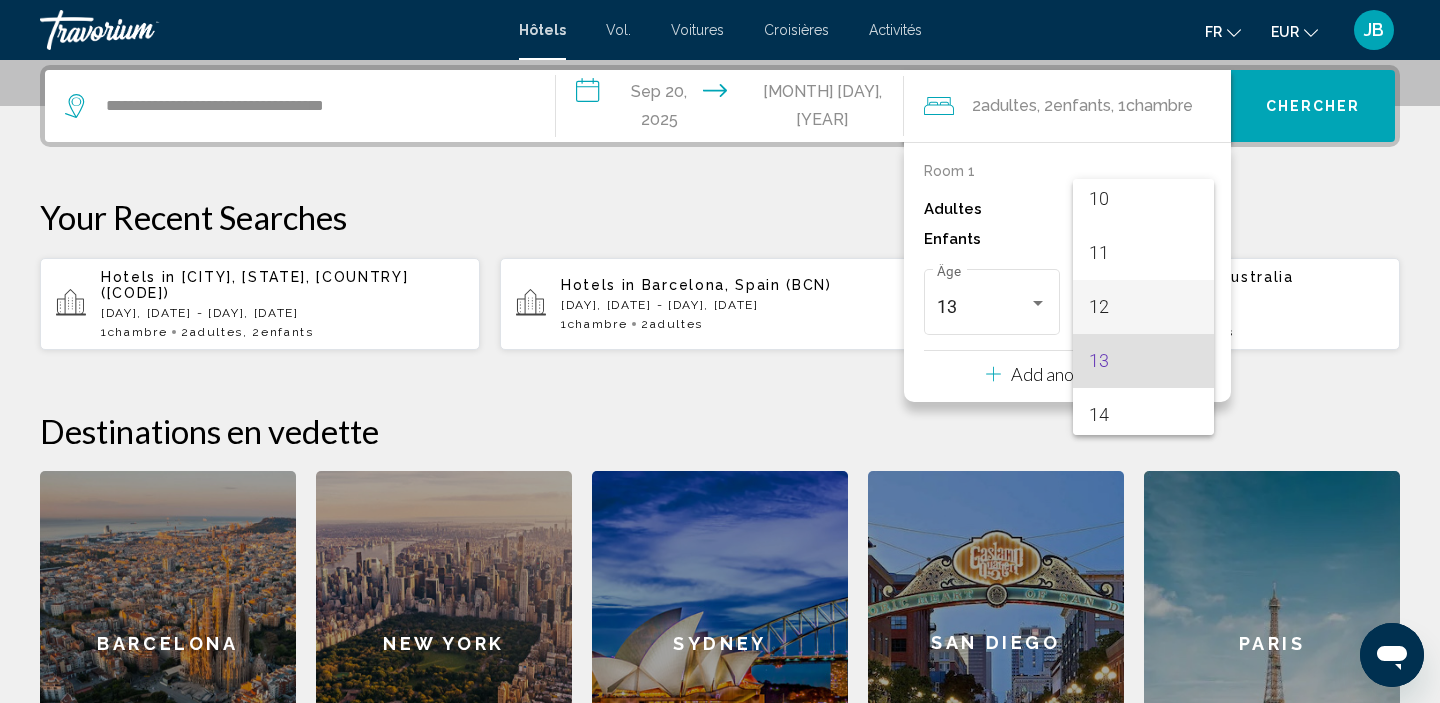scroll, scrollTop: 537, scrollLeft: 0, axis: vertical 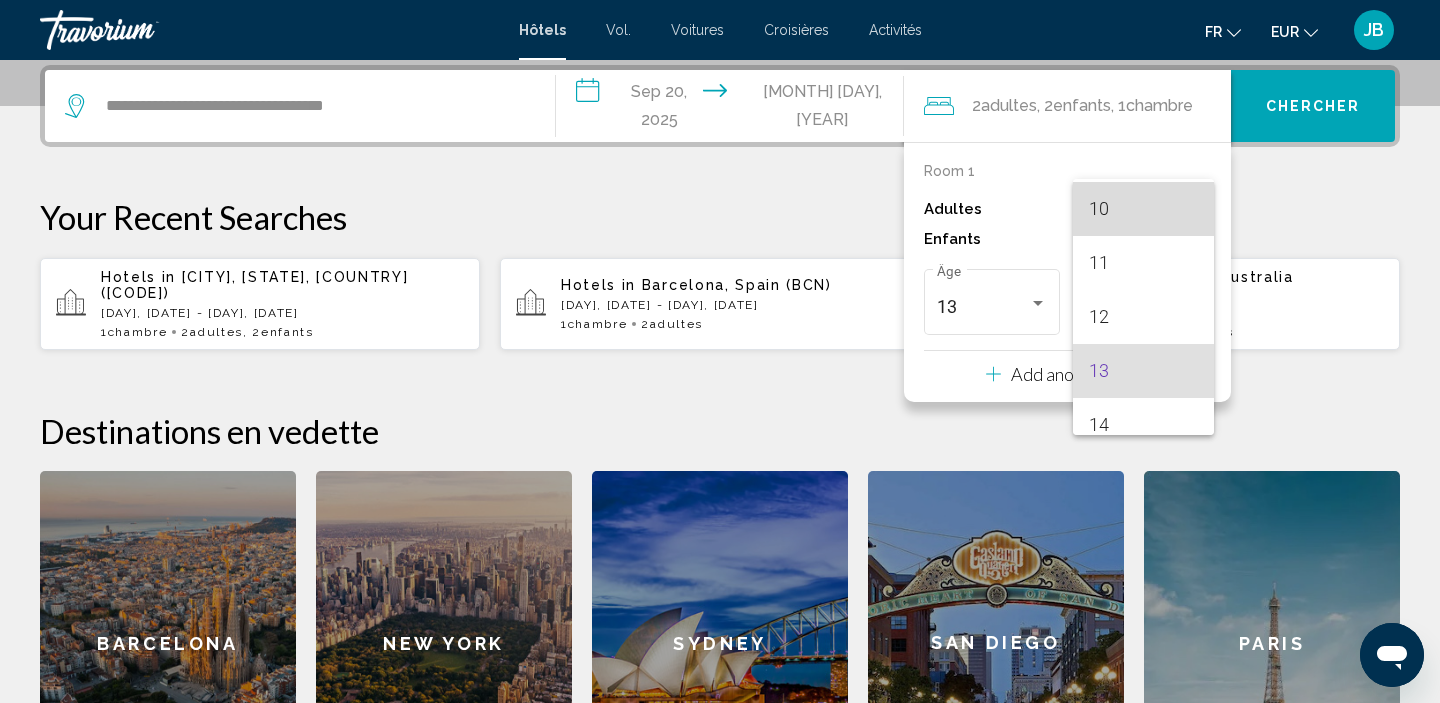 click on "10" at bounding box center (1143, 209) 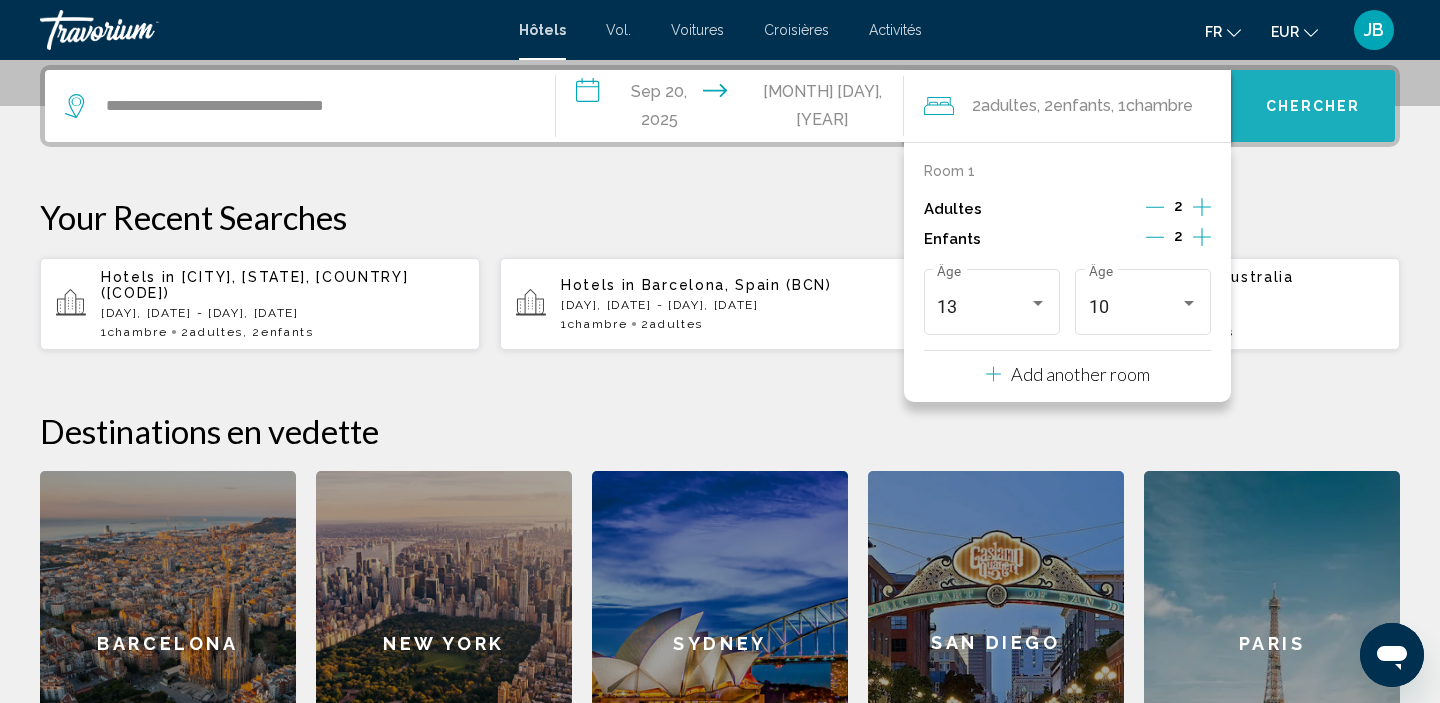 click on "Chercher" at bounding box center (1313, 106) 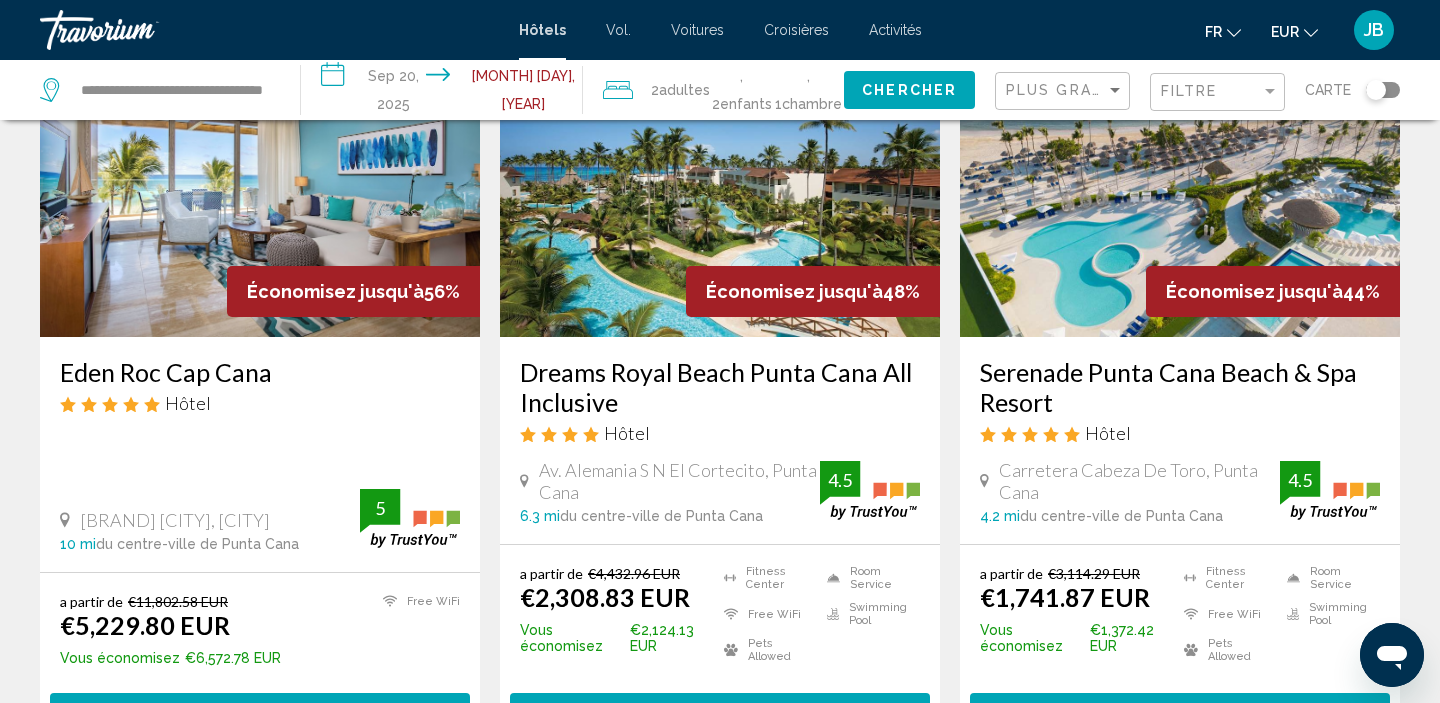 scroll, scrollTop: 170, scrollLeft: 0, axis: vertical 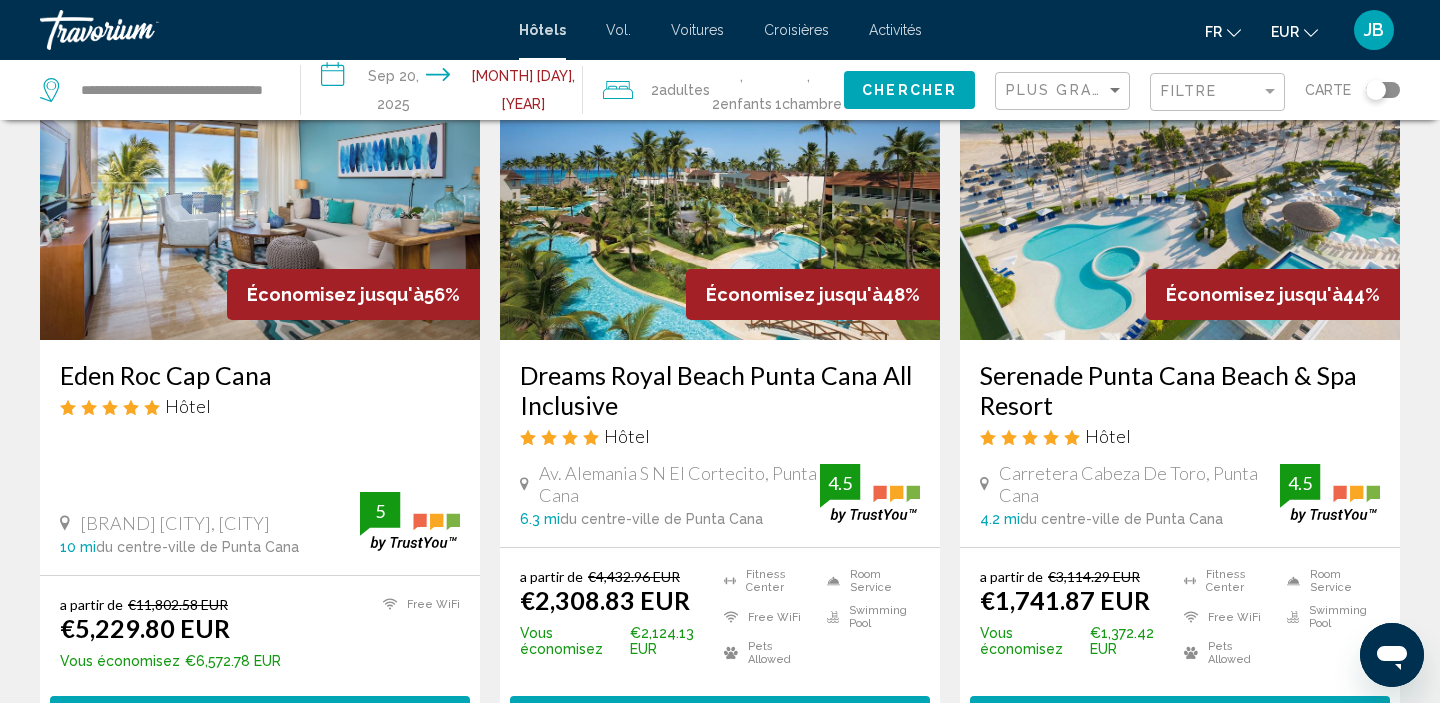 click at bounding box center (1180, 180) 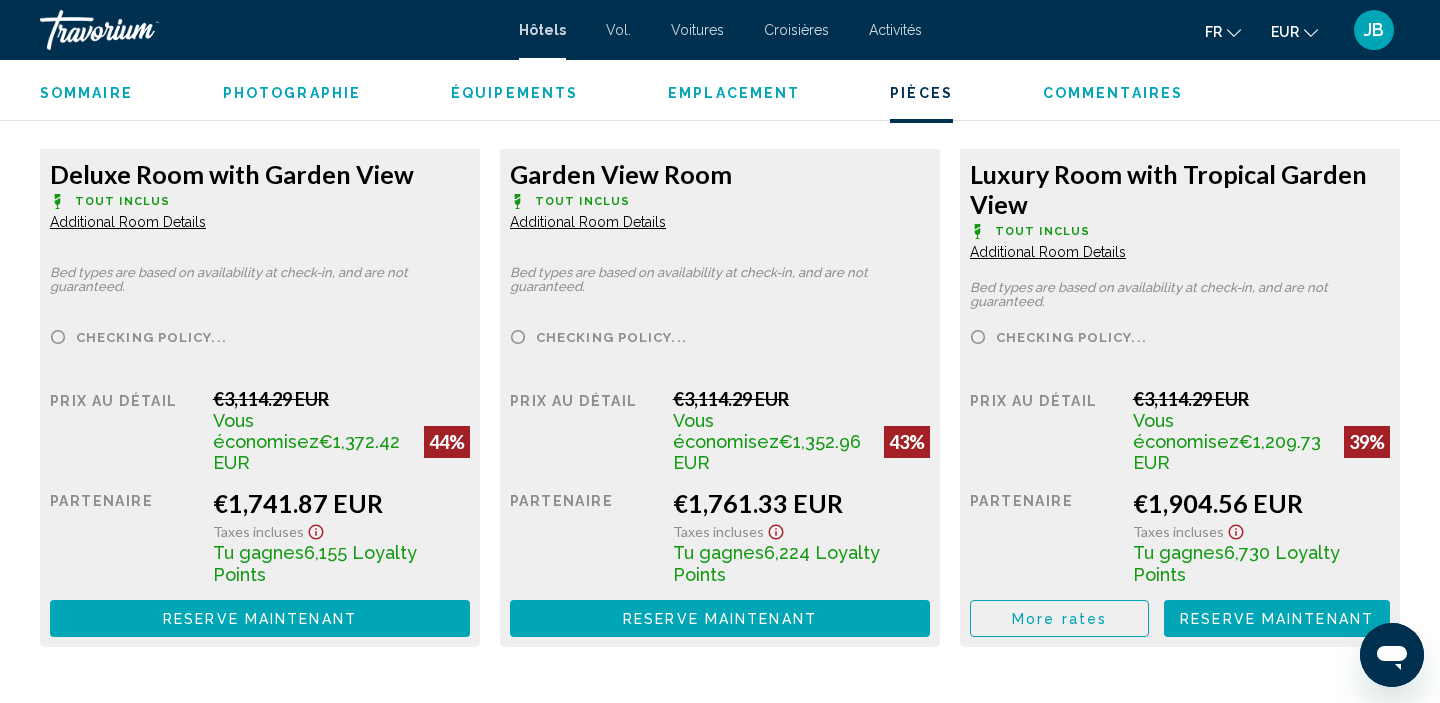 scroll, scrollTop: 2939, scrollLeft: 0, axis: vertical 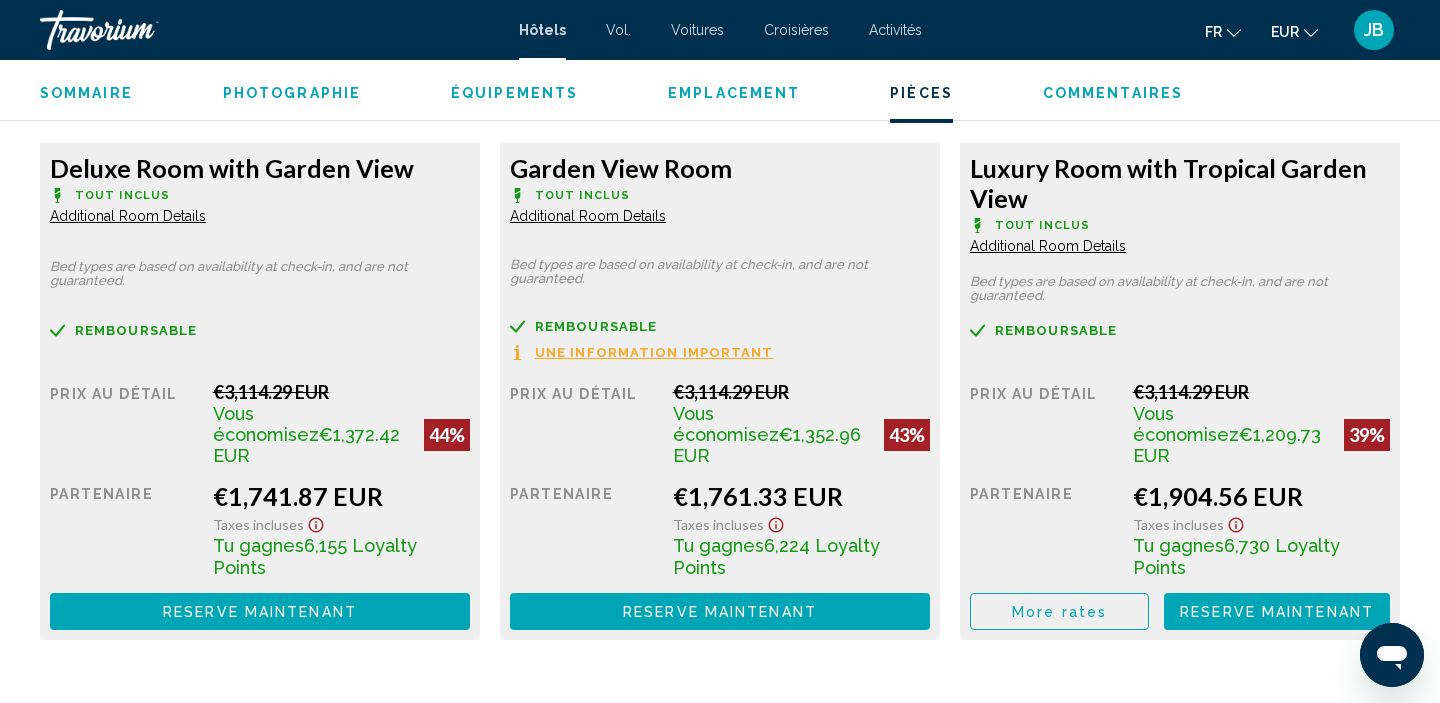 click at bounding box center [140, 30] 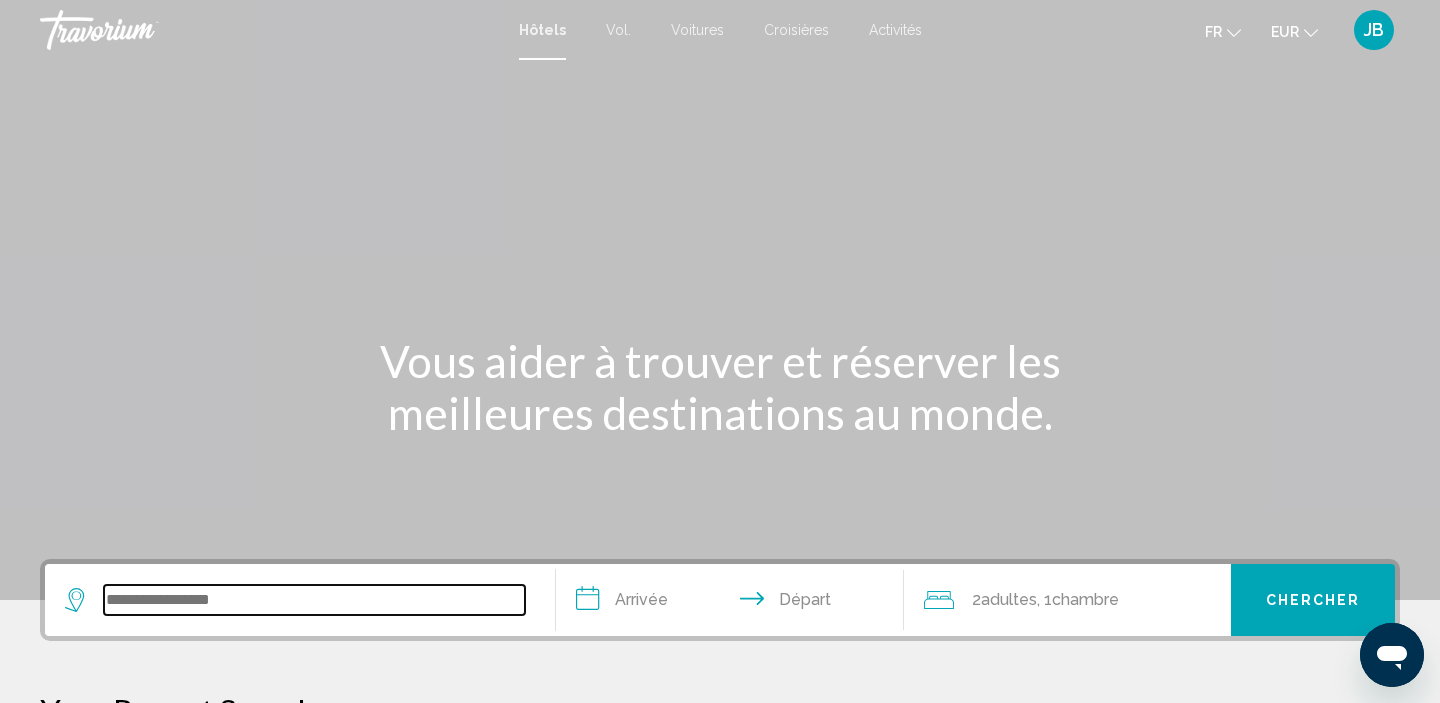 click at bounding box center (314, 600) 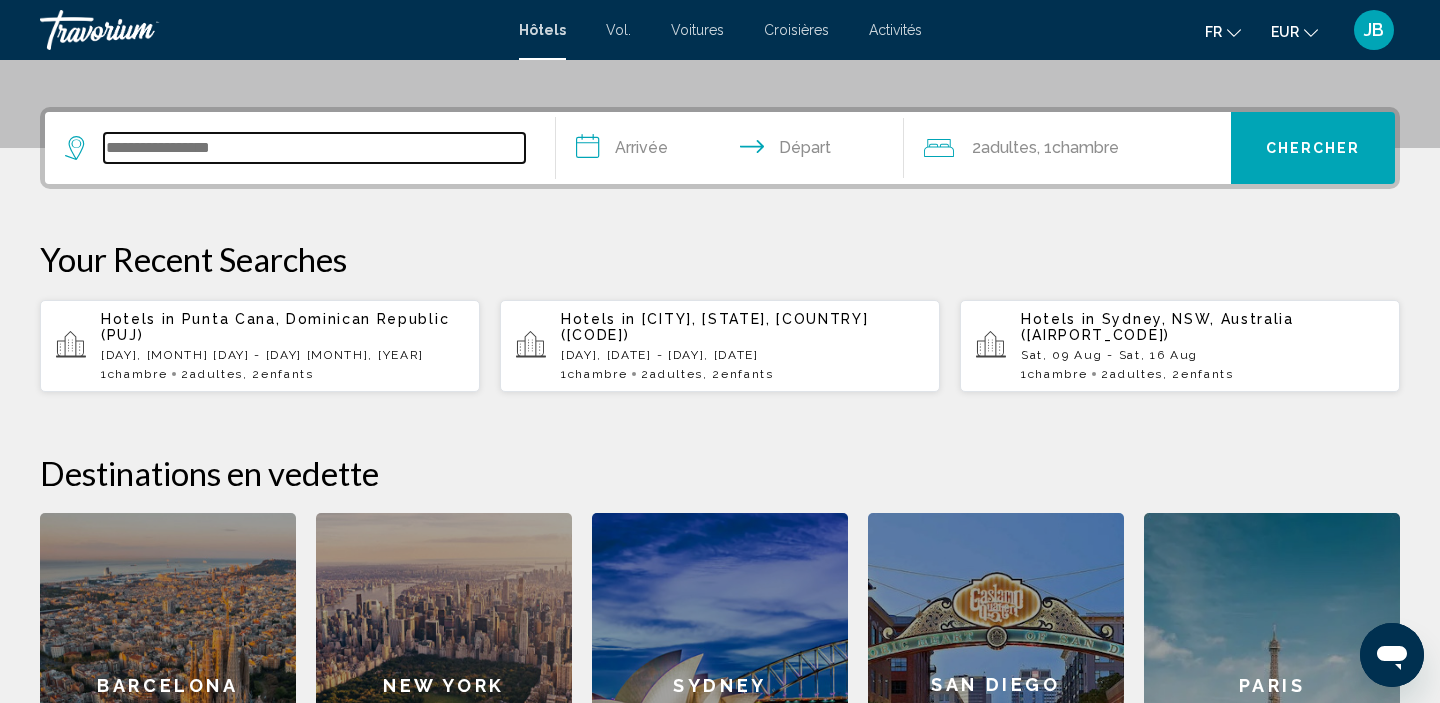 scroll, scrollTop: 494, scrollLeft: 0, axis: vertical 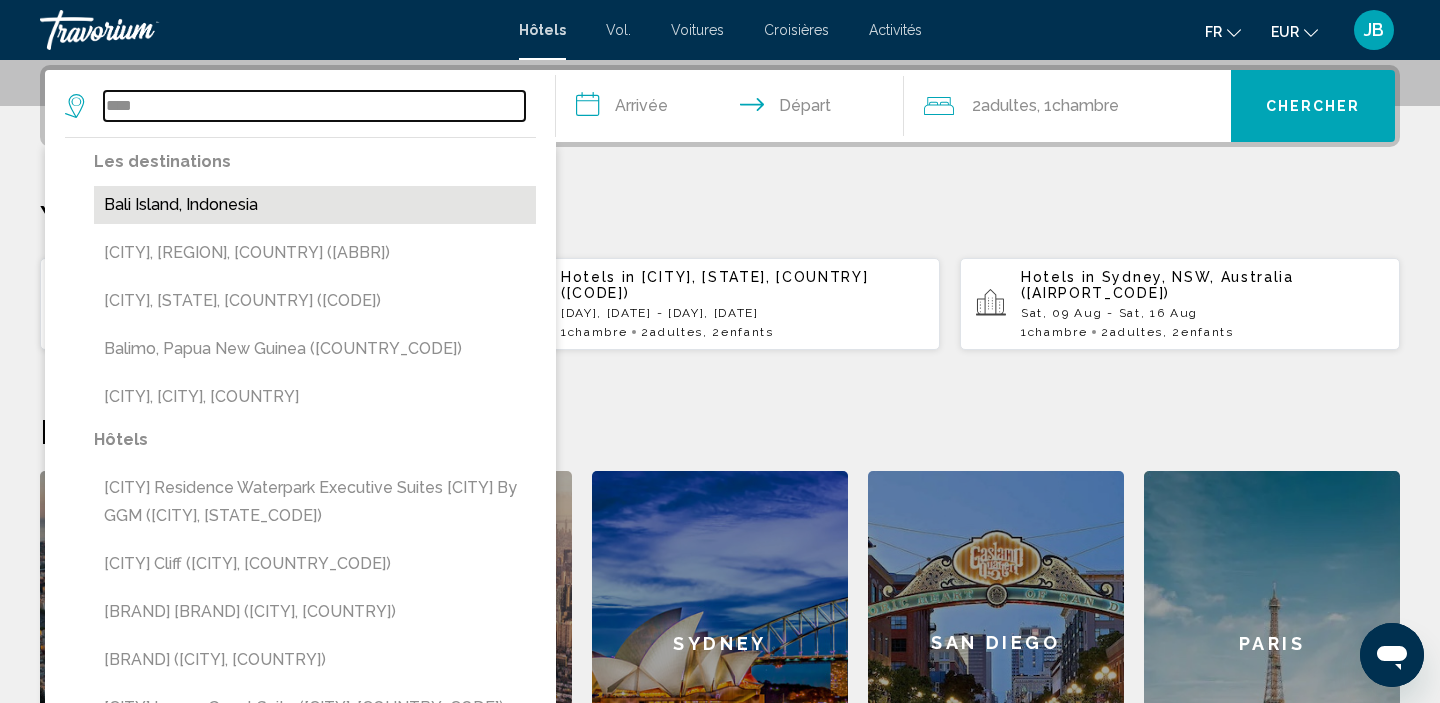 type on "****" 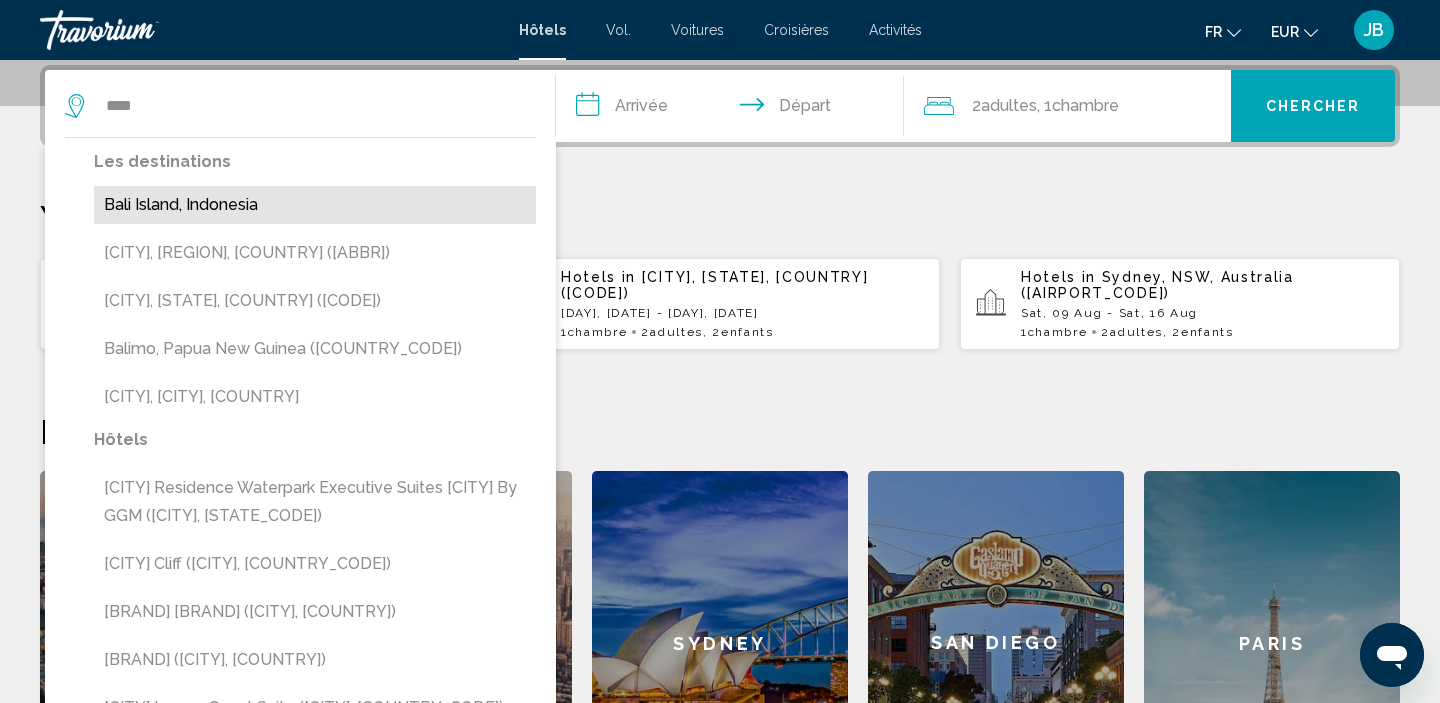 click on "Bali Island, Indonesia" at bounding box center (315, 205) 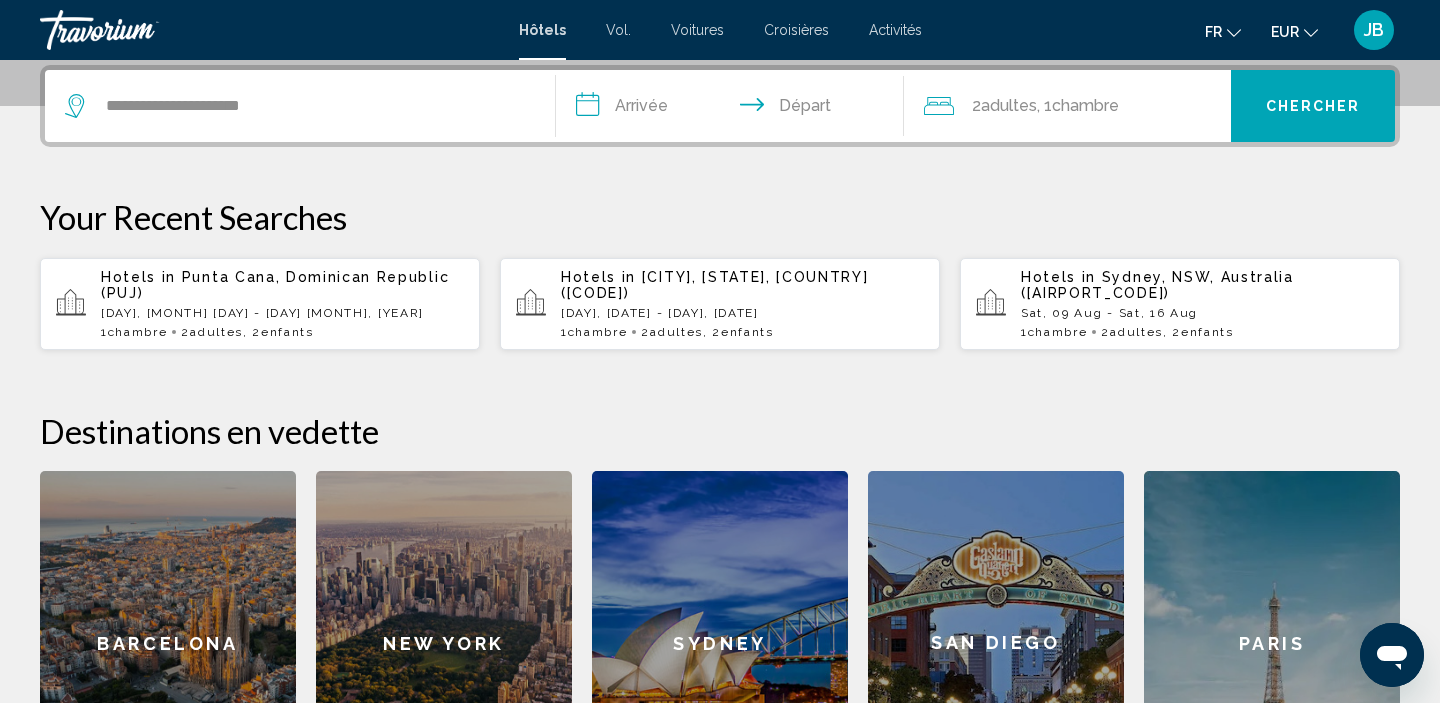 click on "**********" at bounding box center [734, 109] 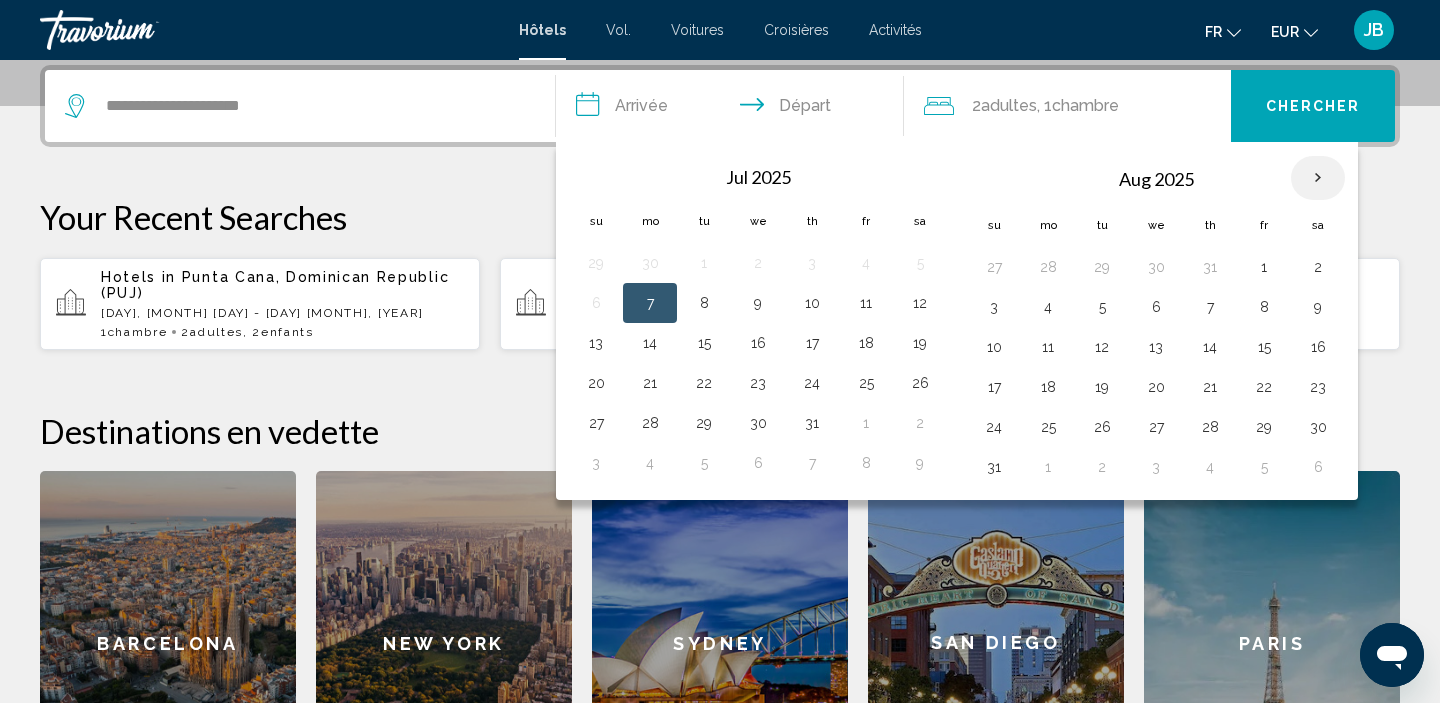 click at bounding box center (1318, 178) 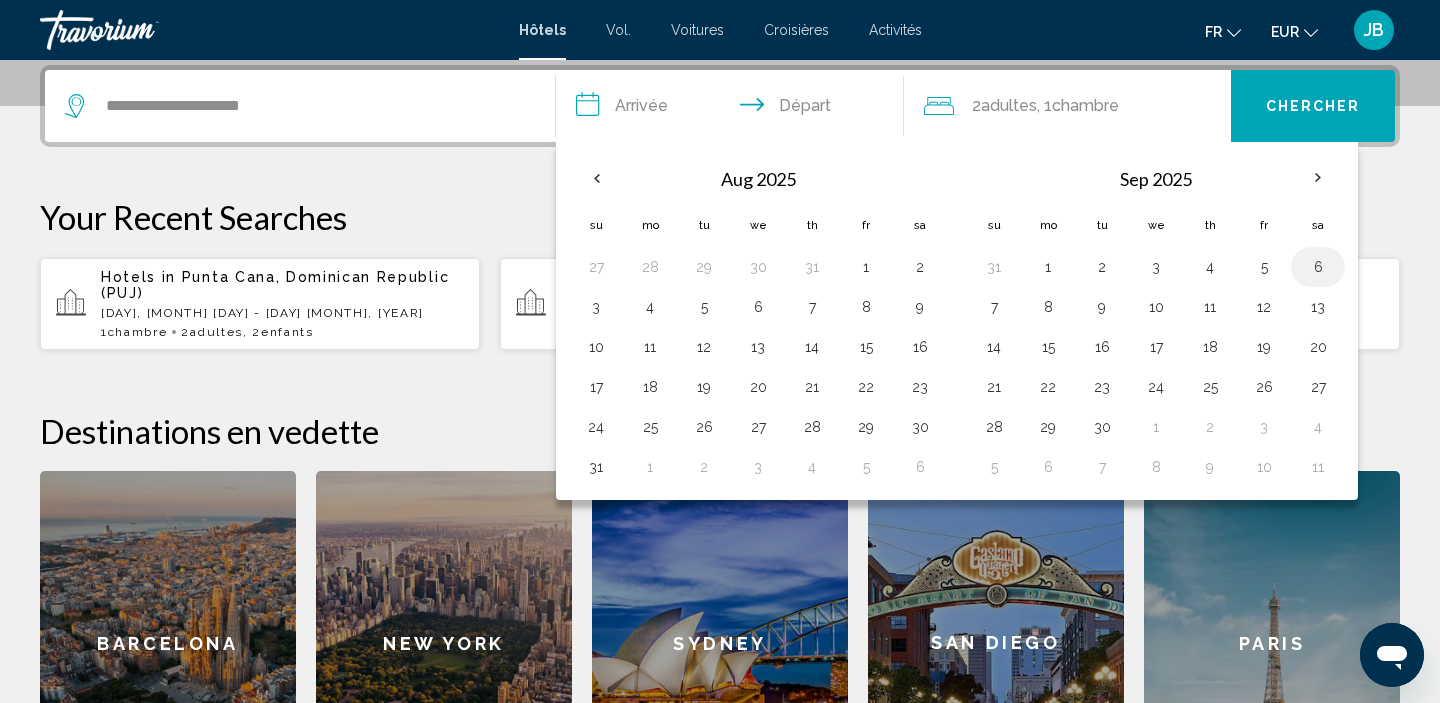 click on "6" at bounding box center [1318, 267] 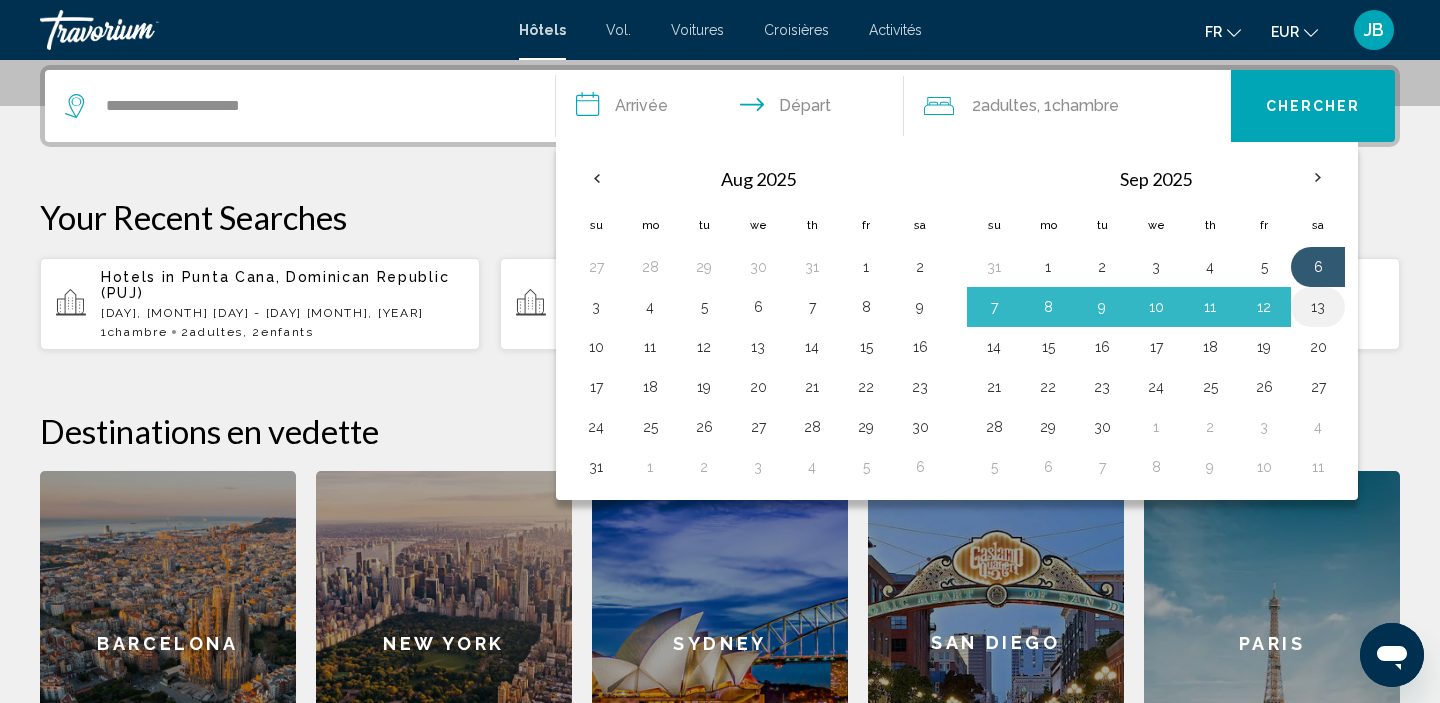 click on "13" at bounding box center [1318, 307] 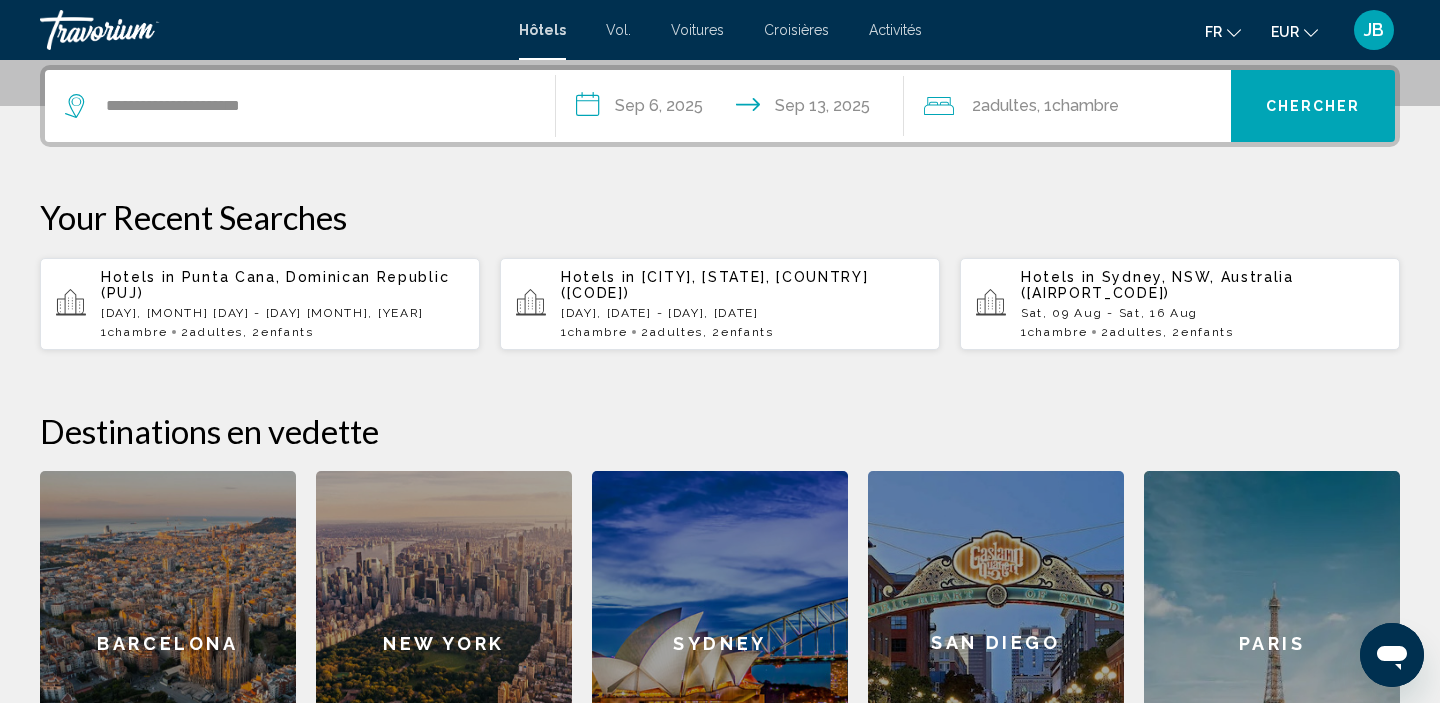 click on "Chambre" at bounding box center [1085, 105] 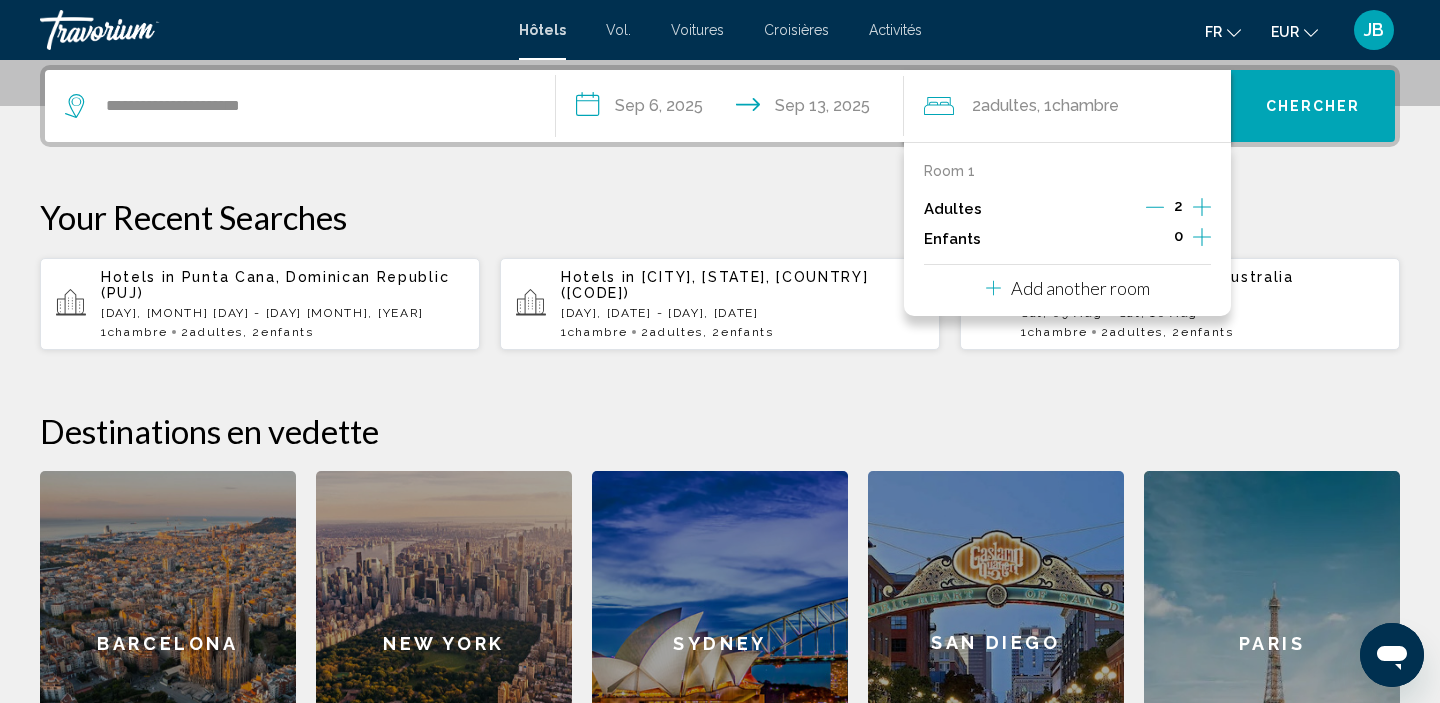 click at bounding box center [1202, 237] 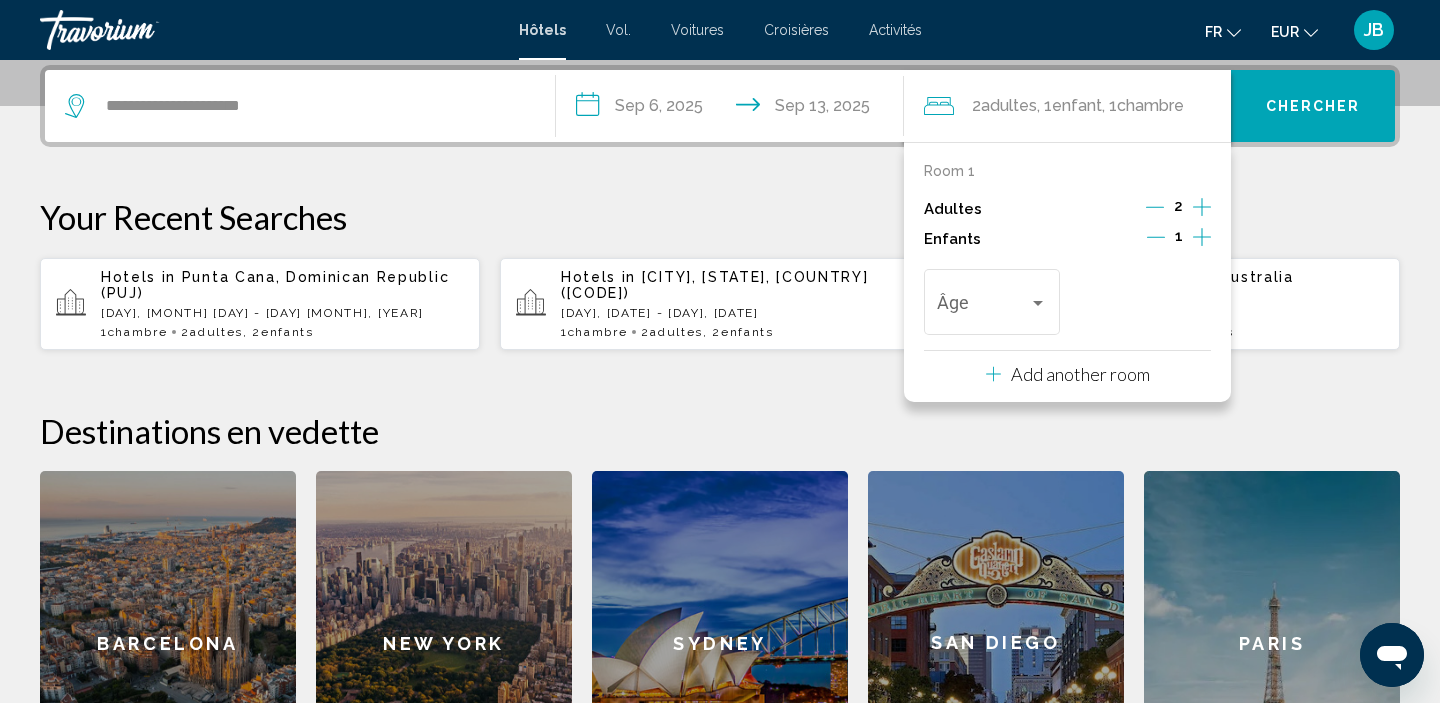 click at bounding box center [1202, 237] 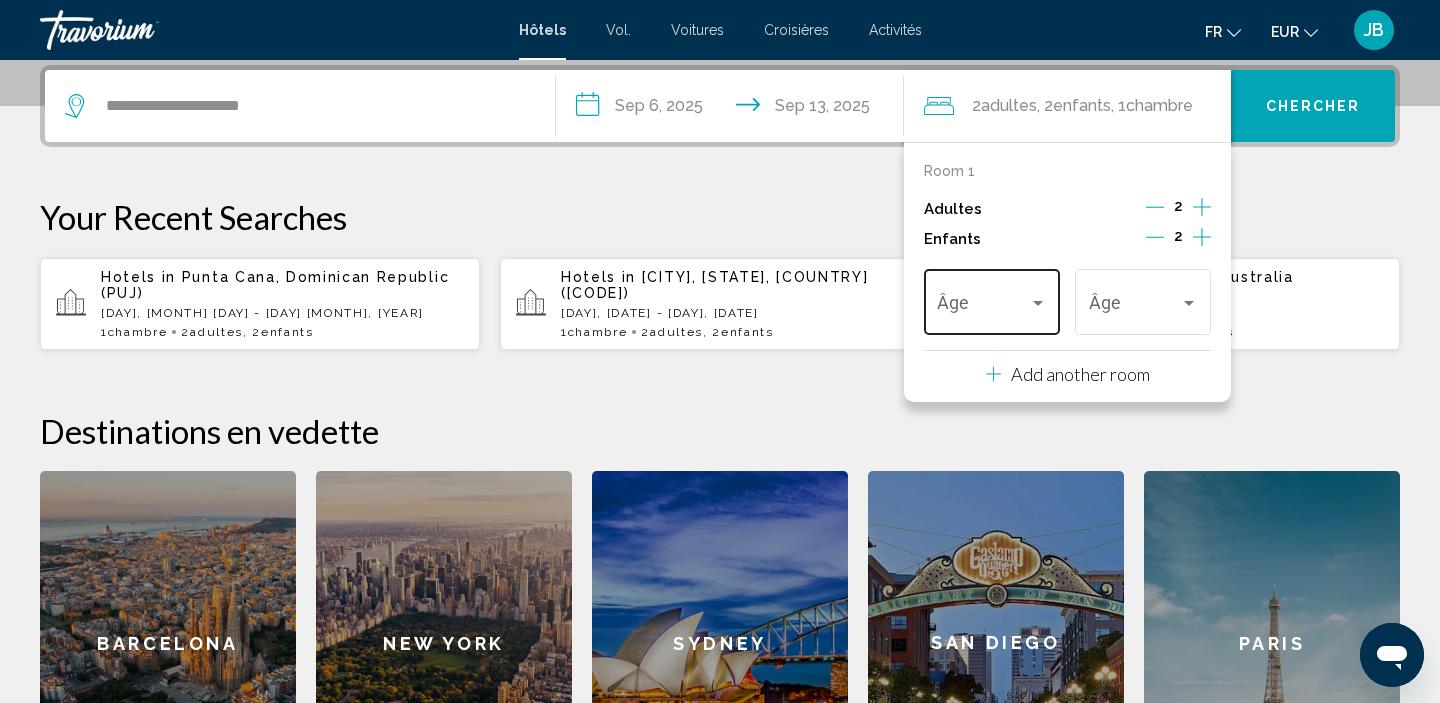 click on "Âge" at bounding box center [991, 299] 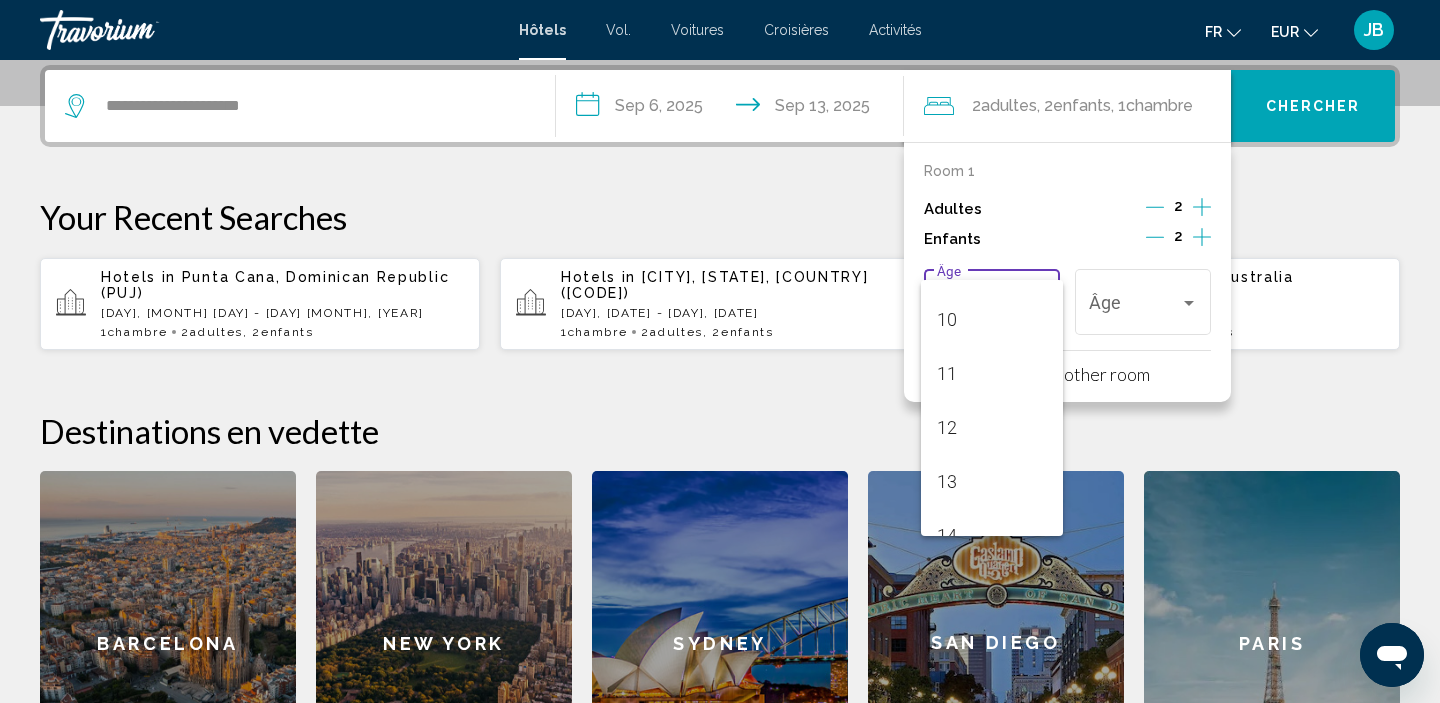 scroll, scrollTop: 562, scrollLeft: 0, axis: vertical 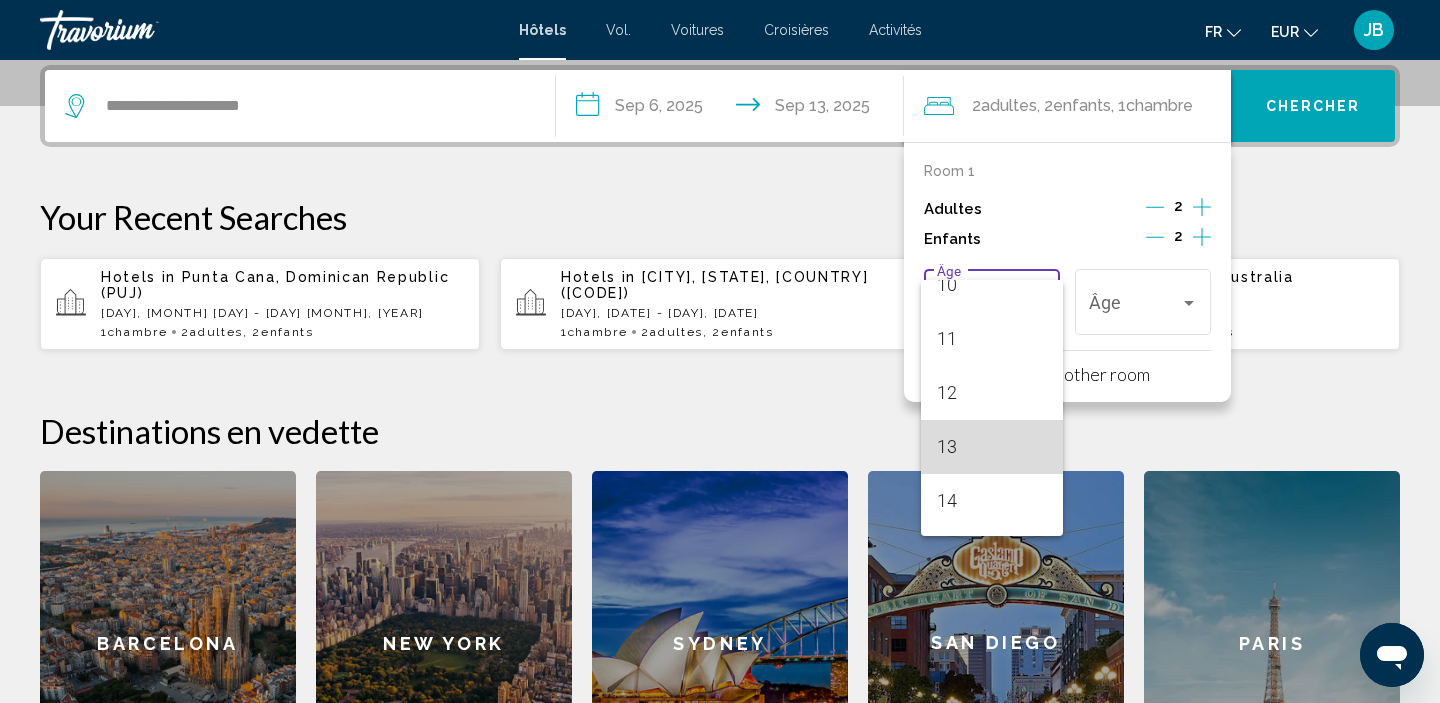 click on "13" at bounding box center [991, 447] 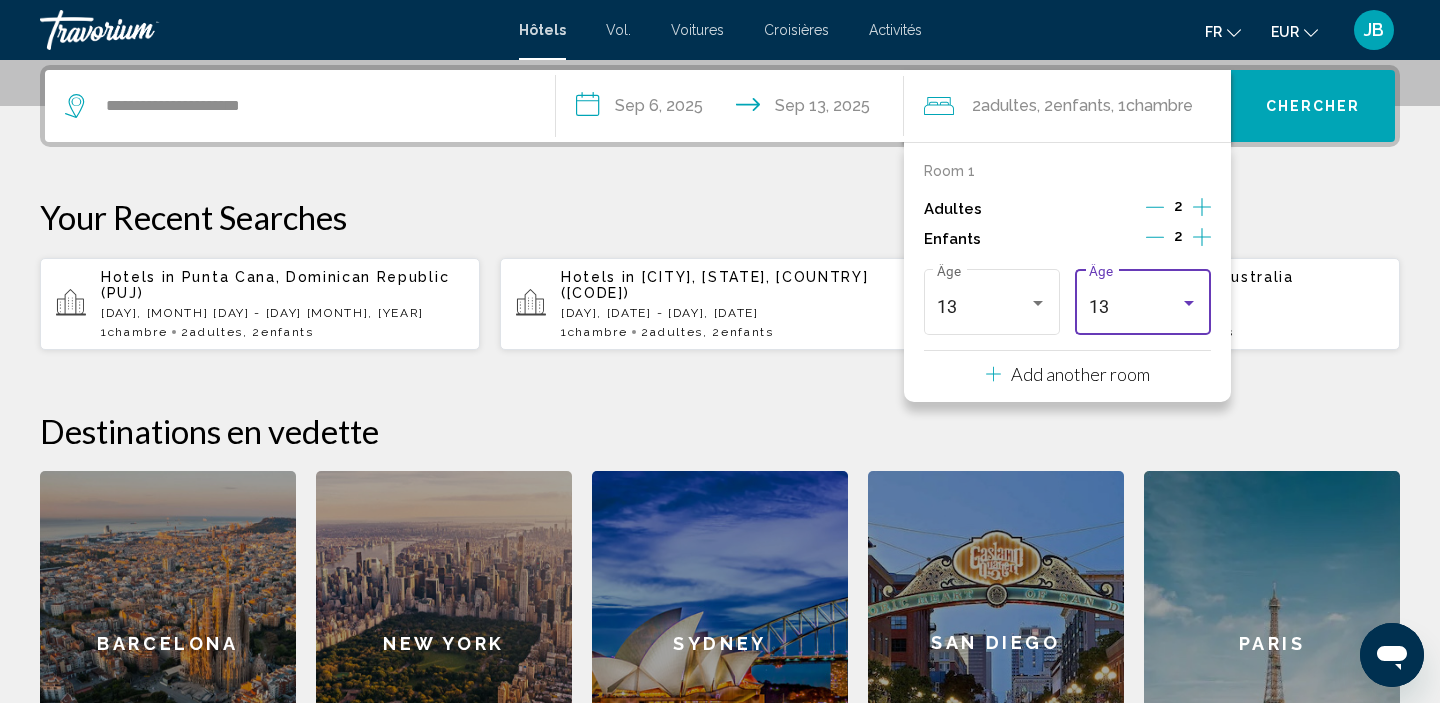 click on "13" at bounding box center [1134, 307] 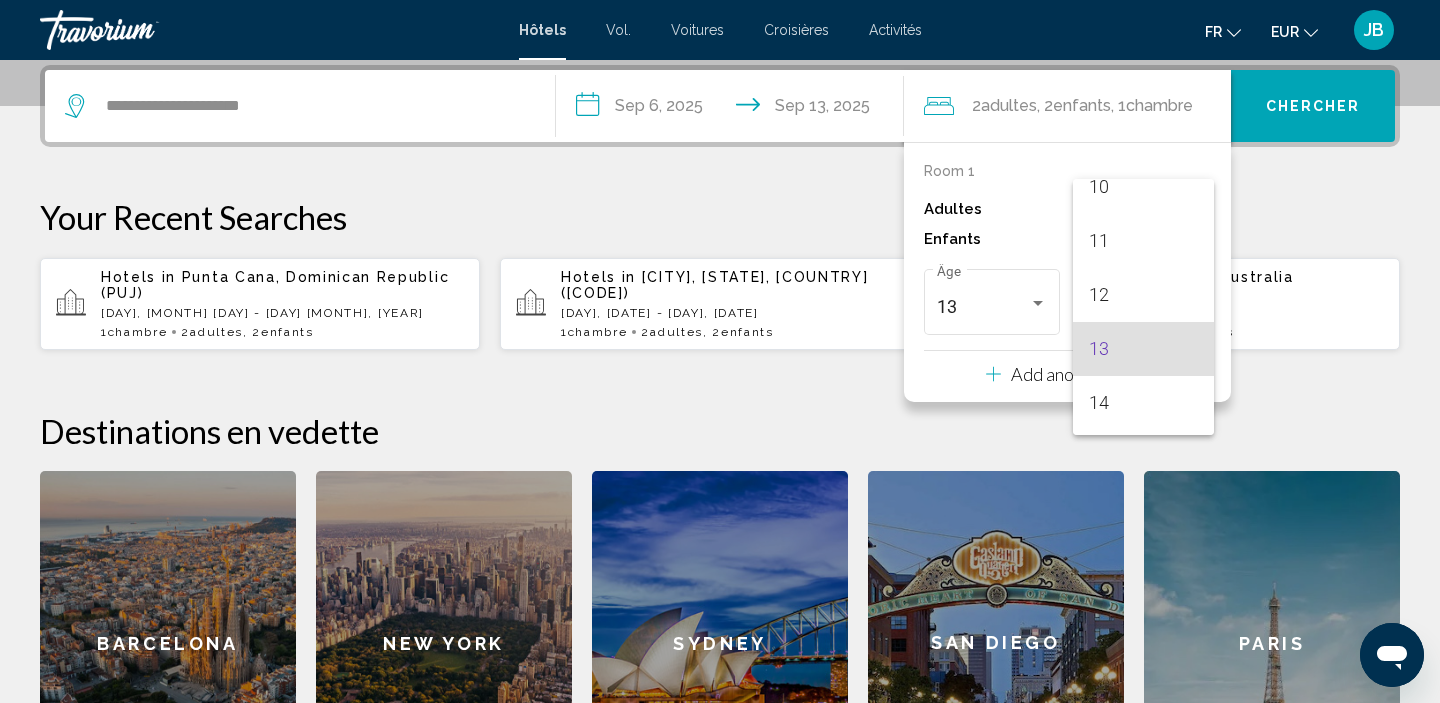 scroll, scrollTop: 555, scrollLeft: 0, axis: vertical 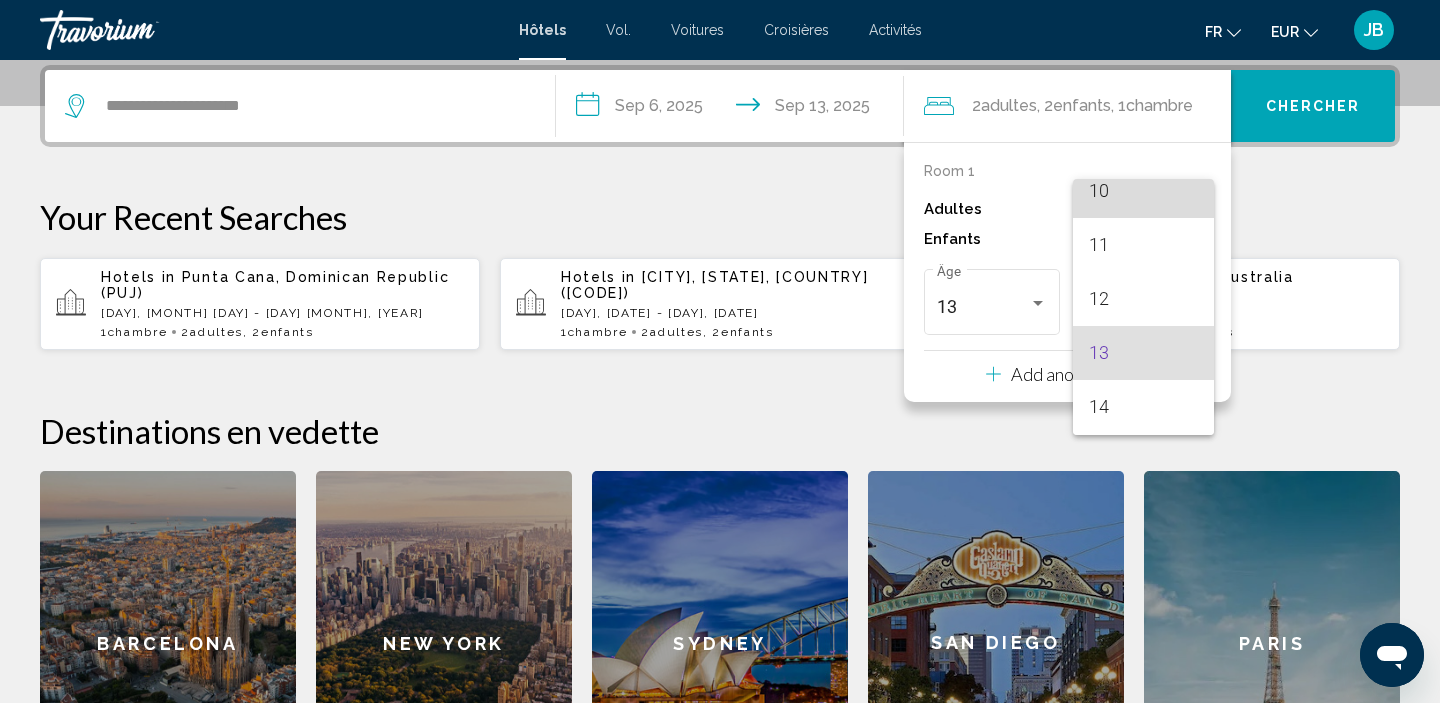 click on "10" at bounding box center [1143, 191] 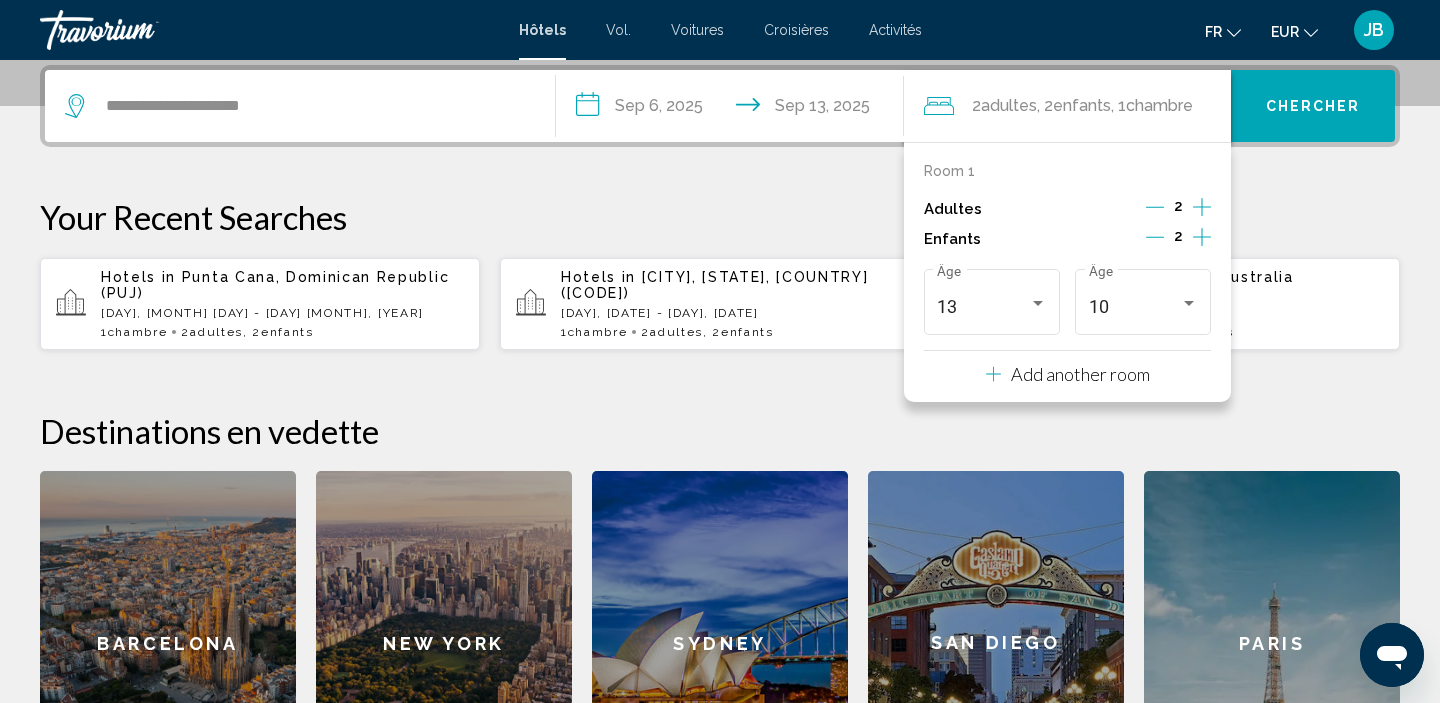 click on "Chercher" at bounding box center (1313, 106) 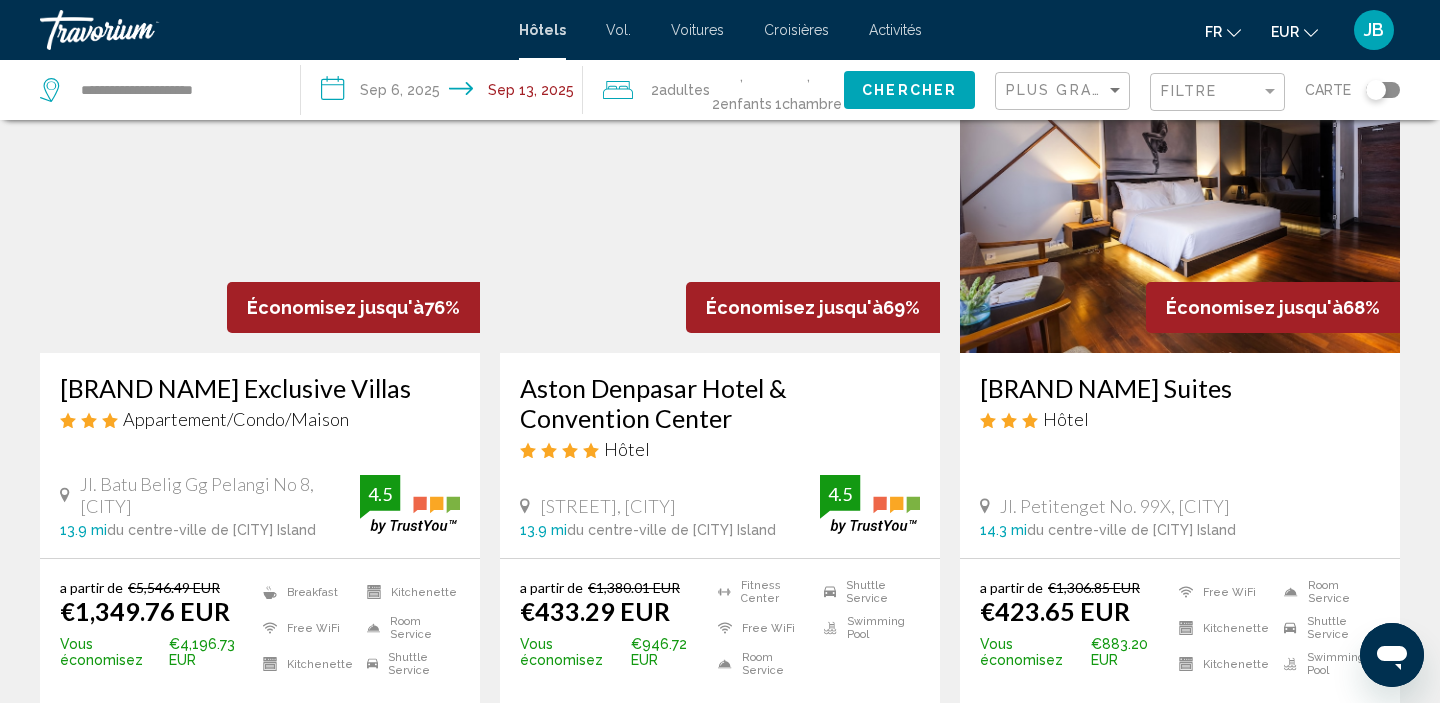 scroll, scrollTop: 158, scrollLeft: 0, axis: vertical 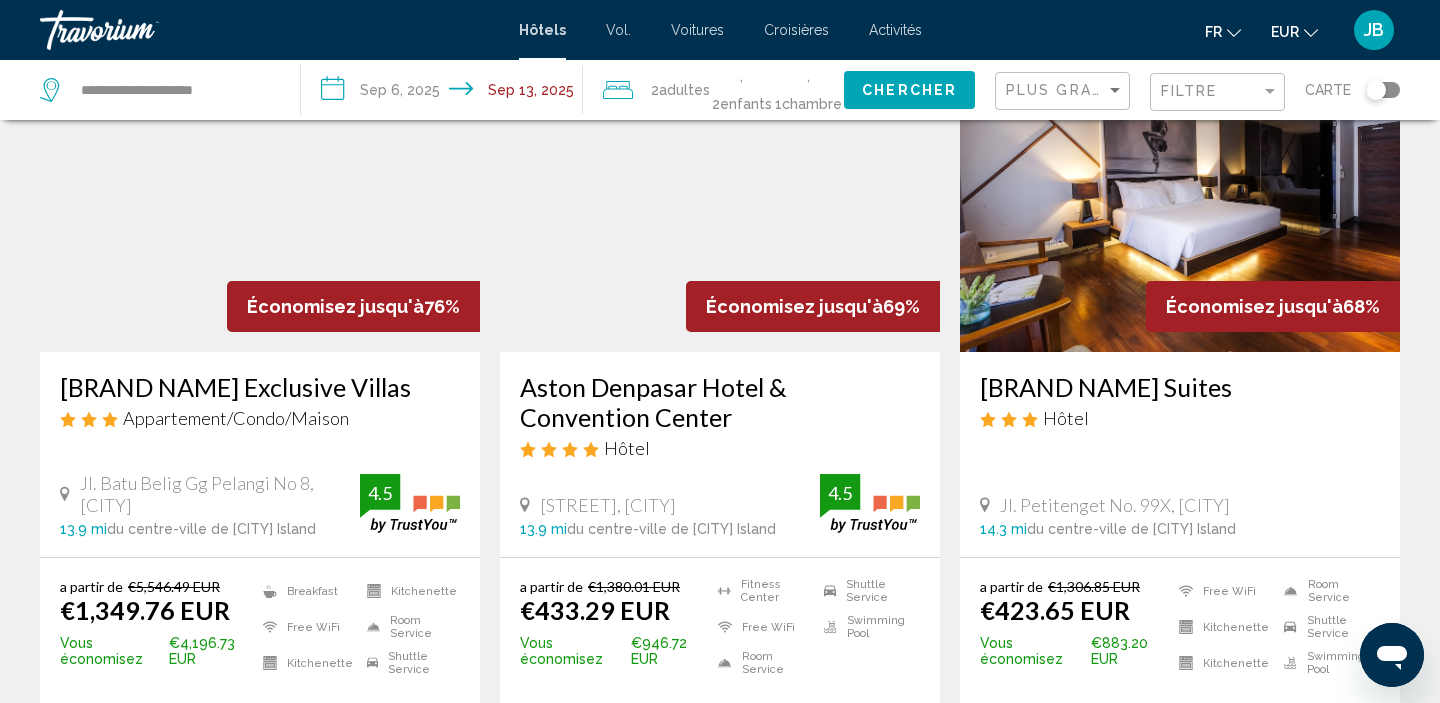 click at bounding box center (260, 192) 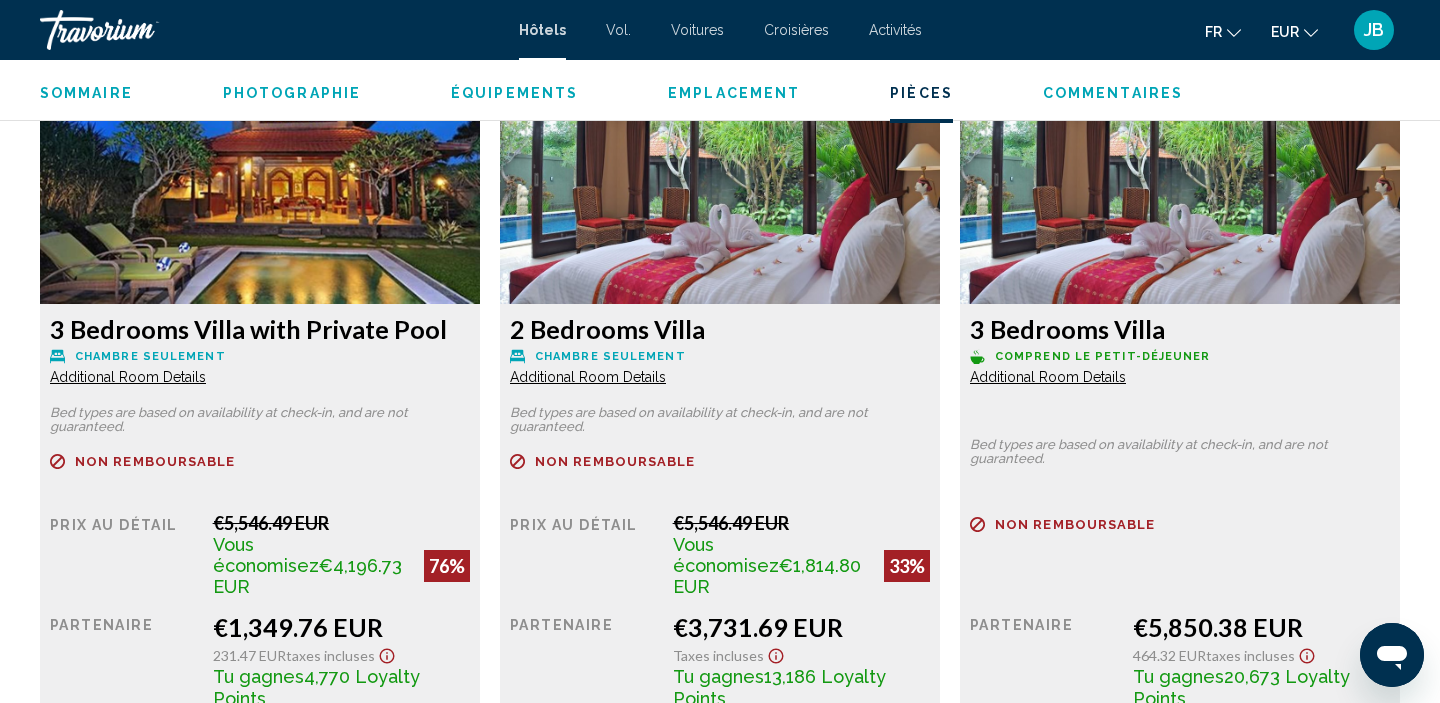 scroll, scrollTop: 2789, scrollLeft: 0, axis: vertical 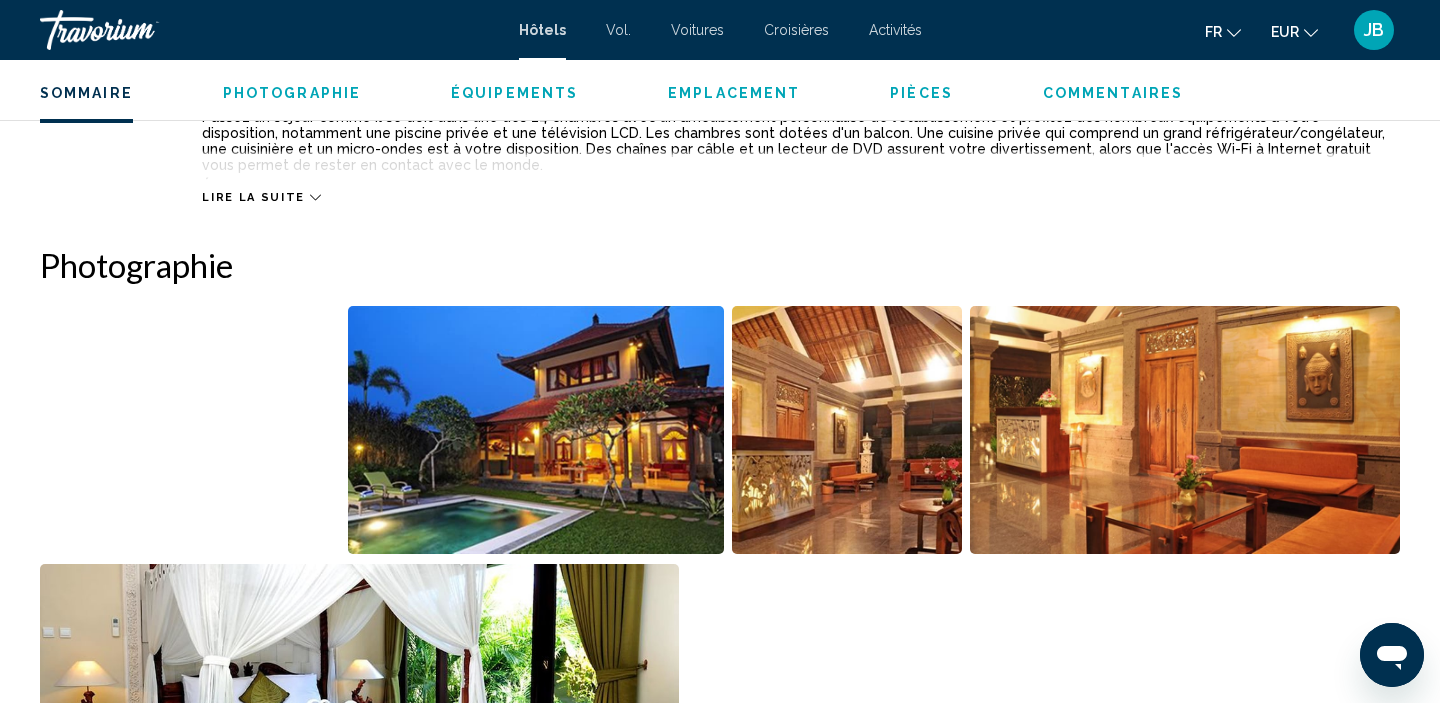 click at bounding box center [190, 430] 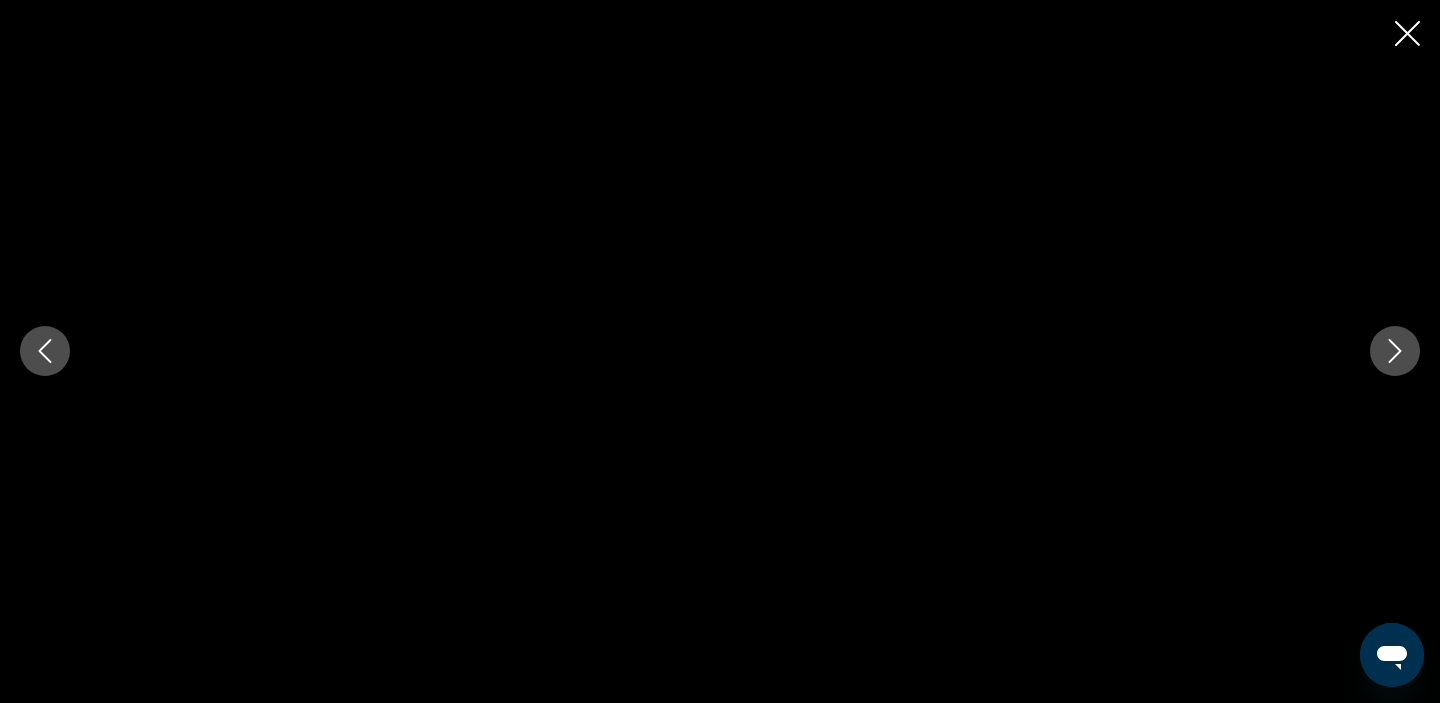 click at bounding box center [1395, 351] 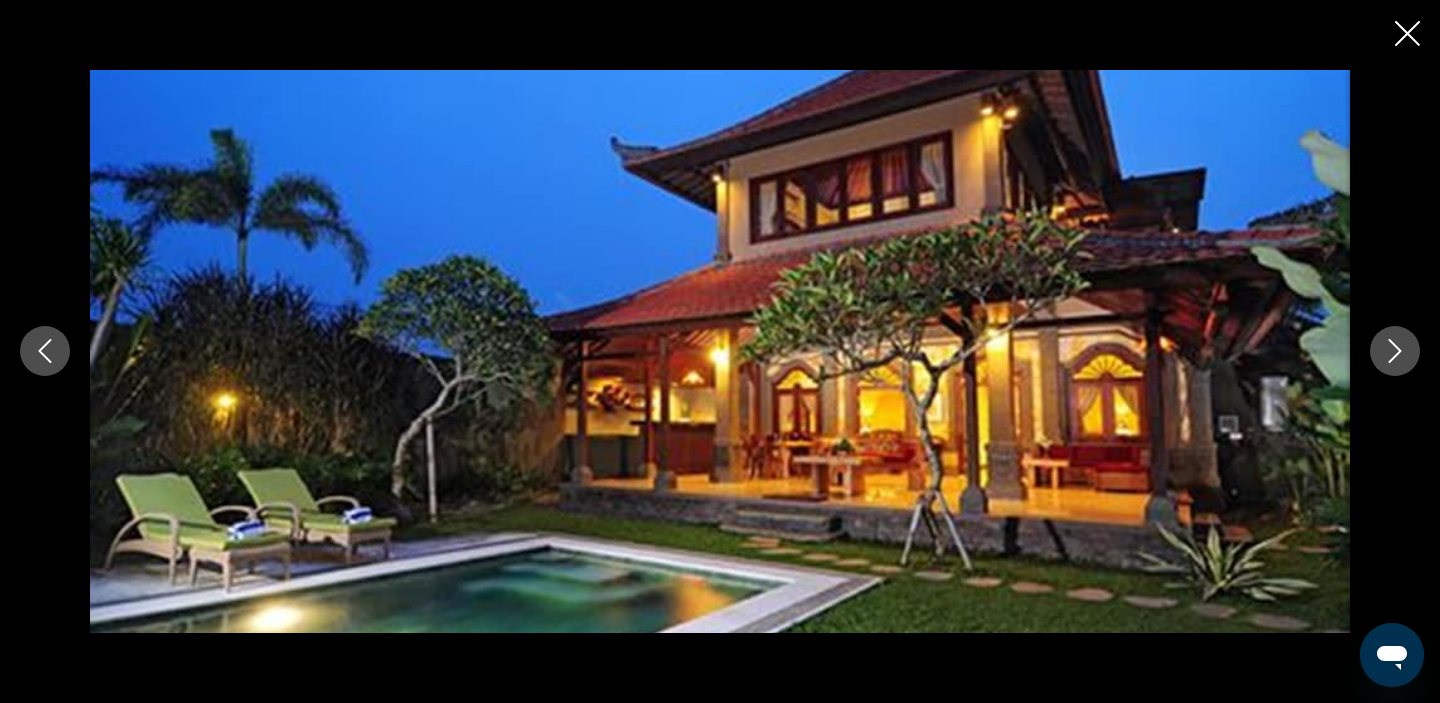 click at bounding box center [1395, 351] 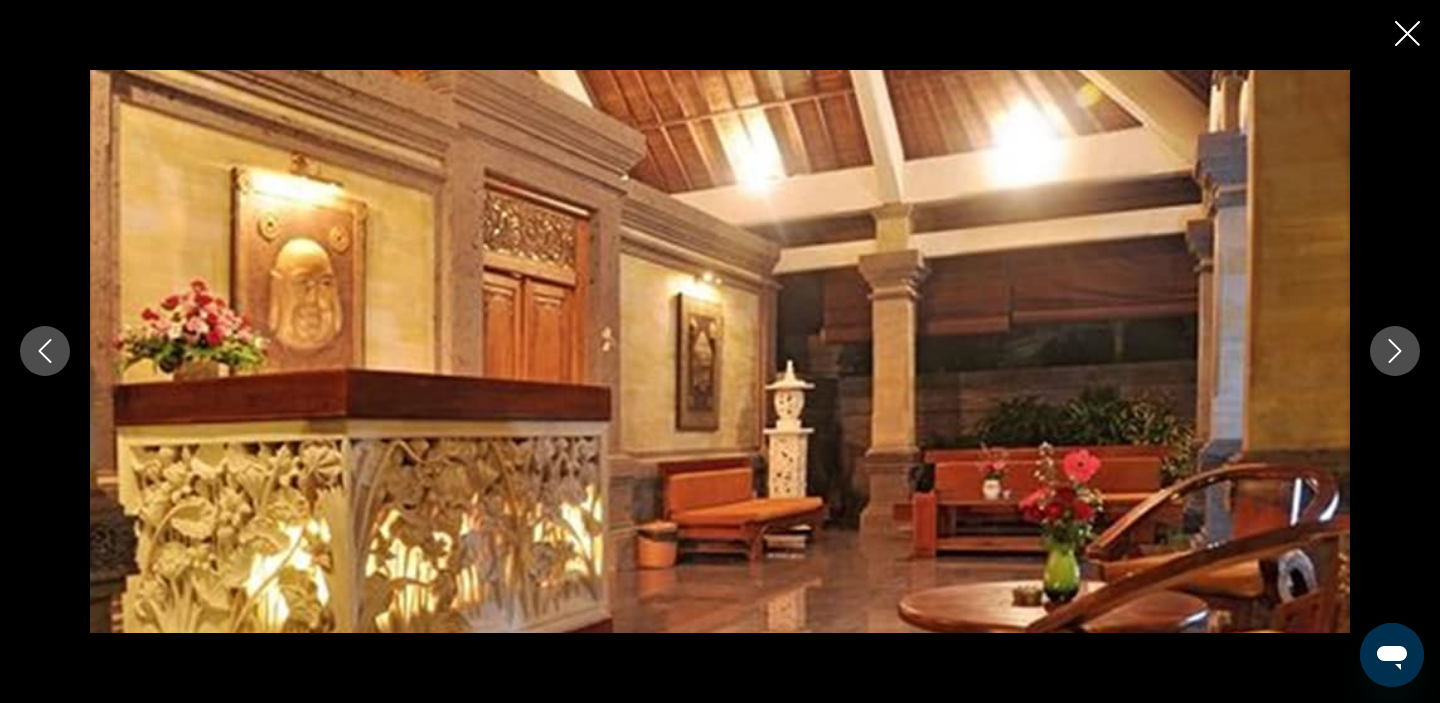 click at bounding box center [1395, 351] 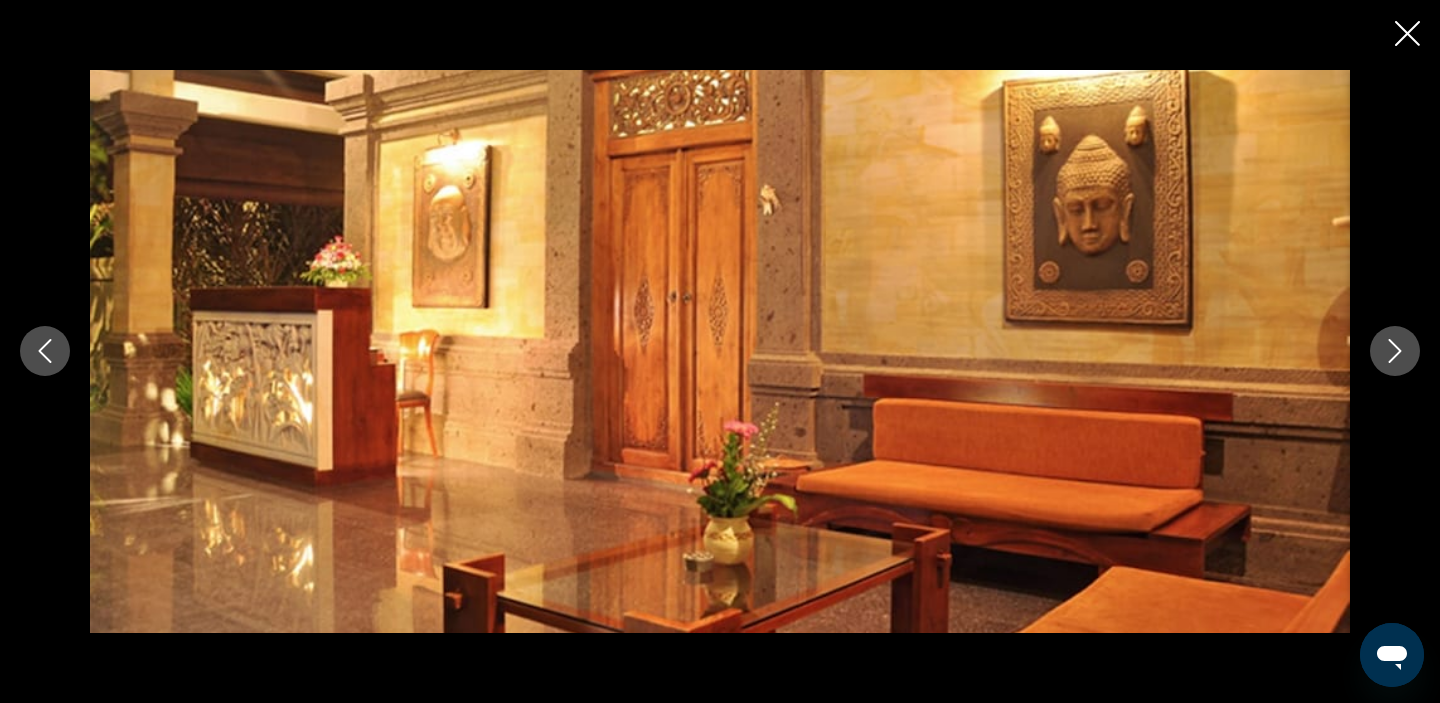 click at bounding box center (1395, 351) 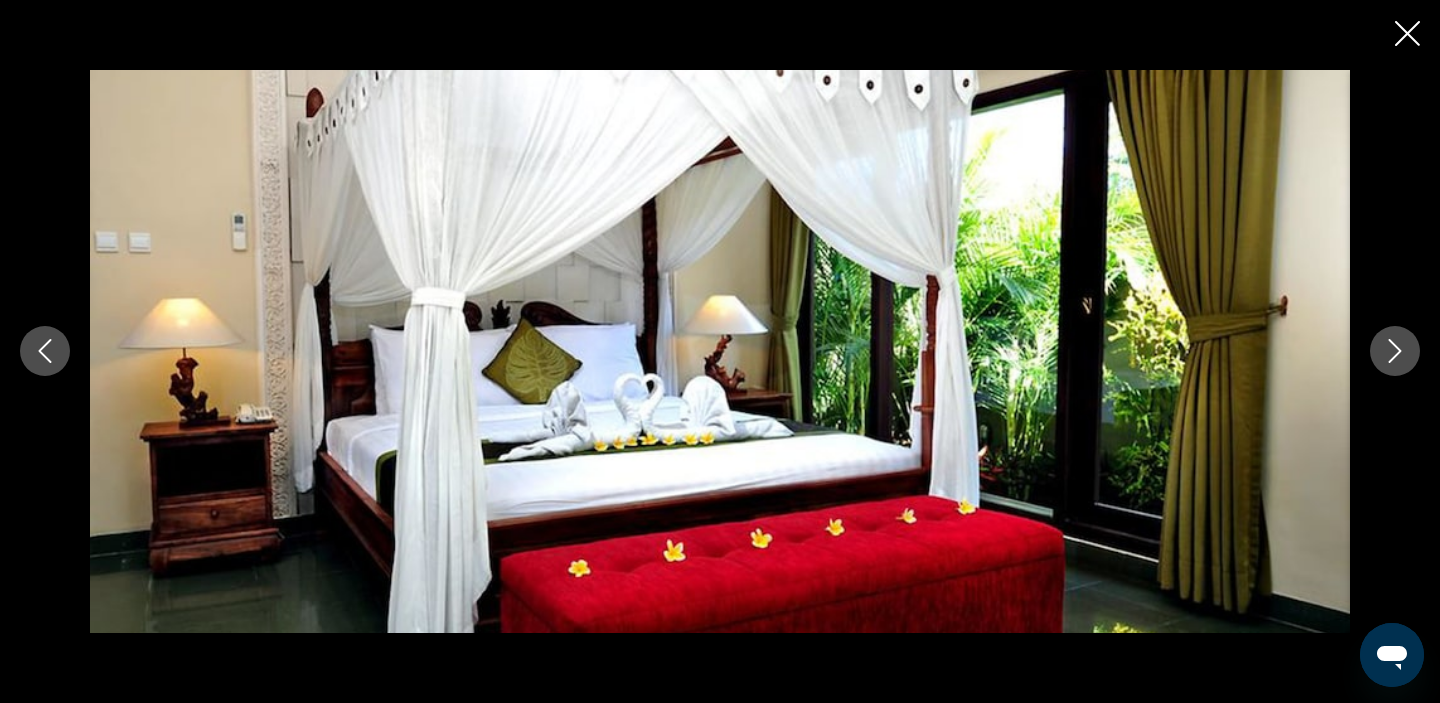 click at bounding box center (1395, 351) 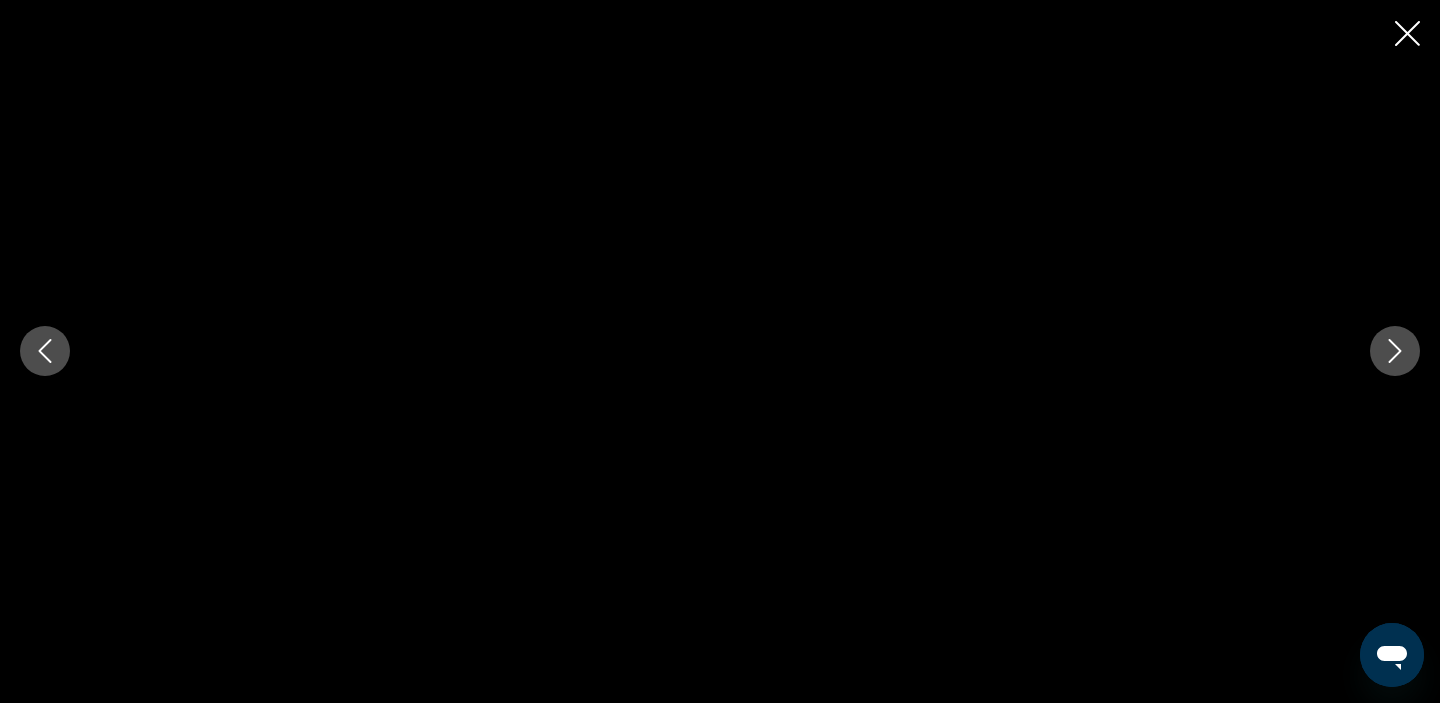 click at bounding box center [1395, 351] 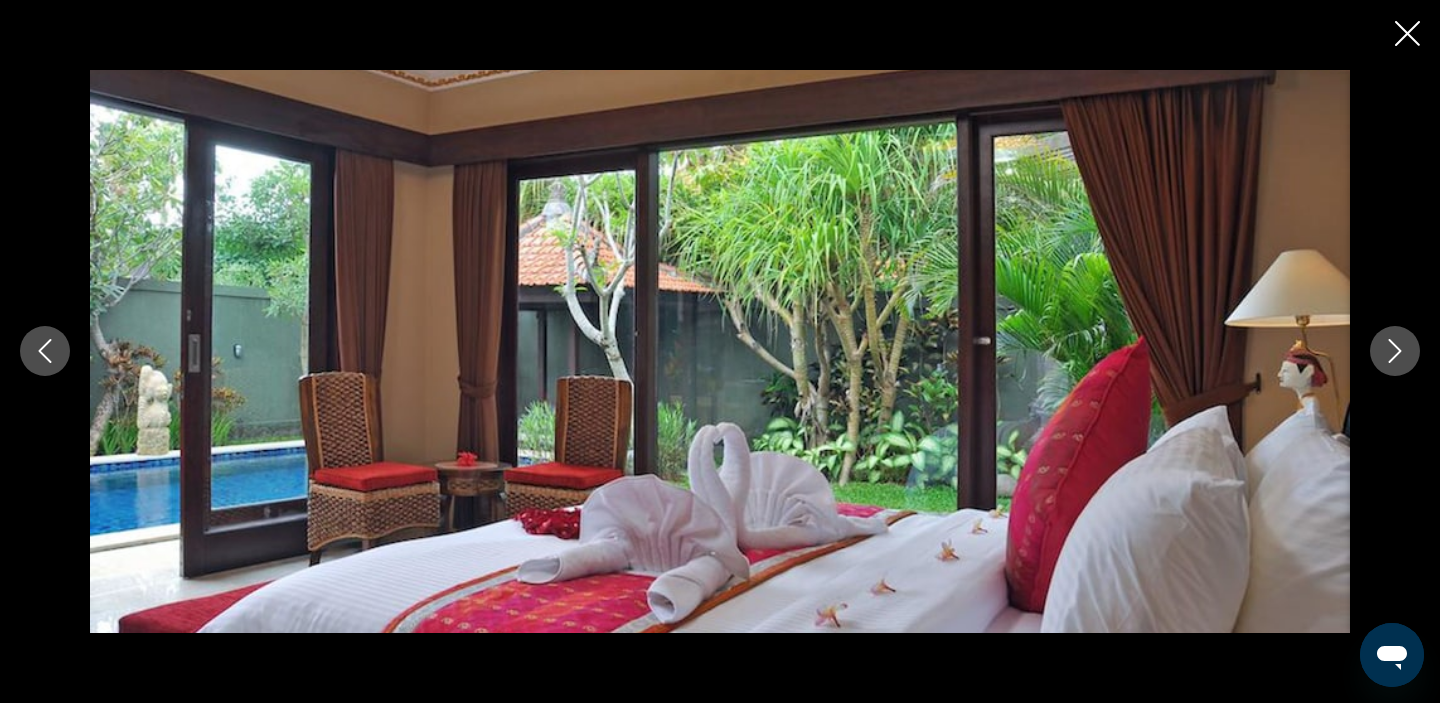 click at bounding box center [720, 351] 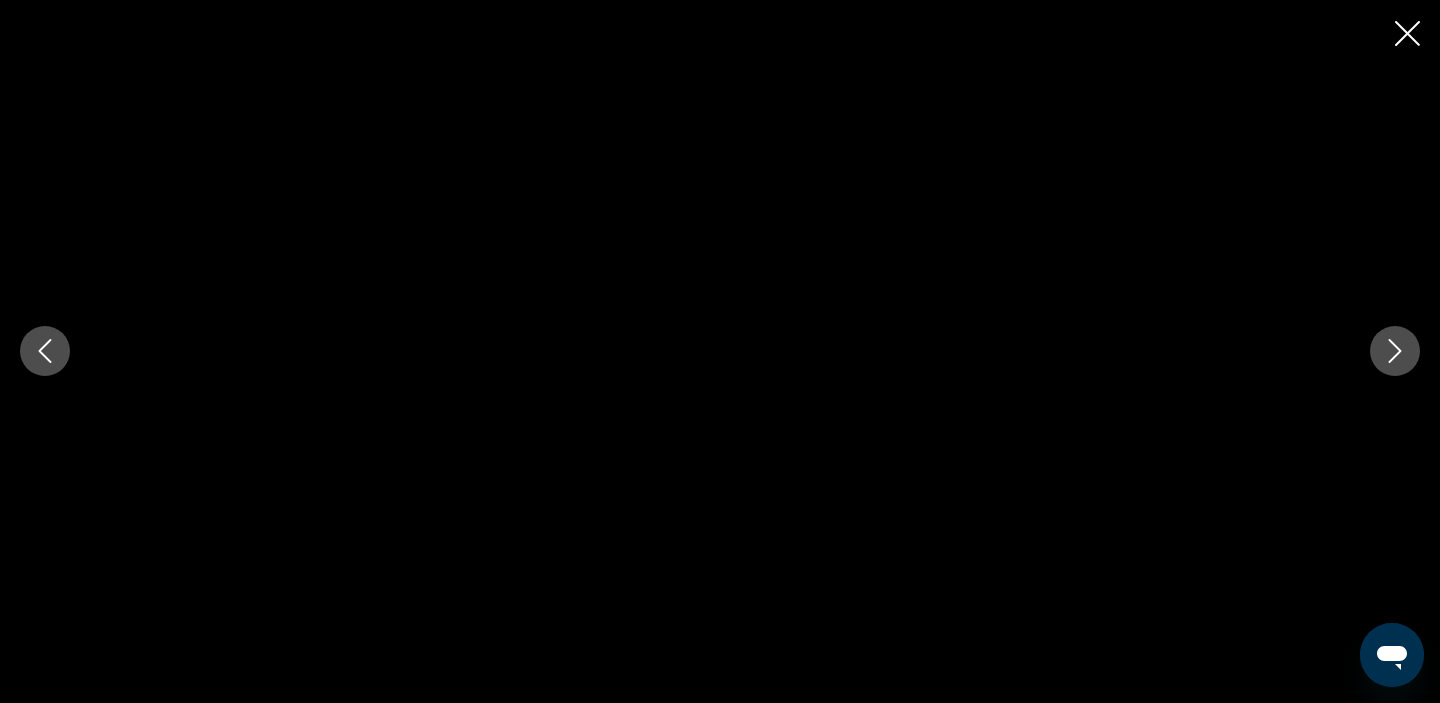 click at bounding box center [1395, 351] 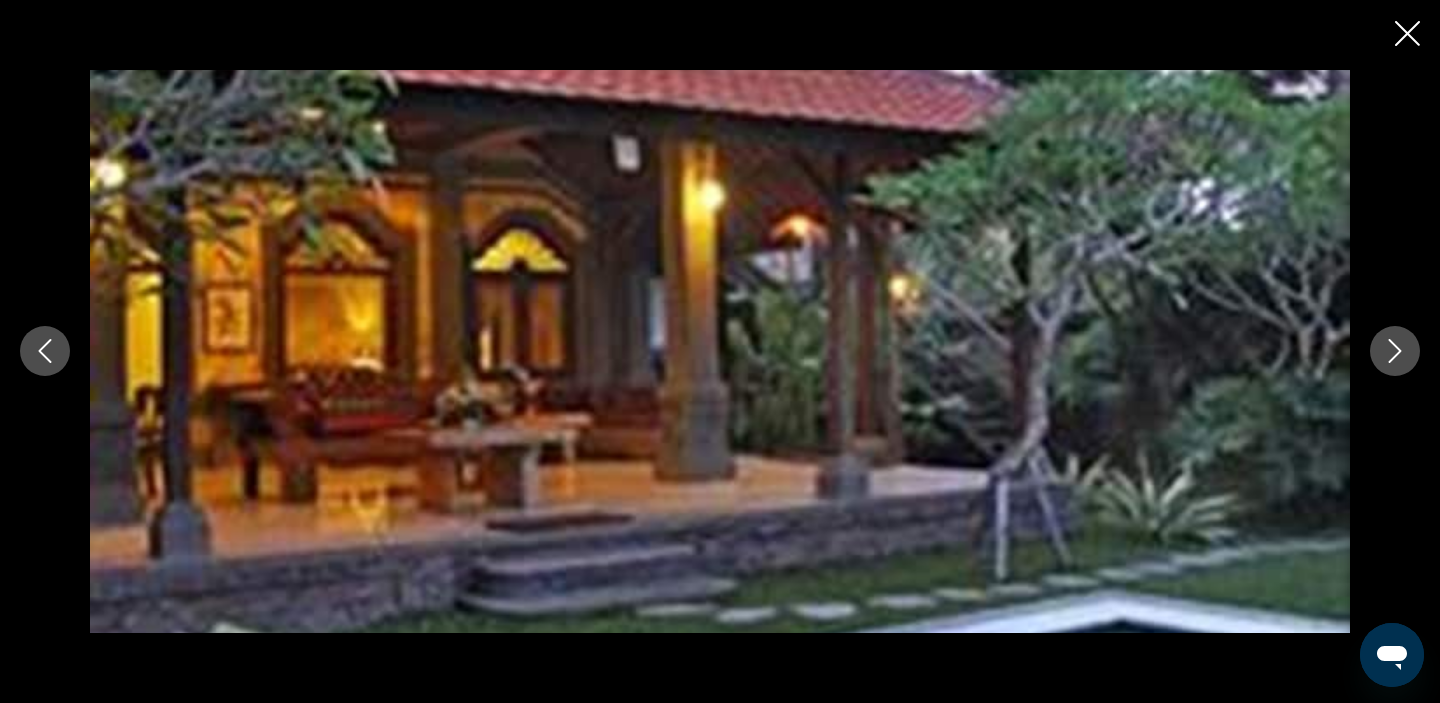 click at bounding box center (1395, 351) 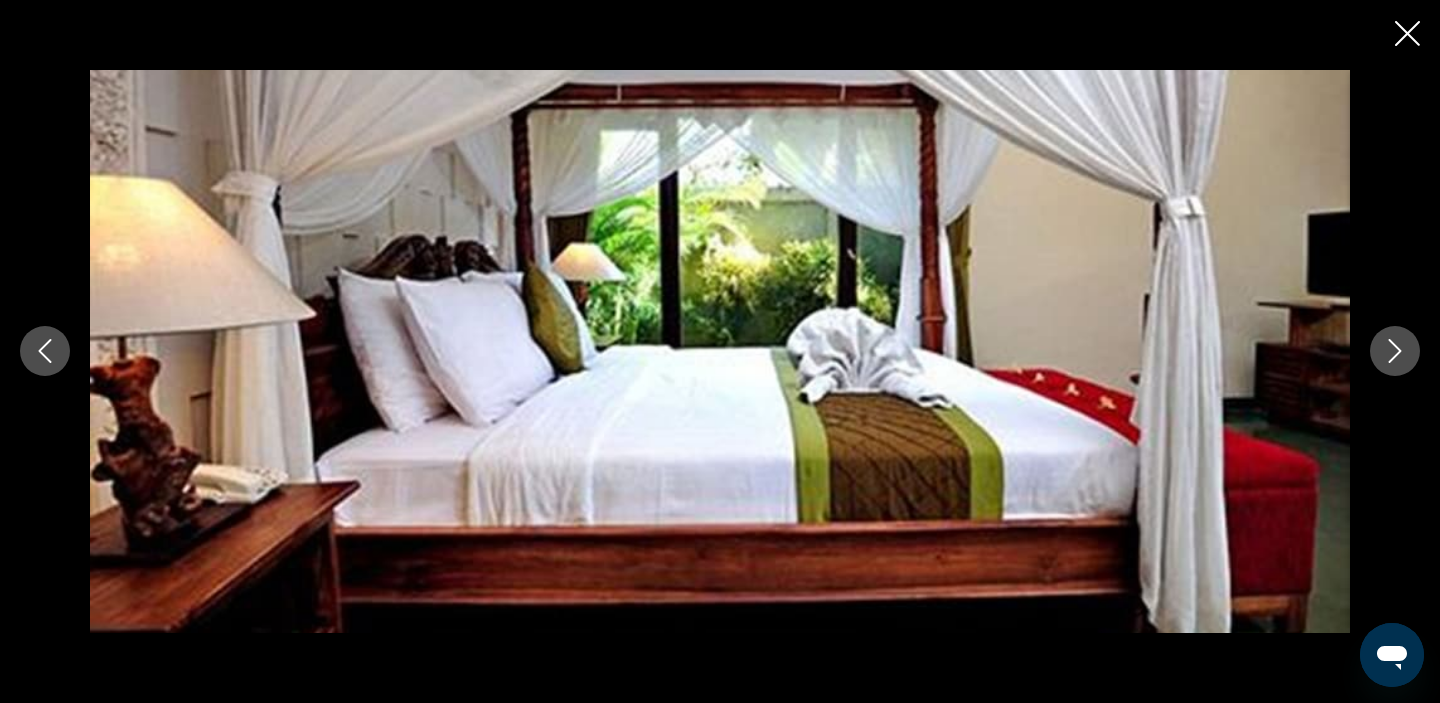 click at bounding box center (1395, 351) 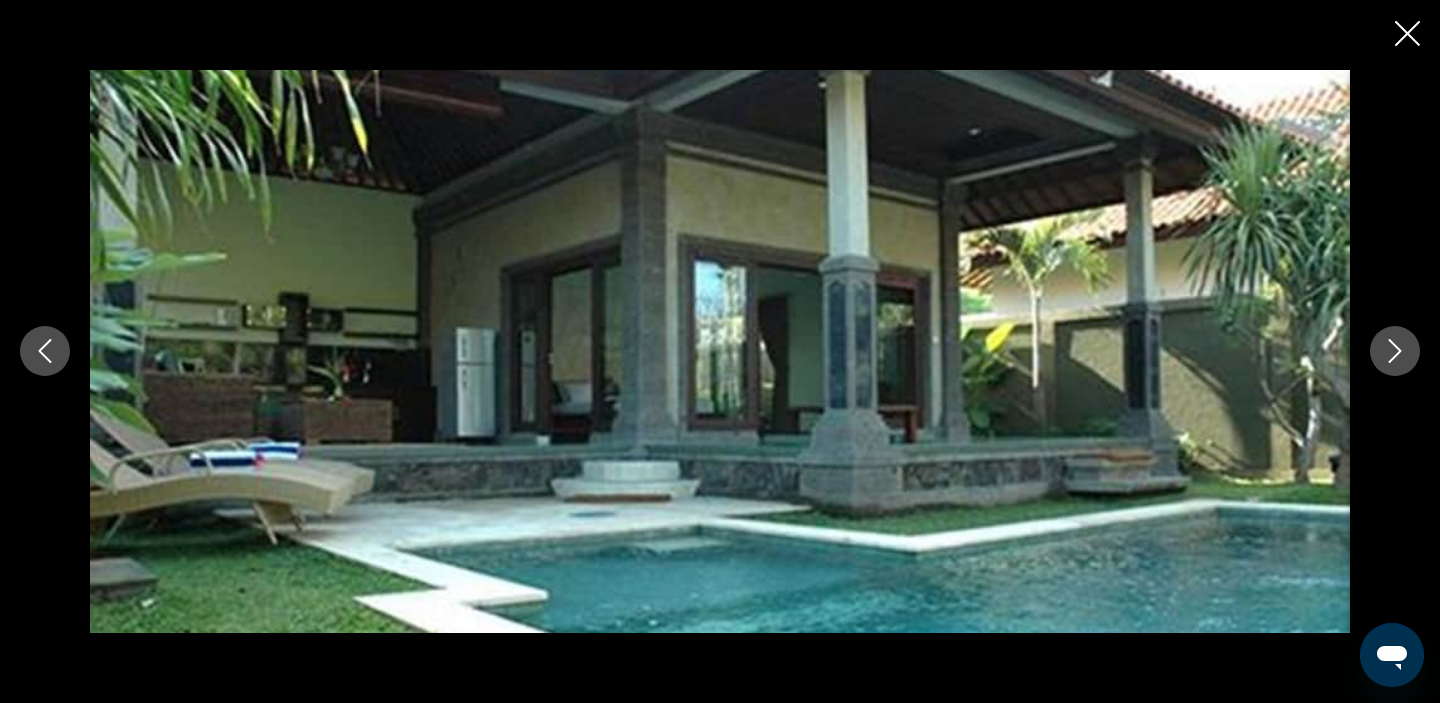 click at bounding box center (1395, 351) 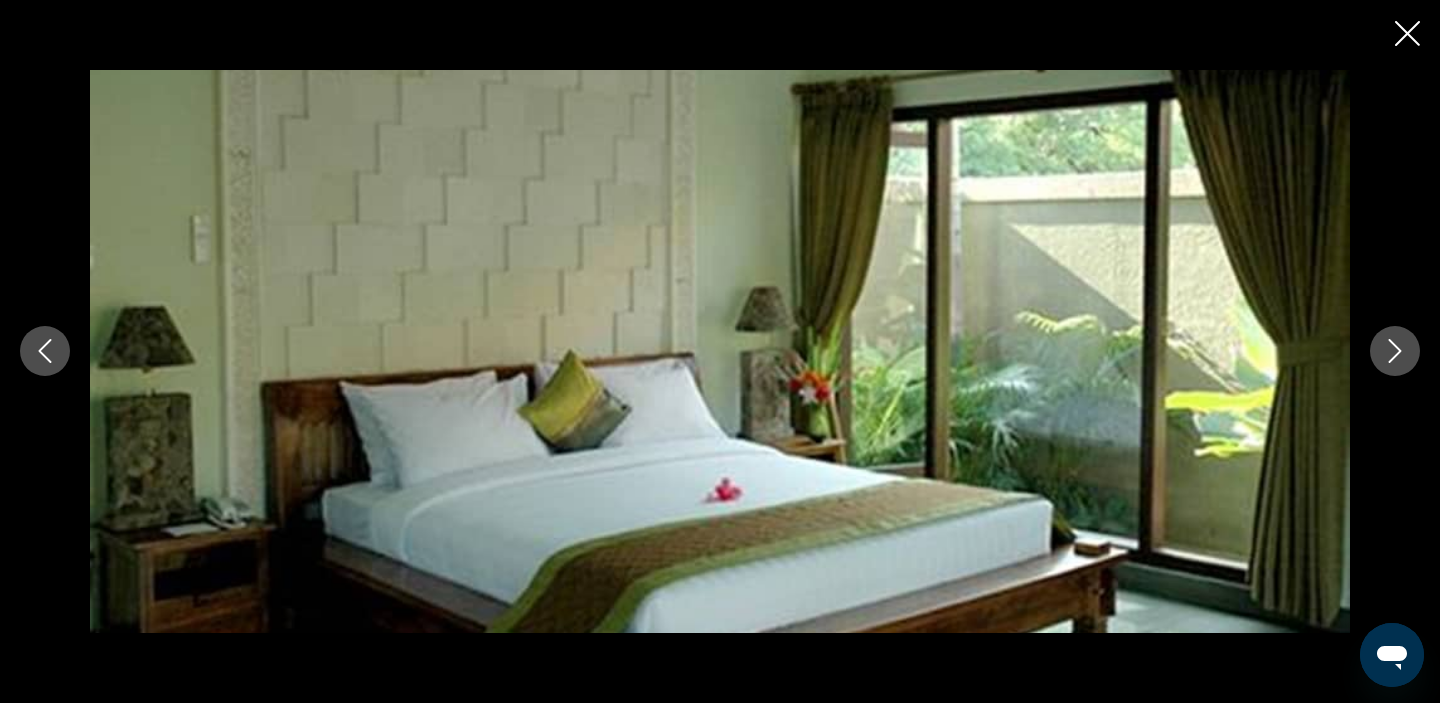 click at bounding box center (1395, 351) 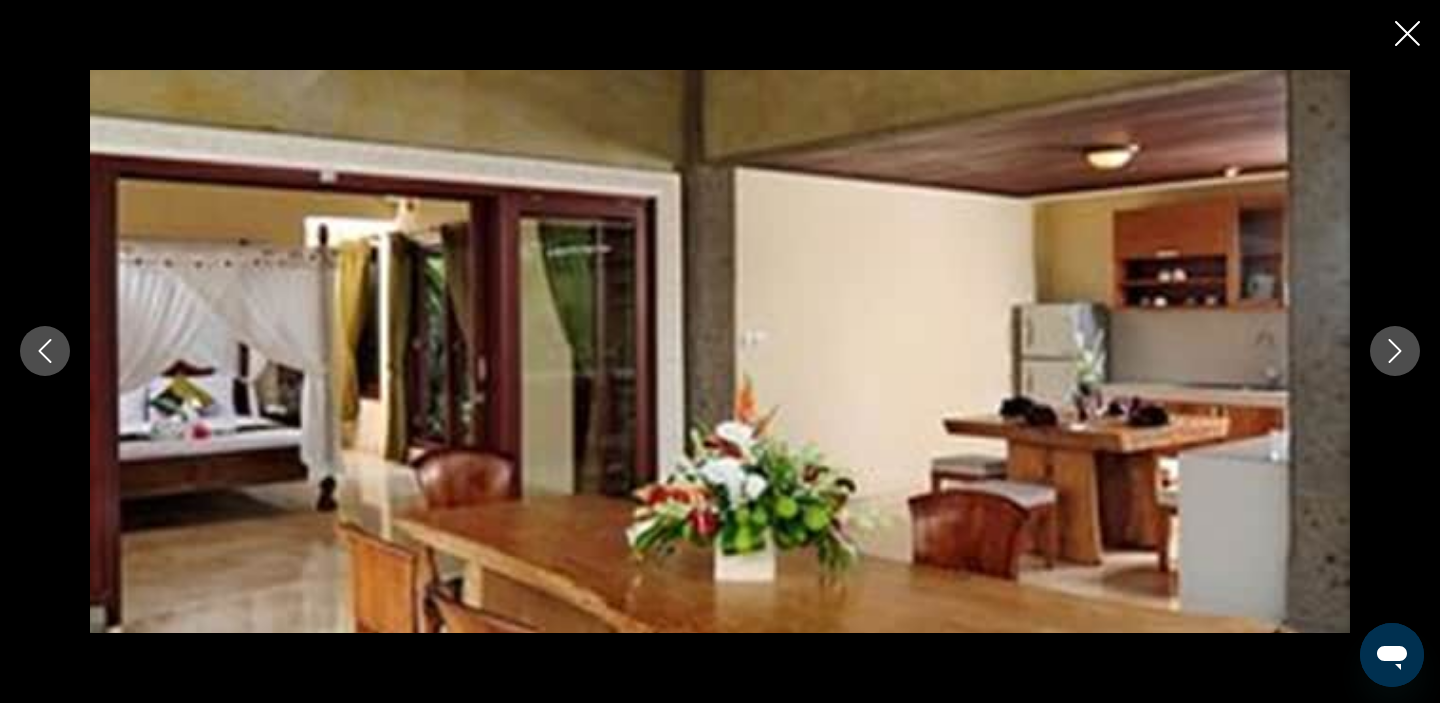 click at bounding box center [1395, 351] 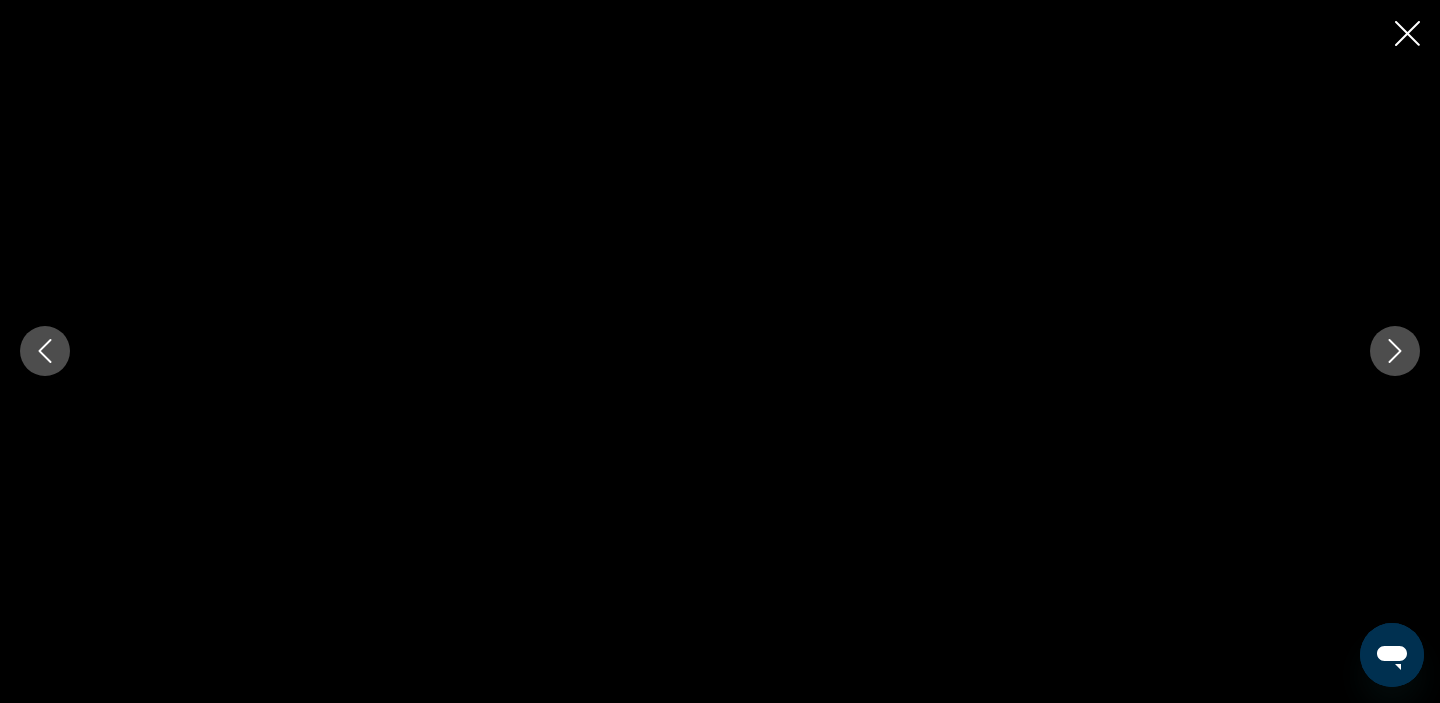 click at bounding box center [1395, 351] 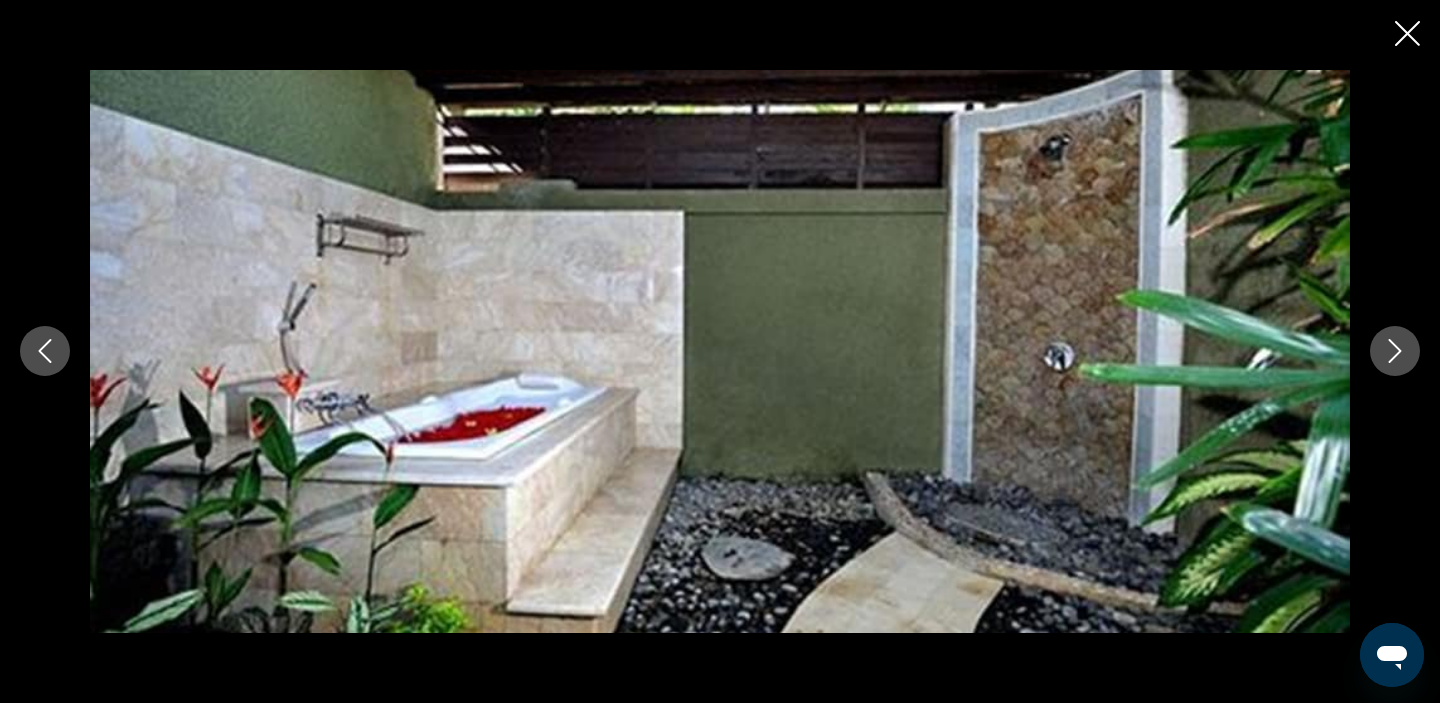 click at bounding box center (1395, 351) 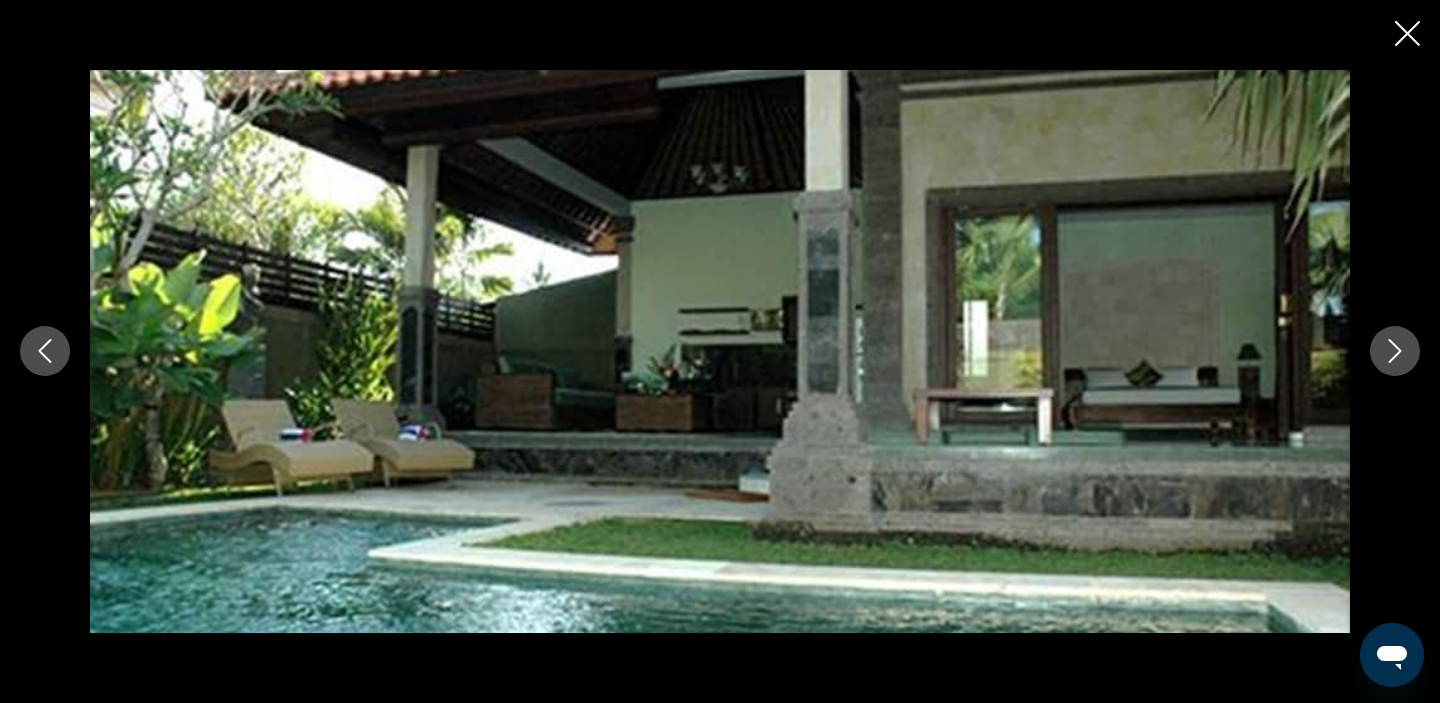 click at bounding box center [1395, 351] 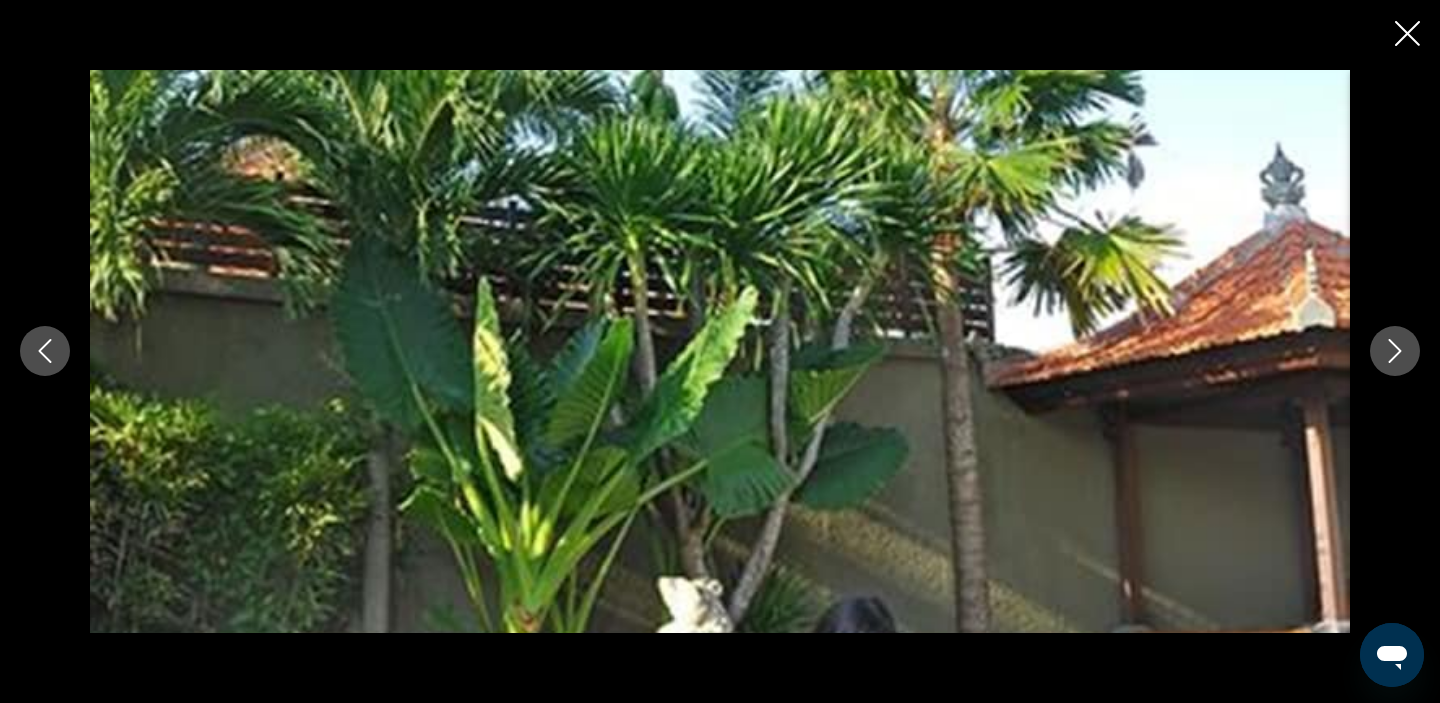 click at bounding box center (1395, 351) 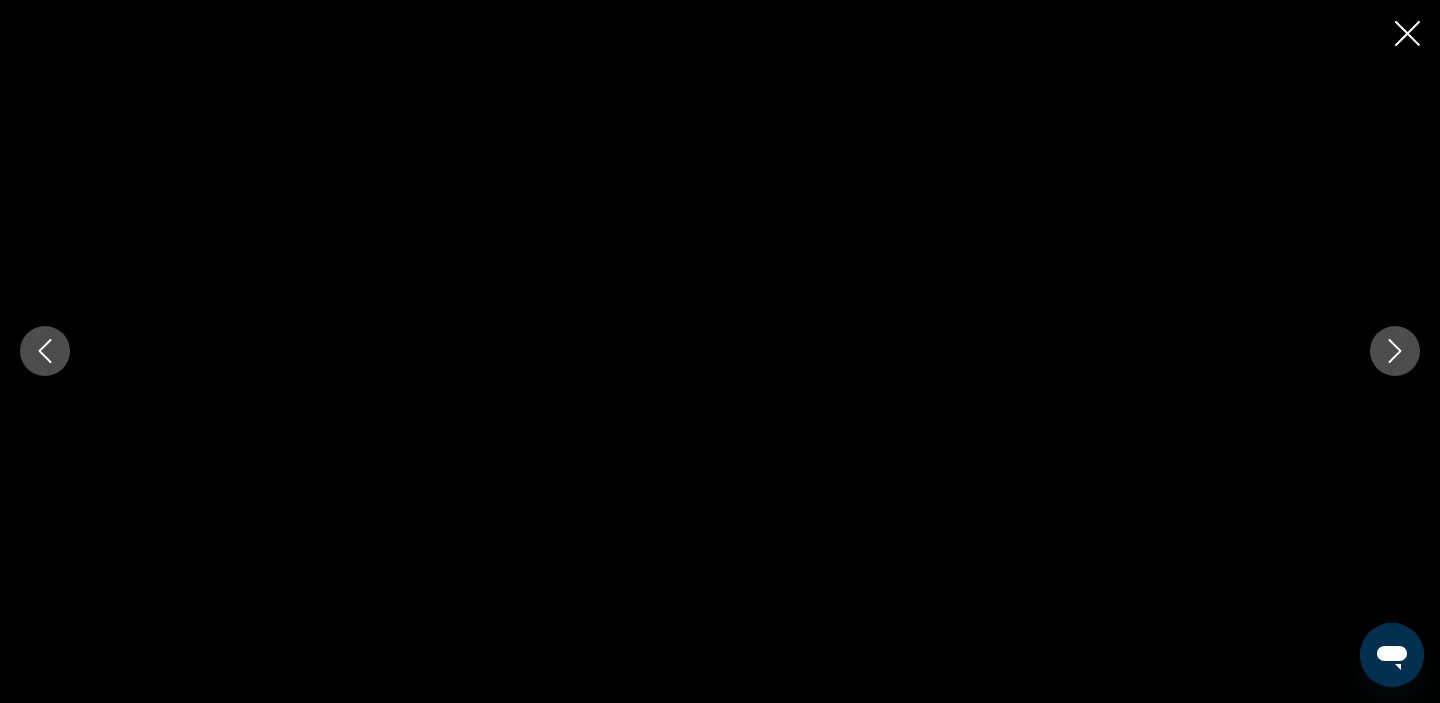 click at bounding box center (1395, 351) 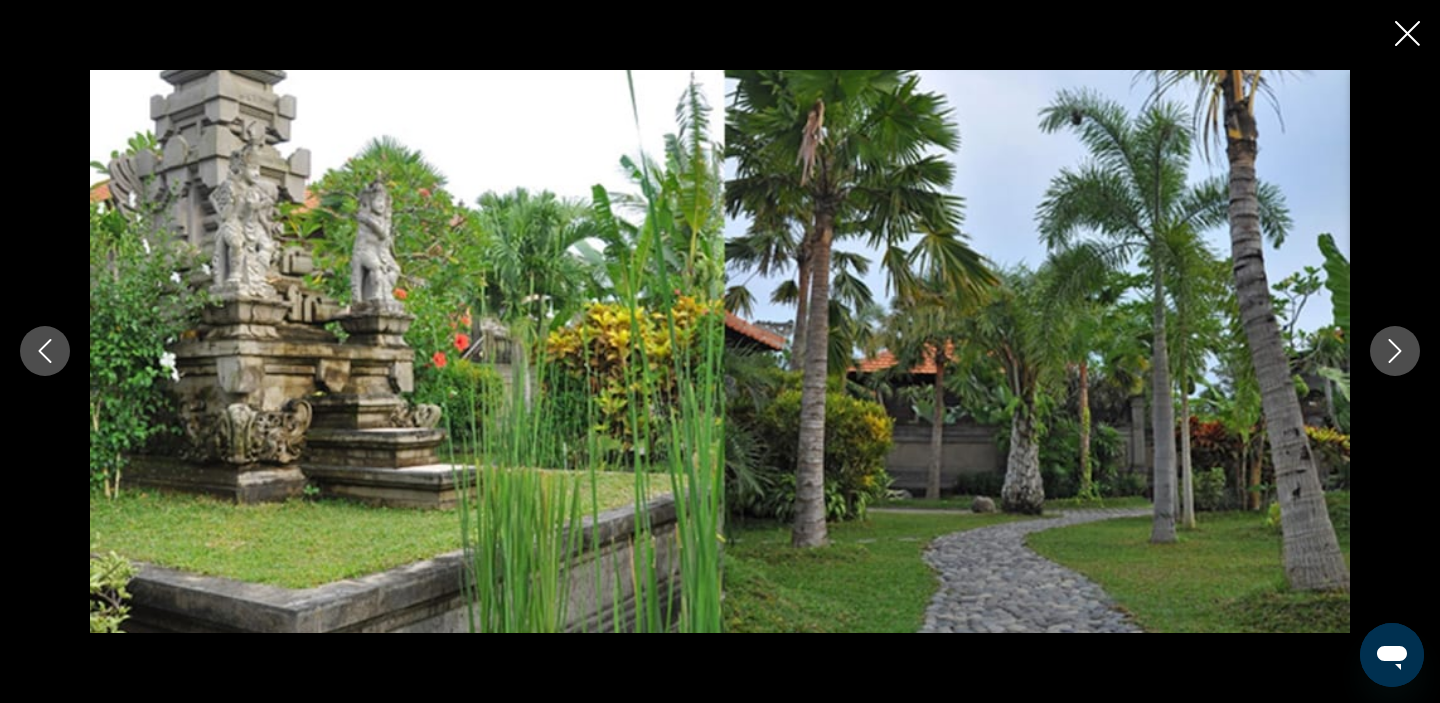 click at bounding box center (1395, 351) 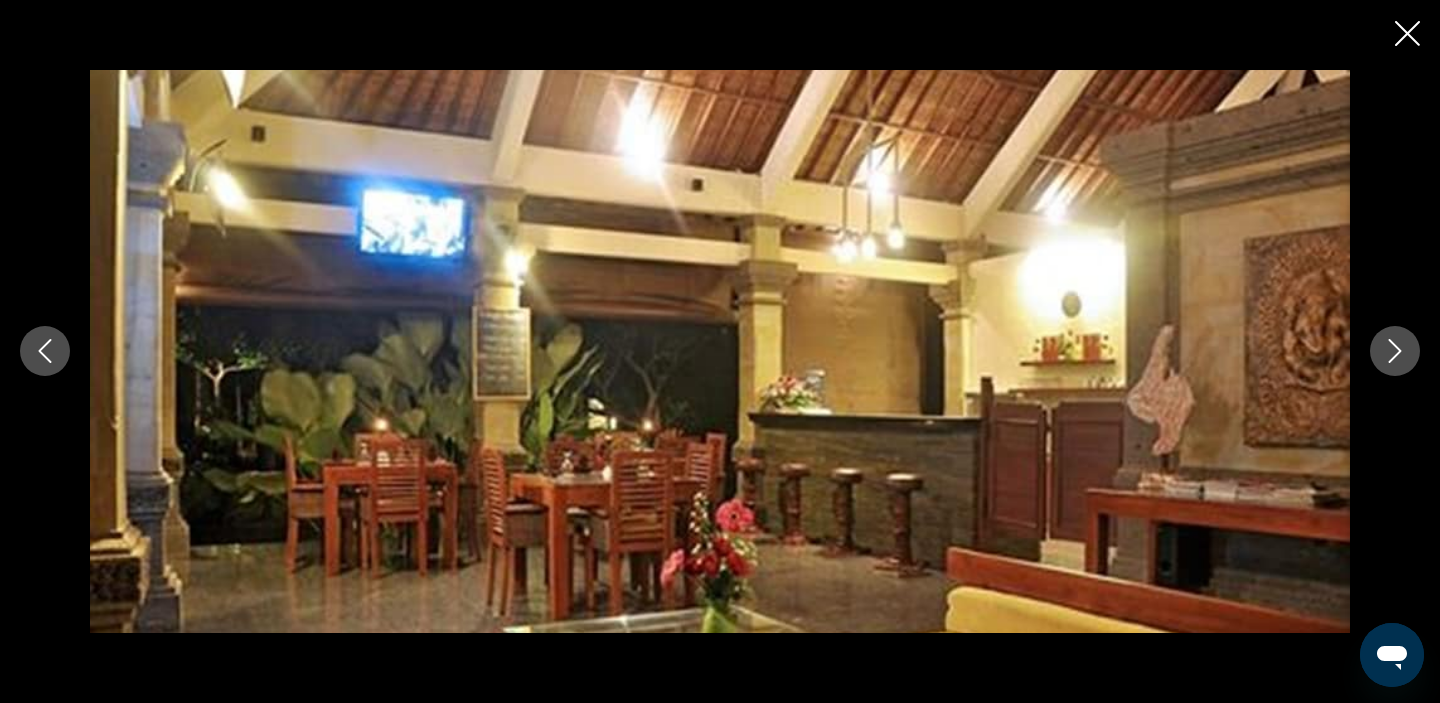 click at bounding box center (1395, 351) 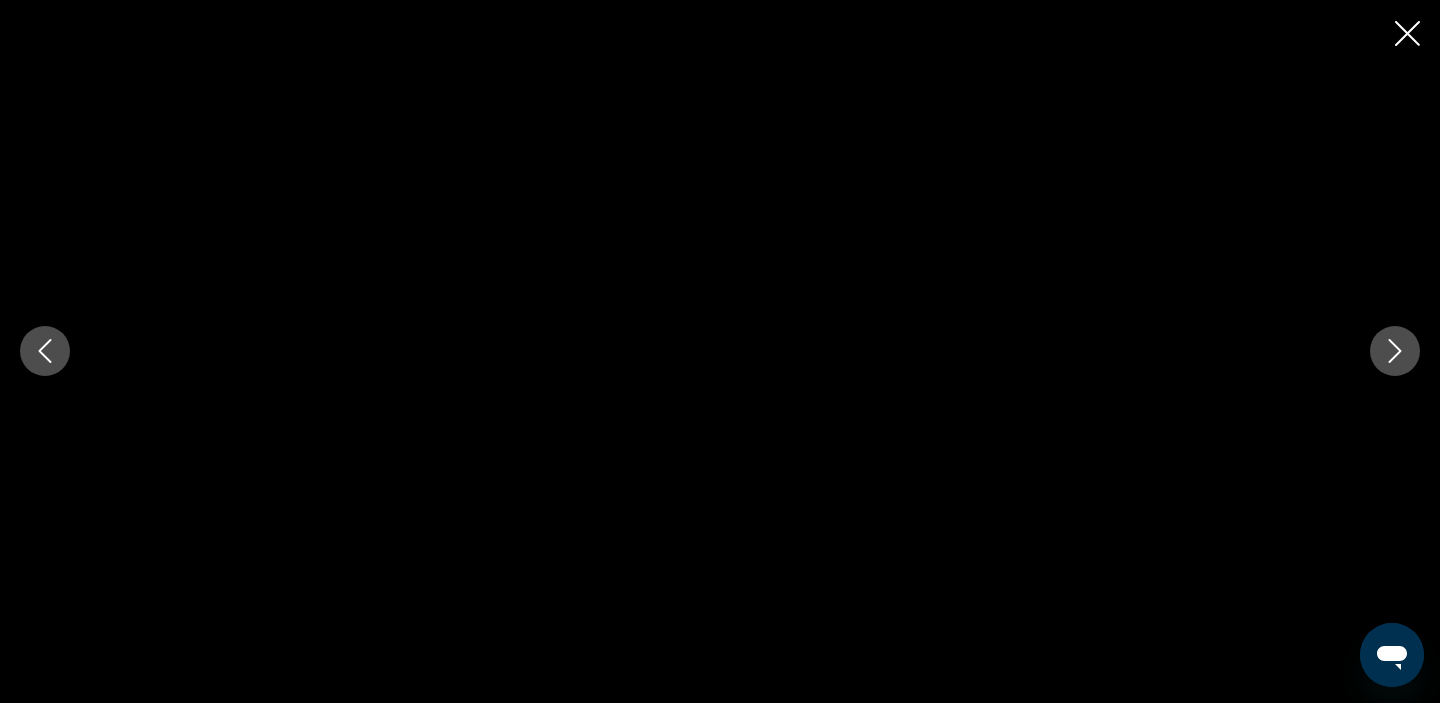 click at bounding box center (1395, 351) 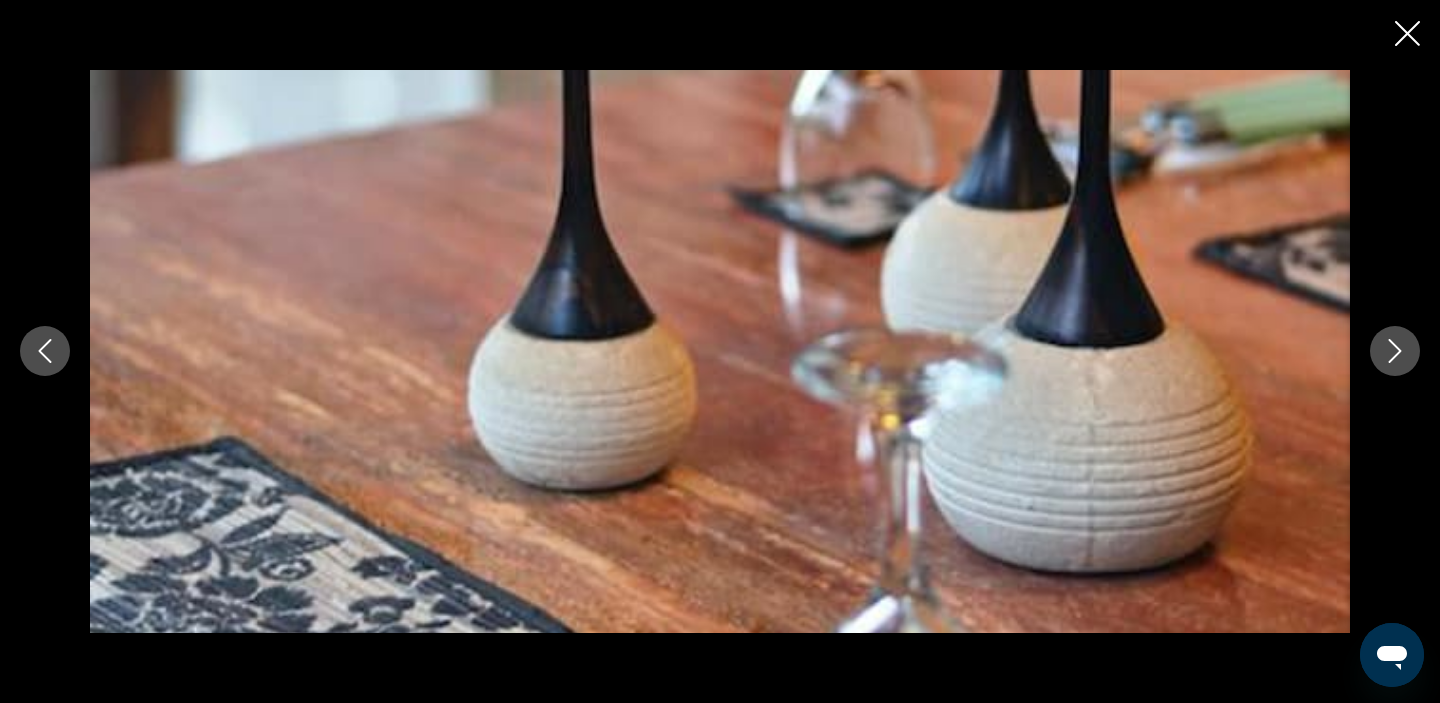 click at bounding box center [1395, 351] 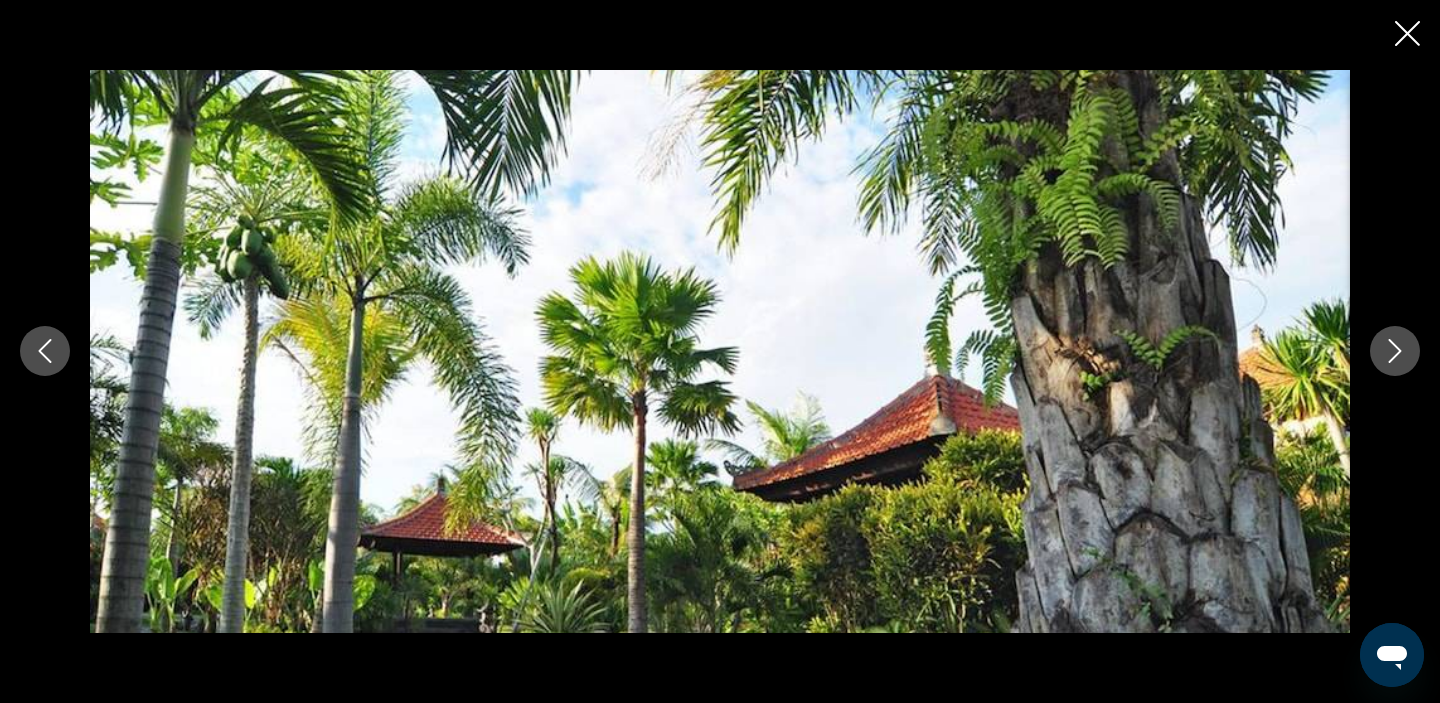 click at bounding box center (1395, 351) 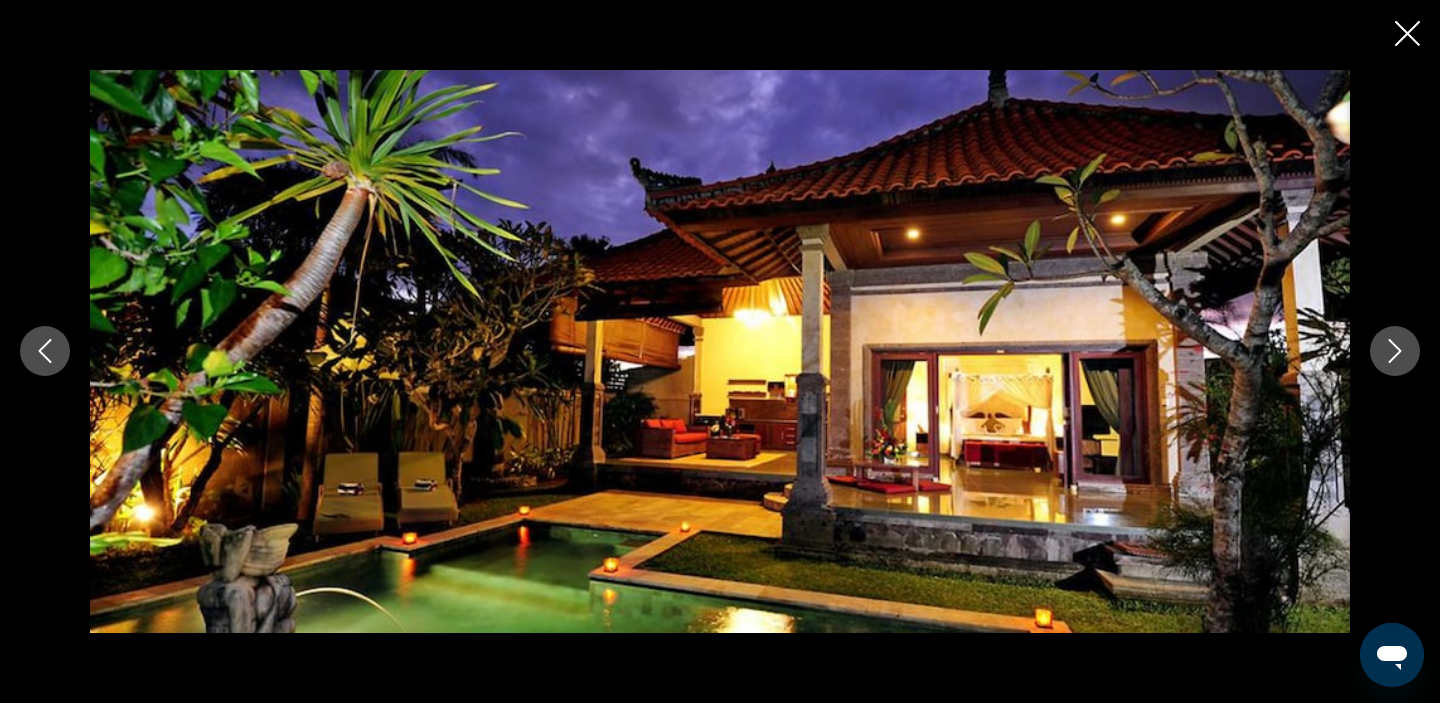 click at bounding box center [1395, 351] 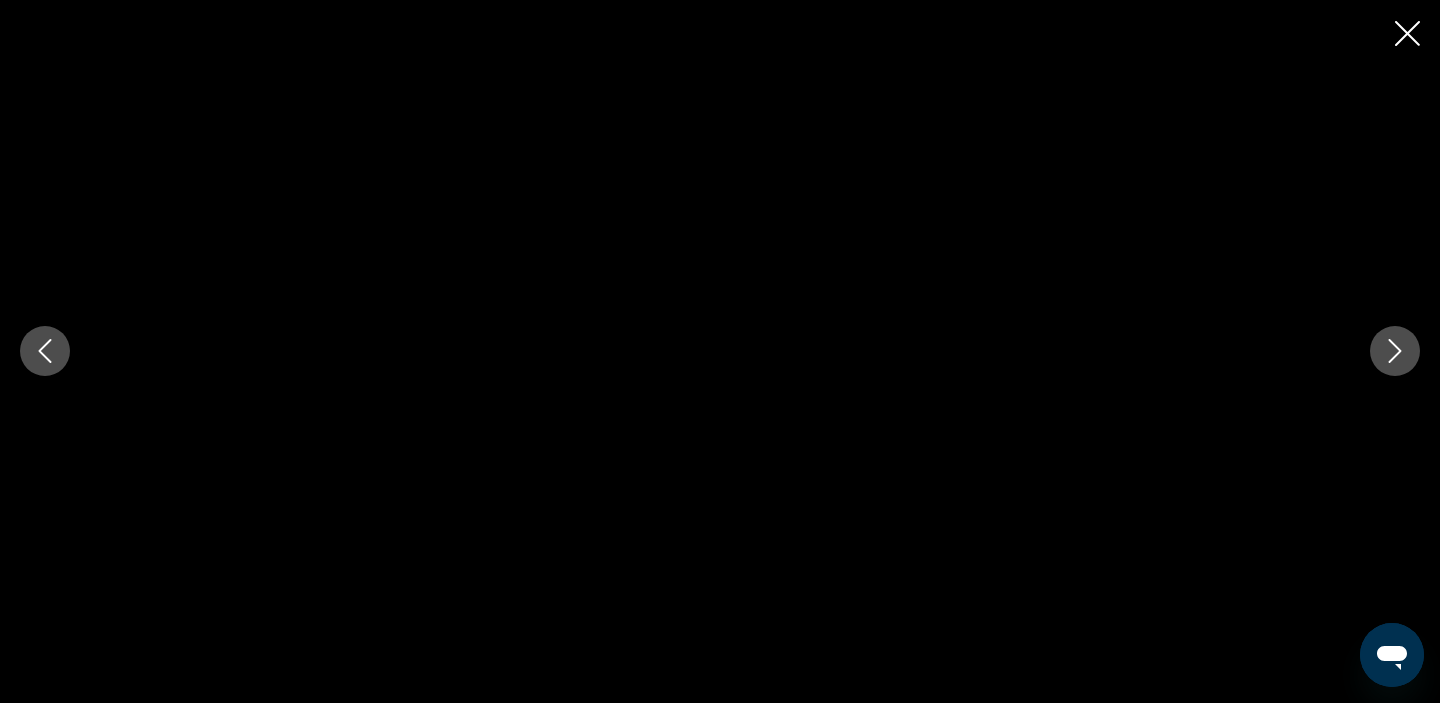 click at bounding box center (1395, 351) 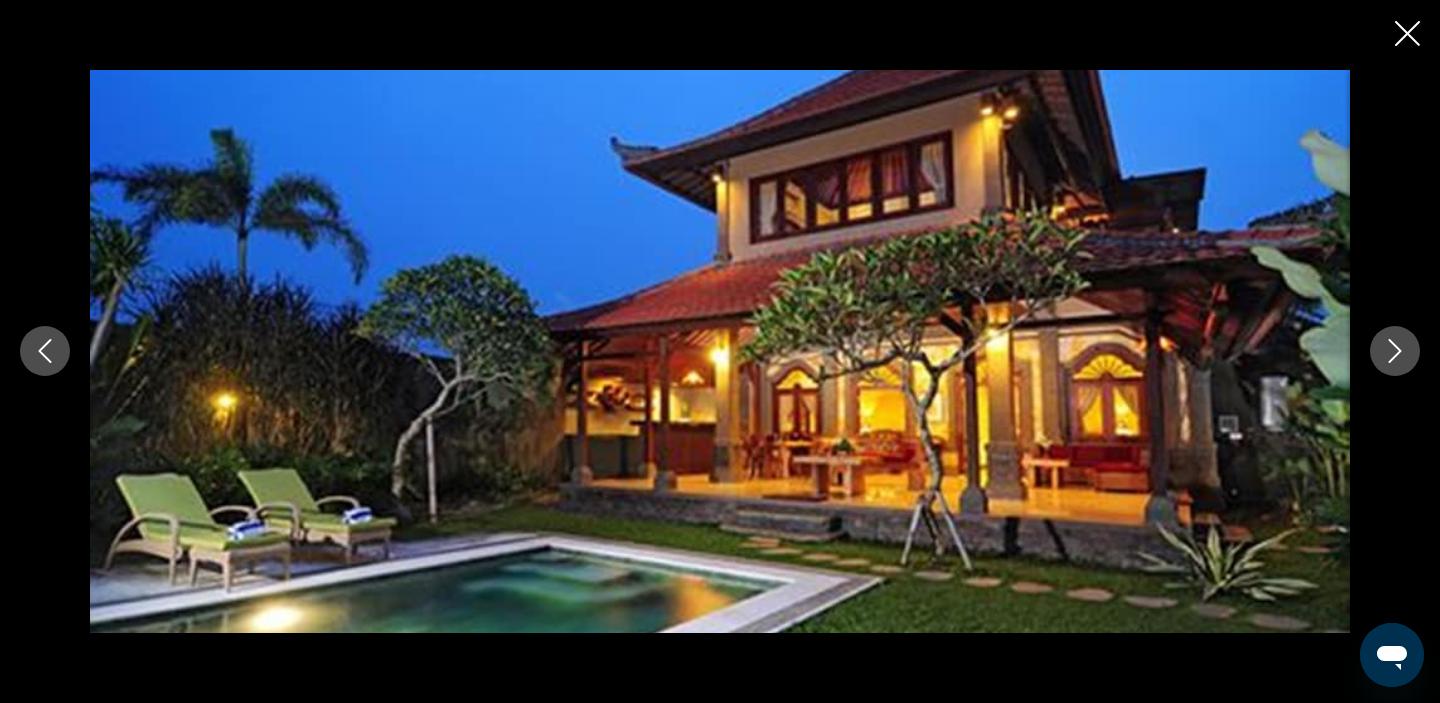 click at bounding box center (1395, 351) 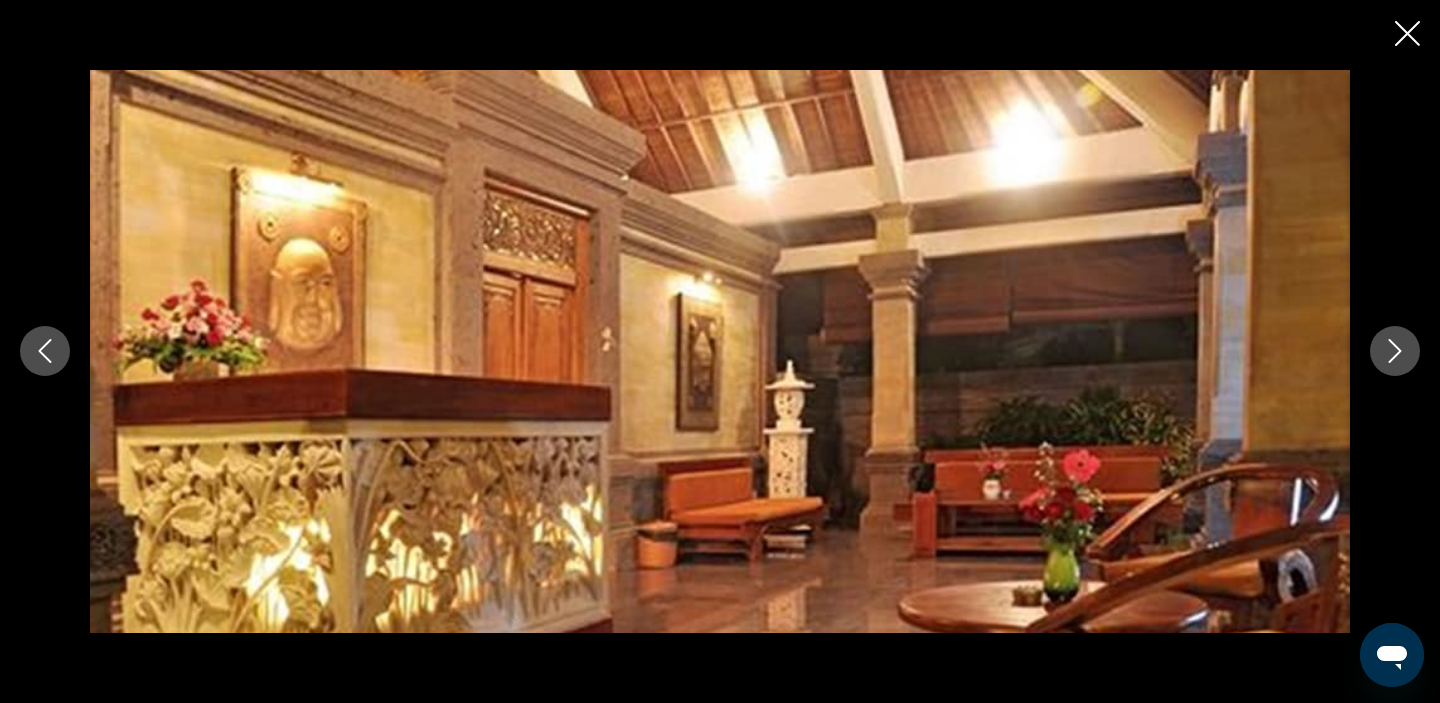 click at bounding box center [1395, 351] 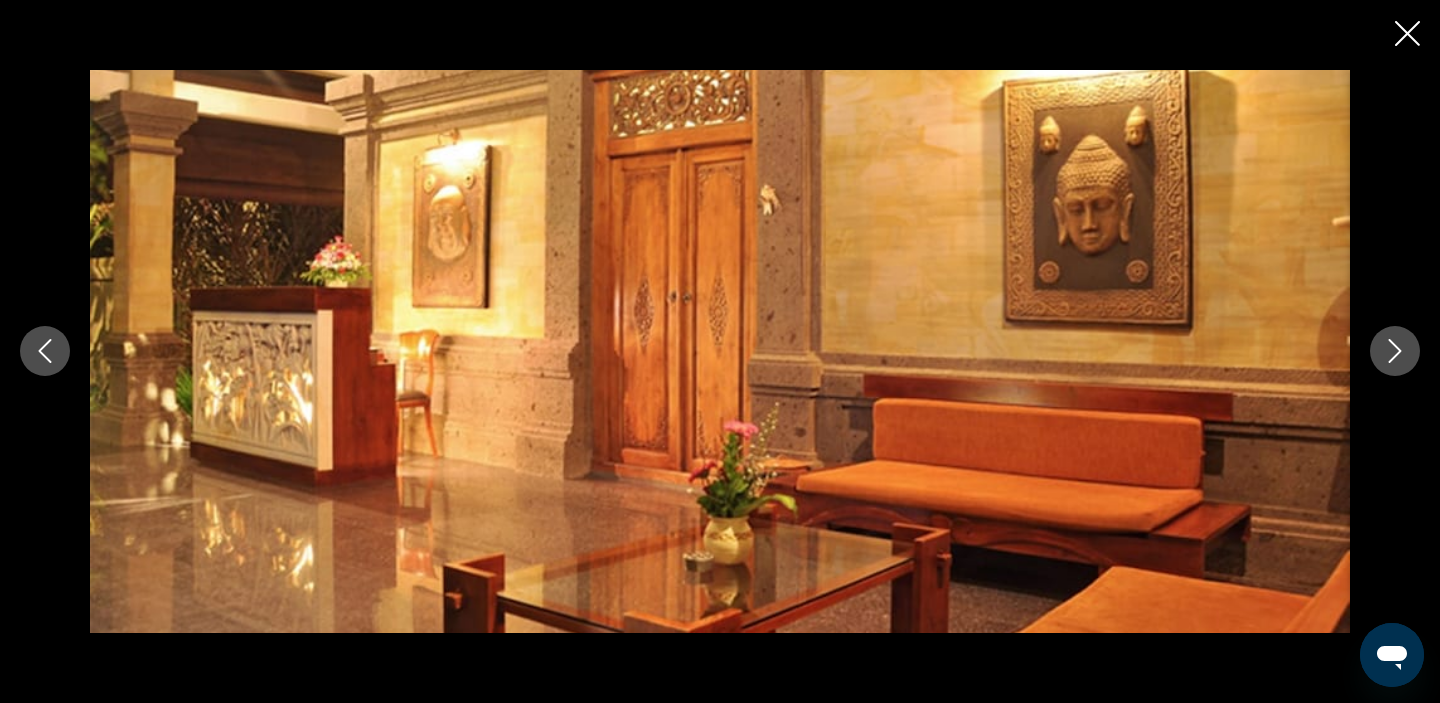 click at bounding box center [1395, 351] 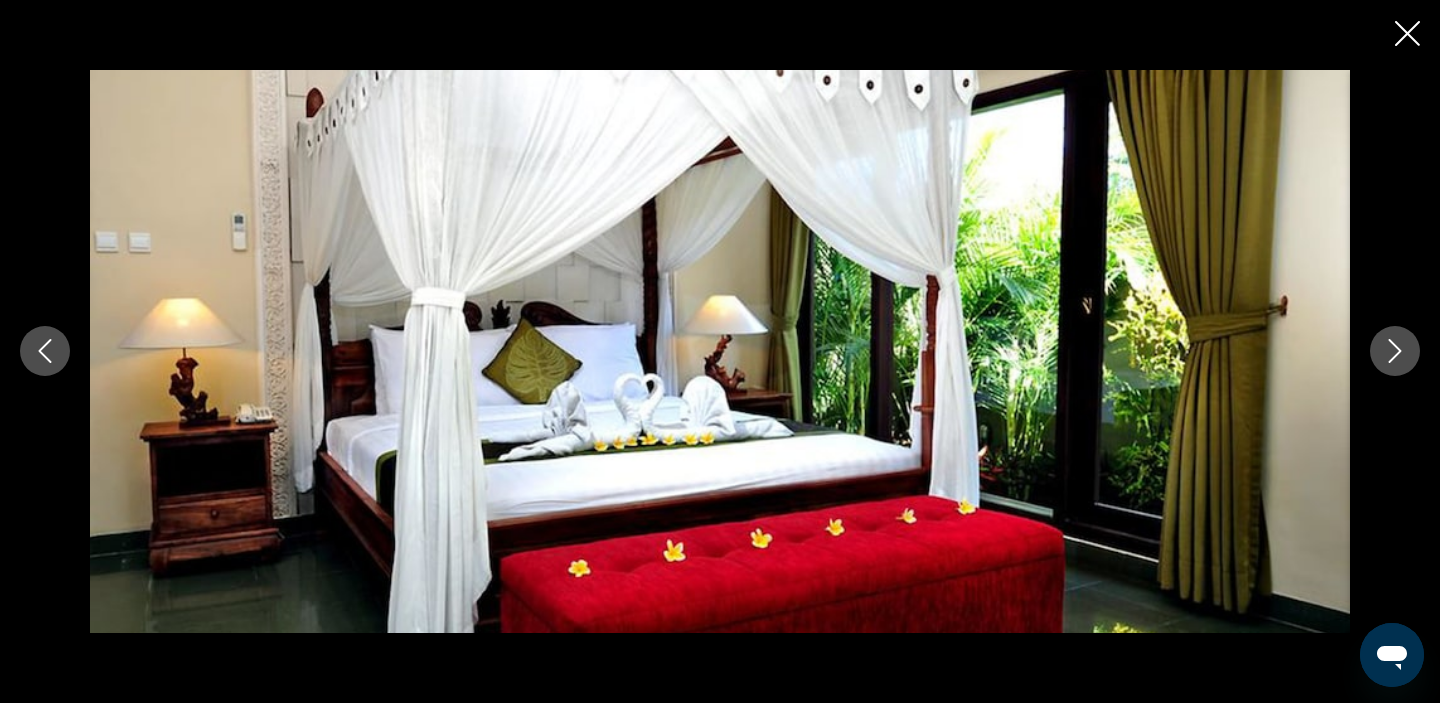 click at bounding box center (1395, 351) 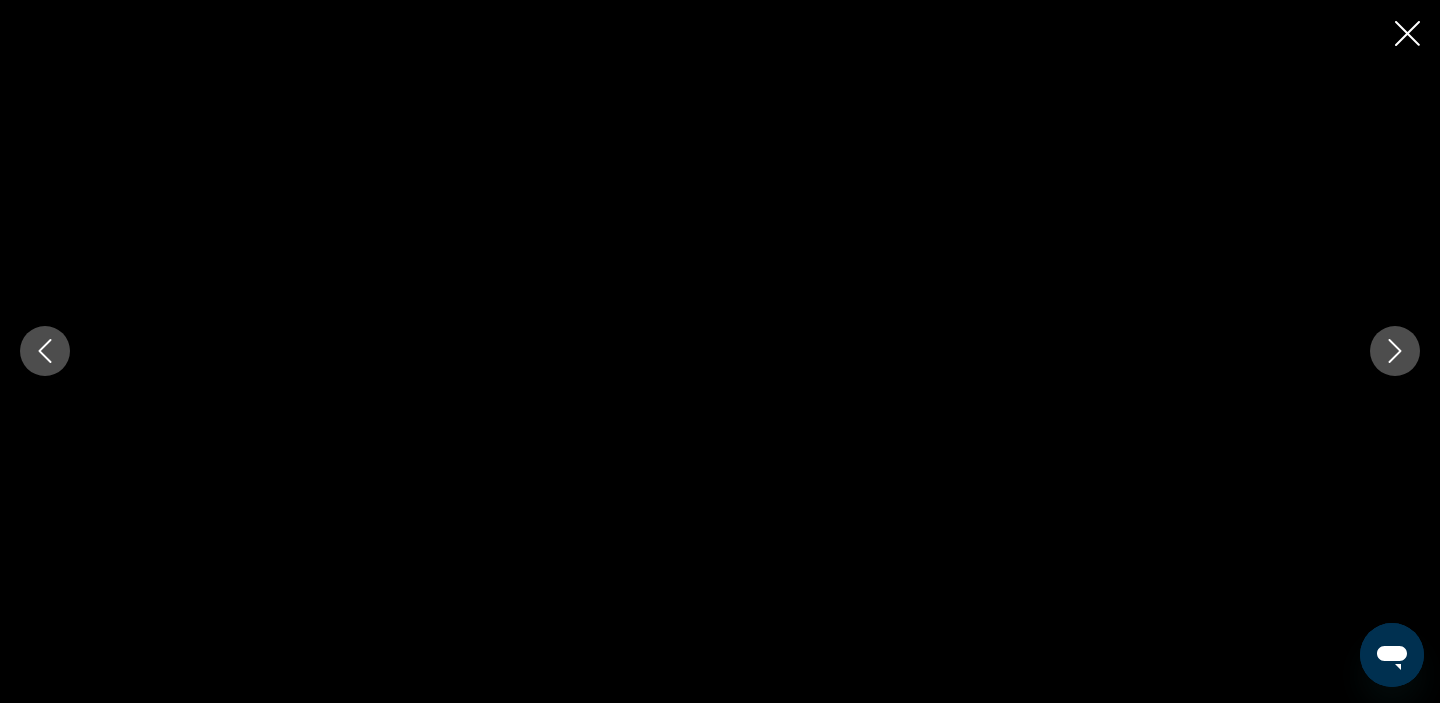 click at bounding box center (1395, 351) 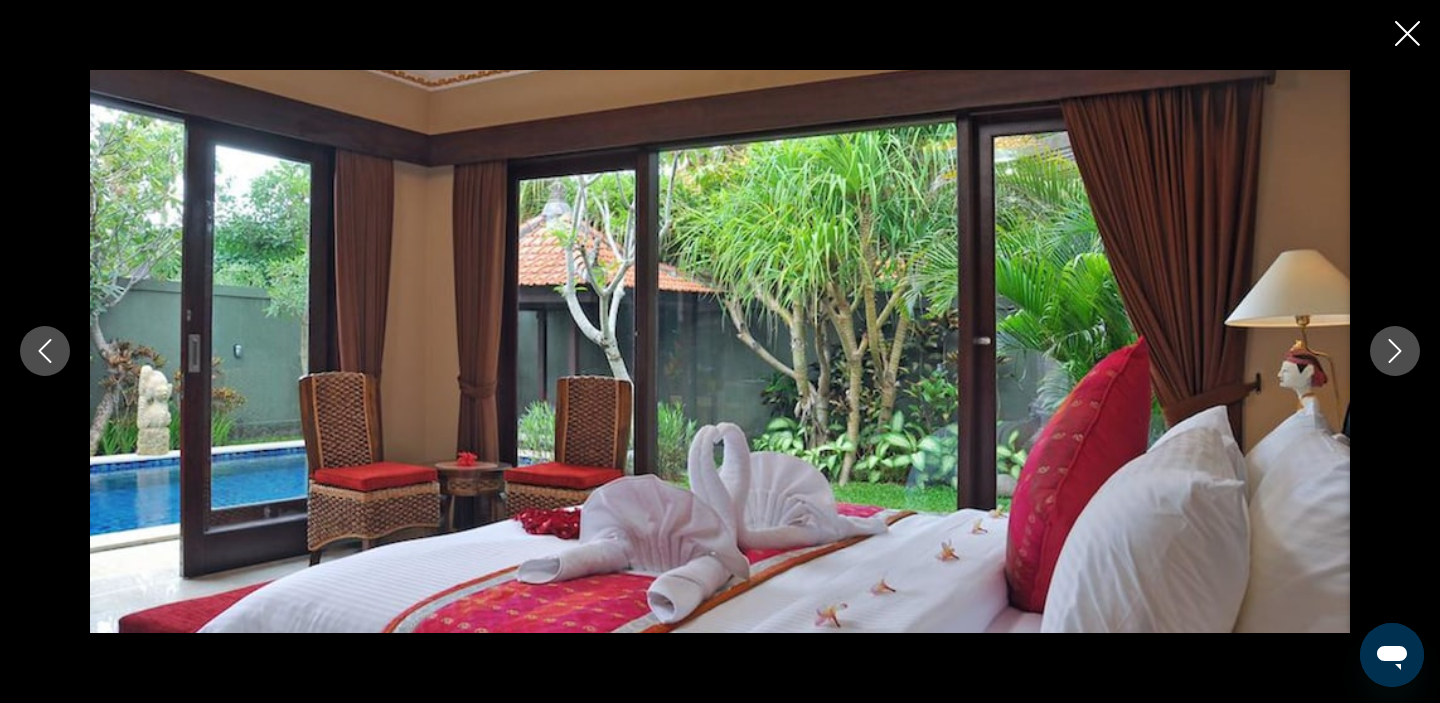 click at bounding box center [1395, 351] 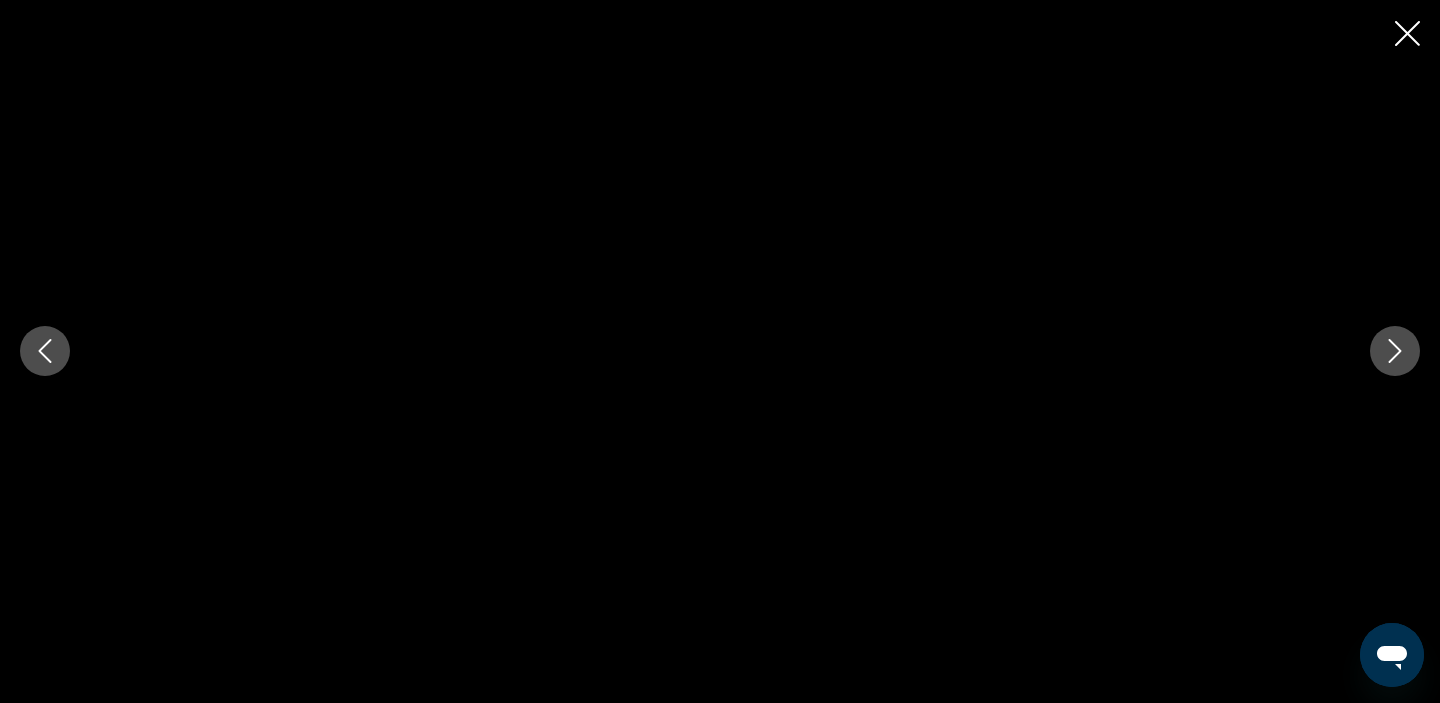 click at bounding box center (1395, 351) 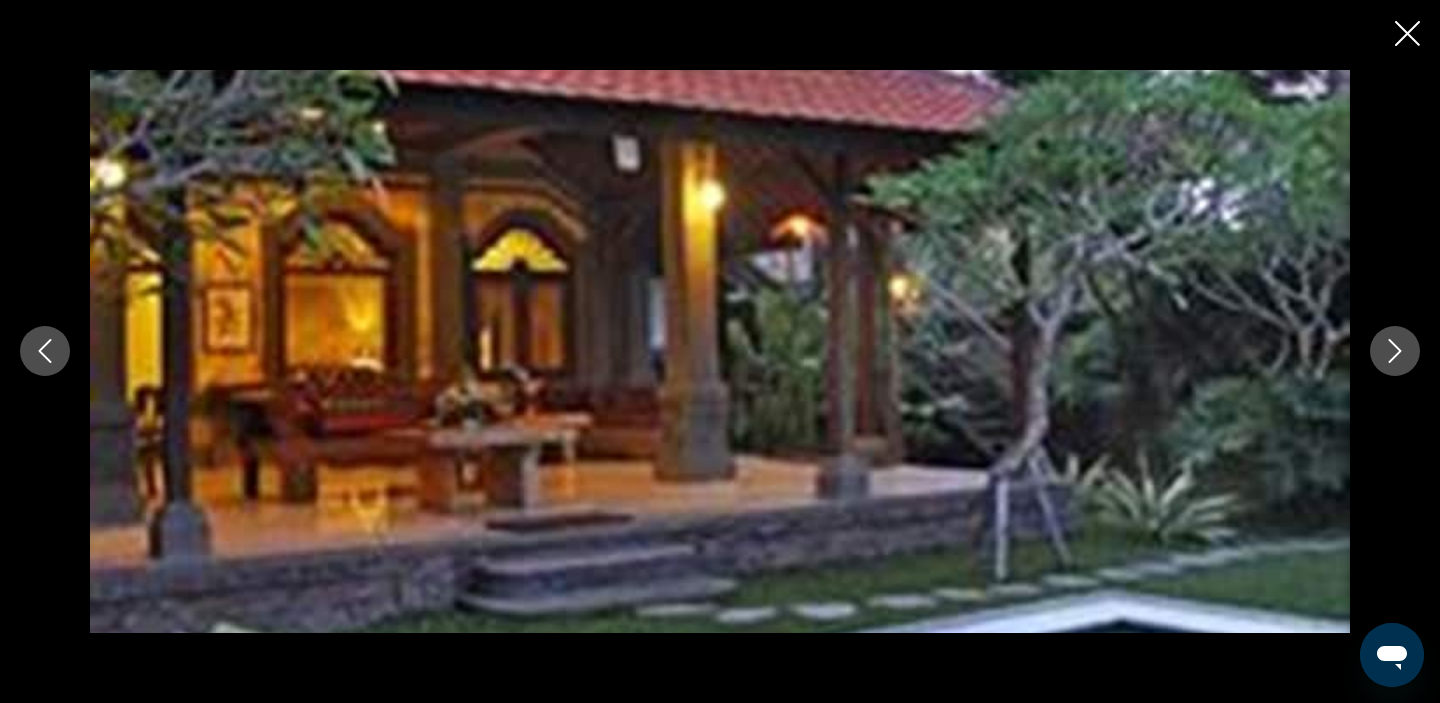 click at bounding box center [1395, 351] 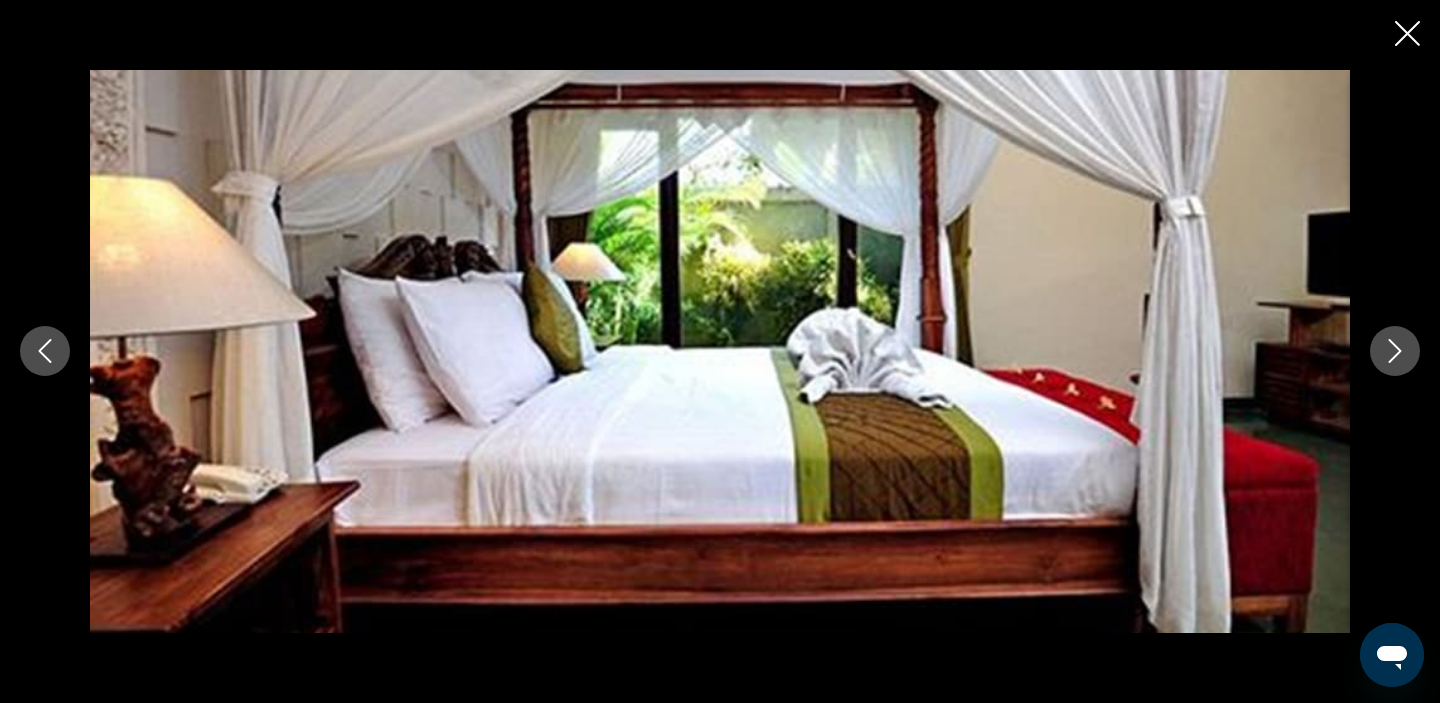 click at bounding box center [1395, 351] 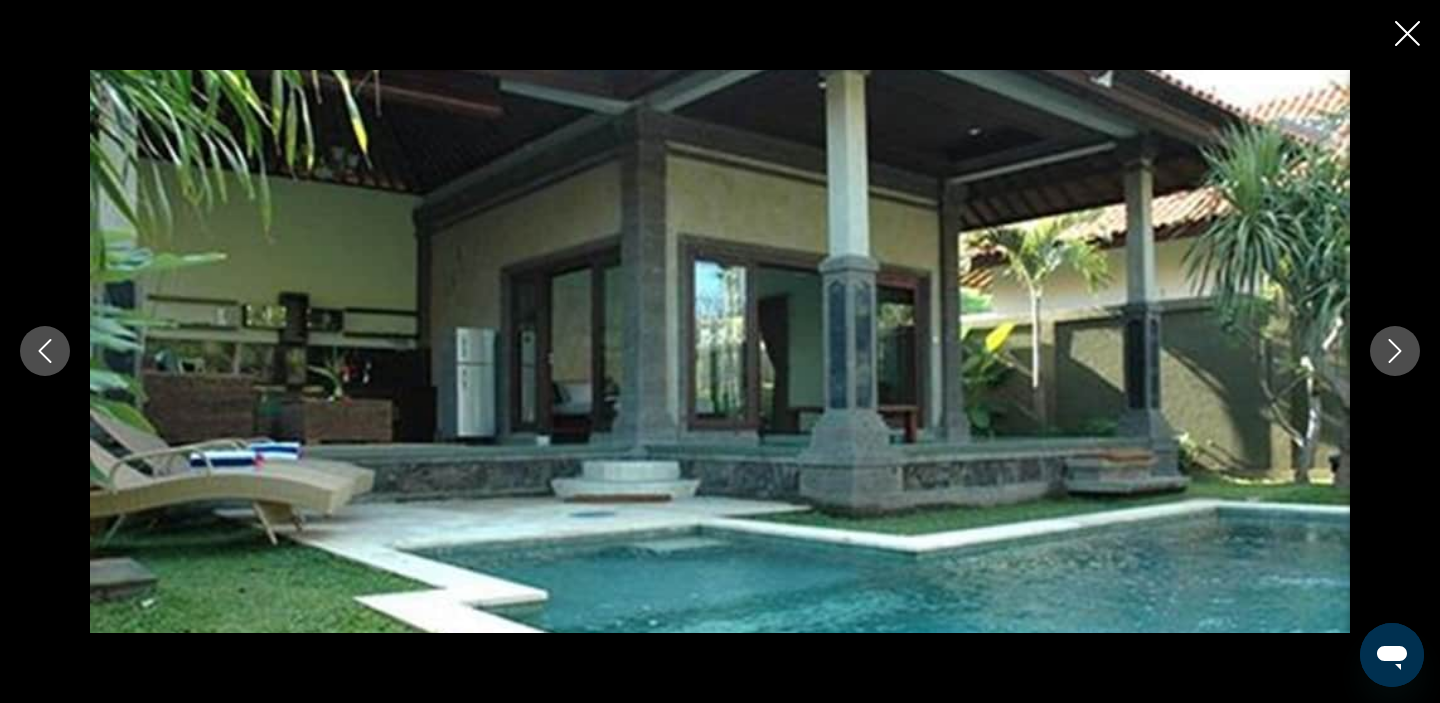click at bounding box center [1395, 351] 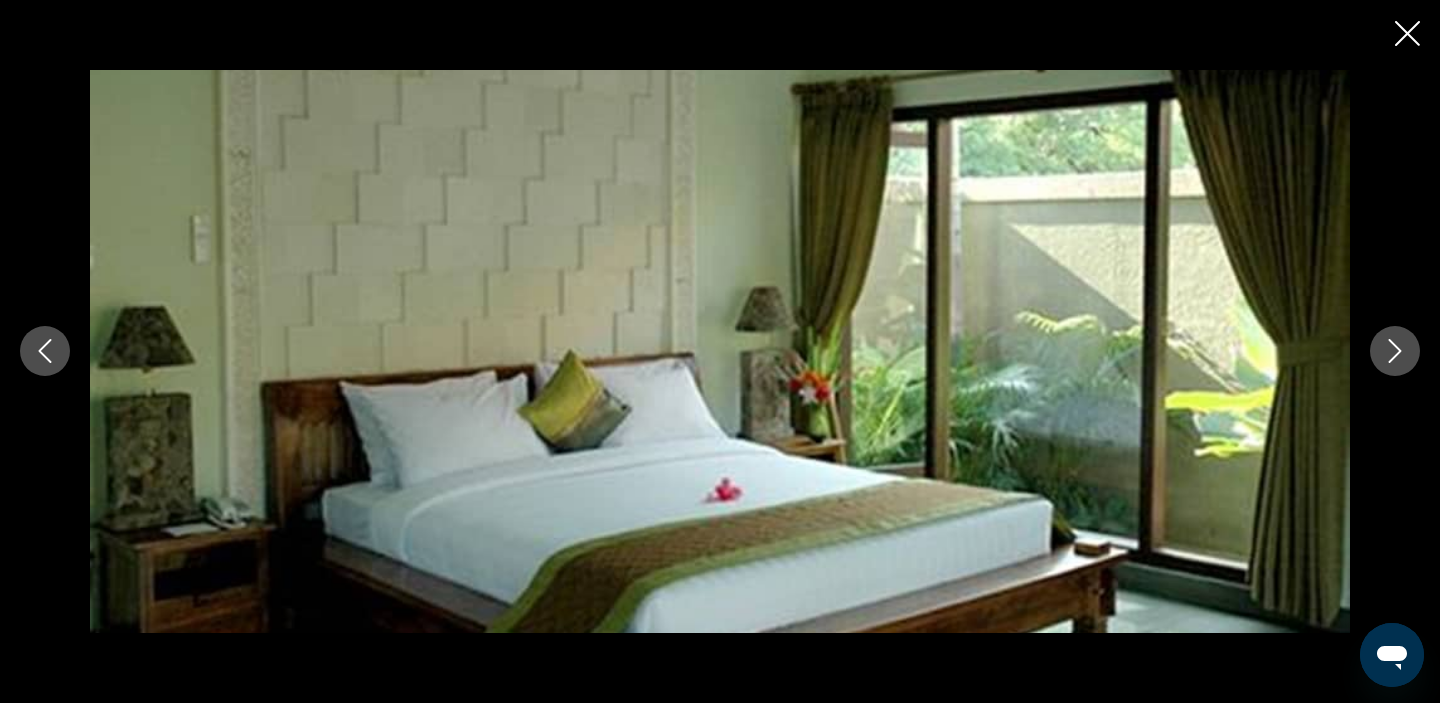 click at bounding box center (1395, 351) 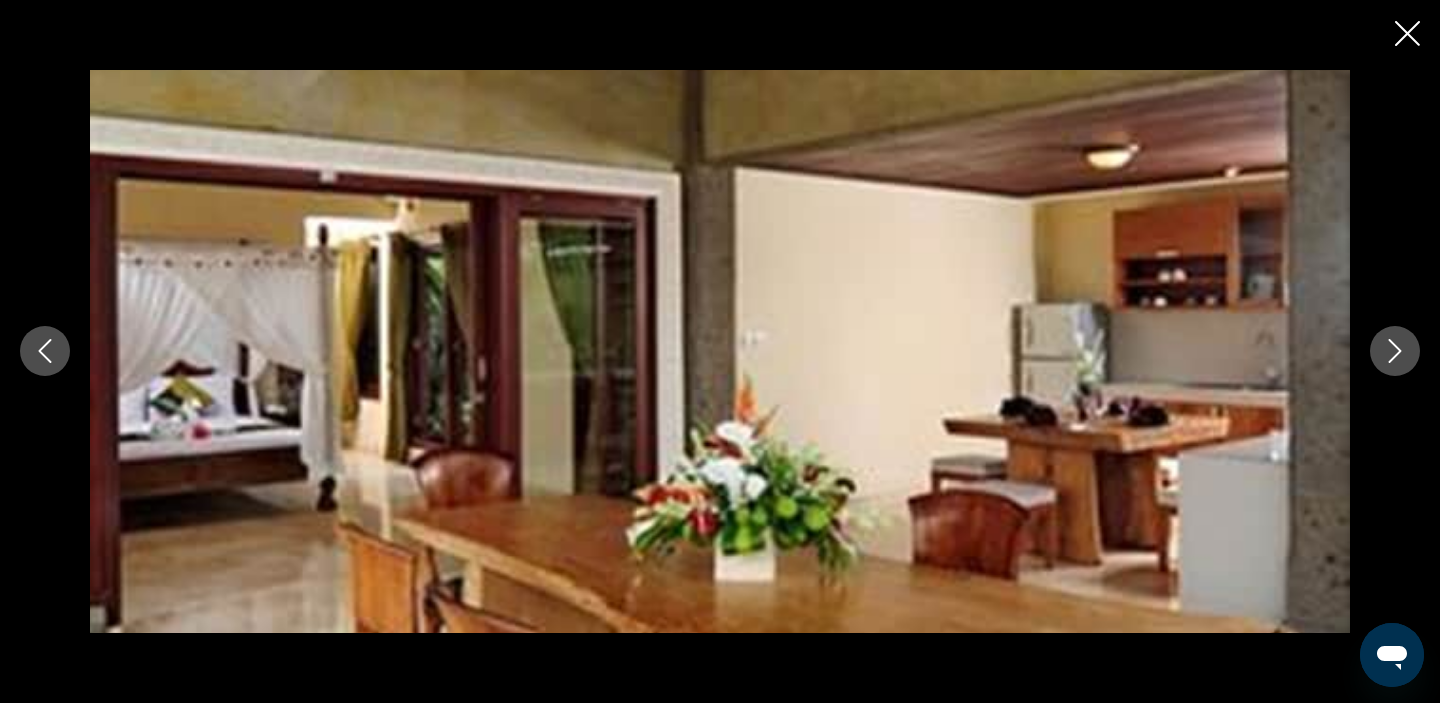 click at bounding box center [1395, 351] 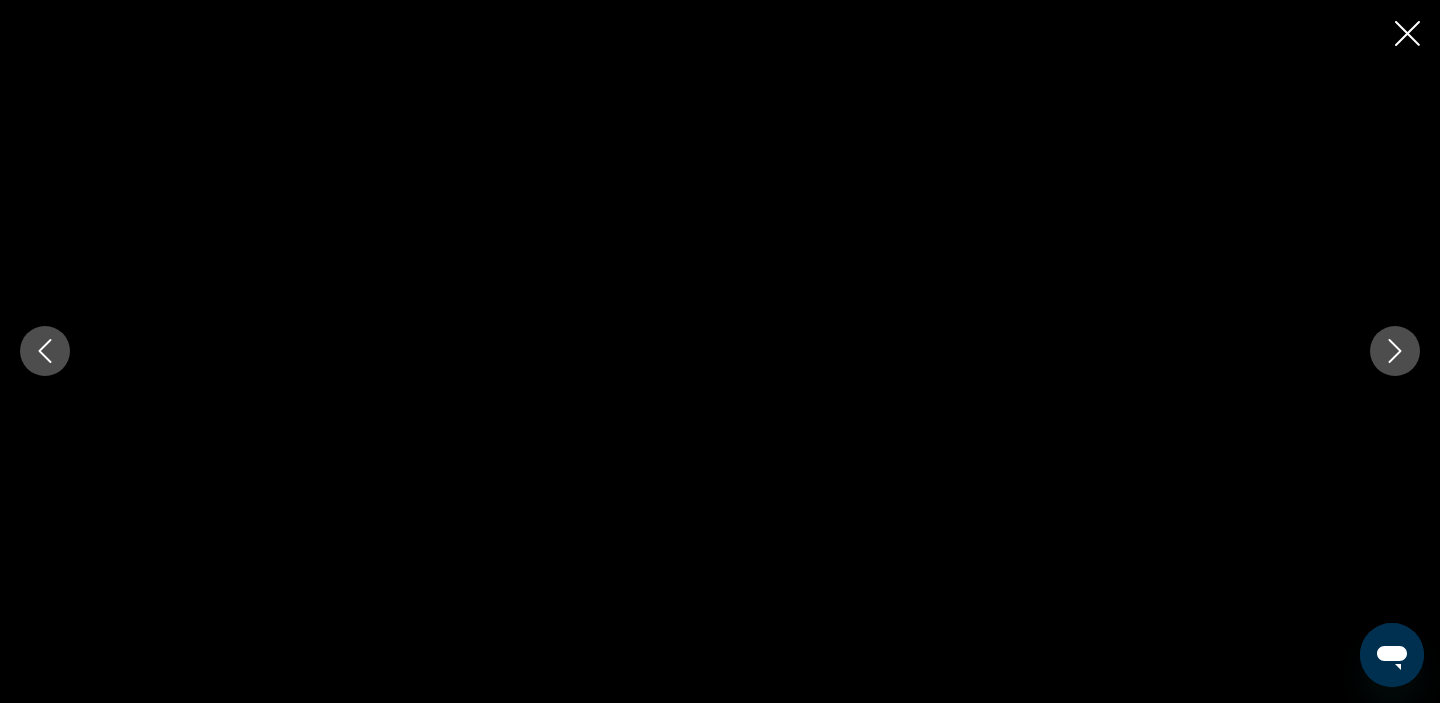 click at bounding box center [1395, 351] 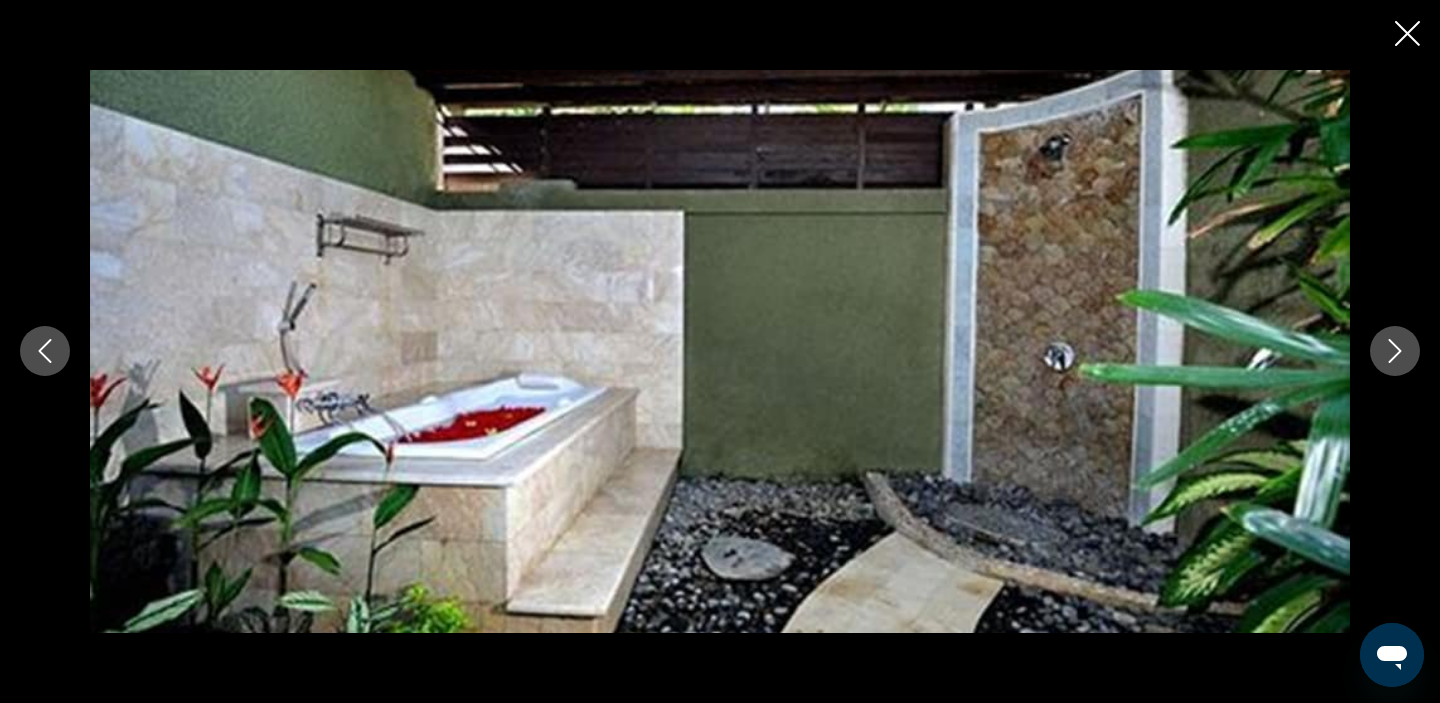 click at bounding box center [1395, 351] 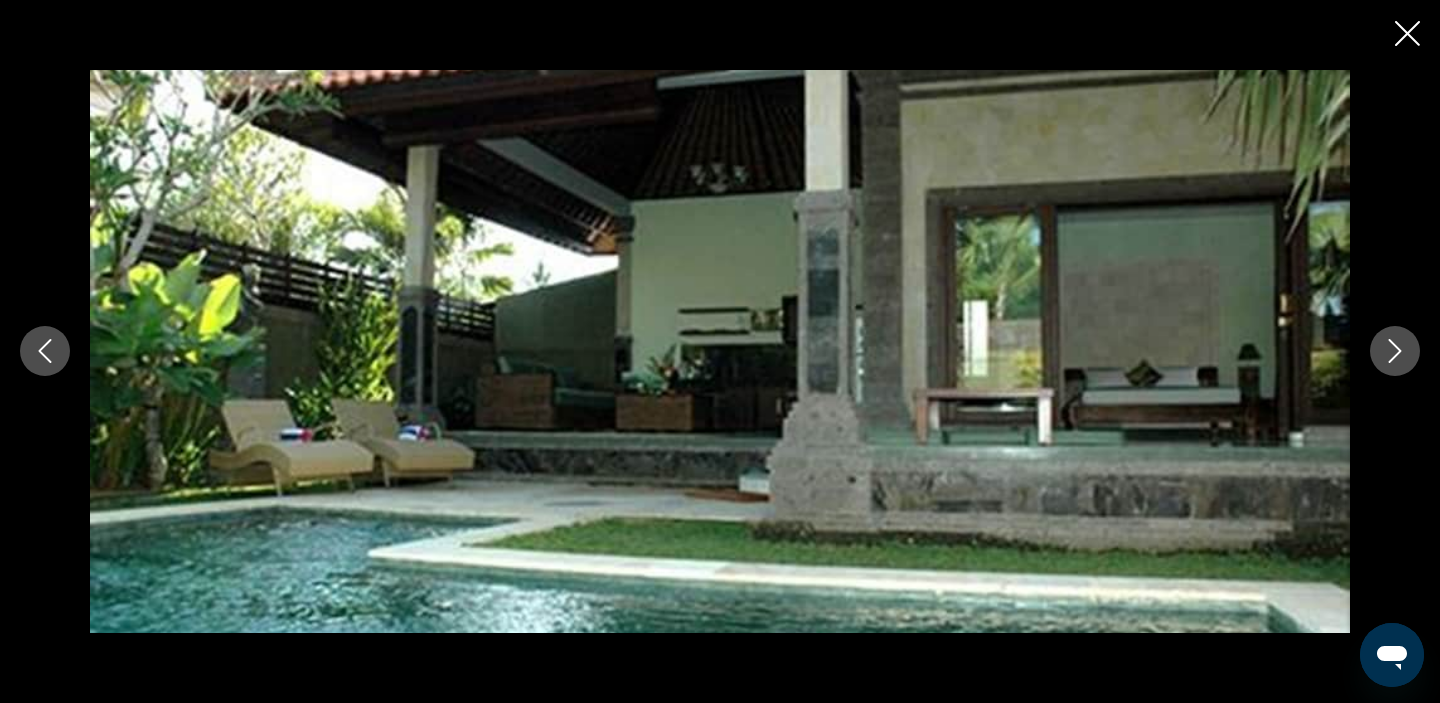 click at bounding box center [1395, 351] 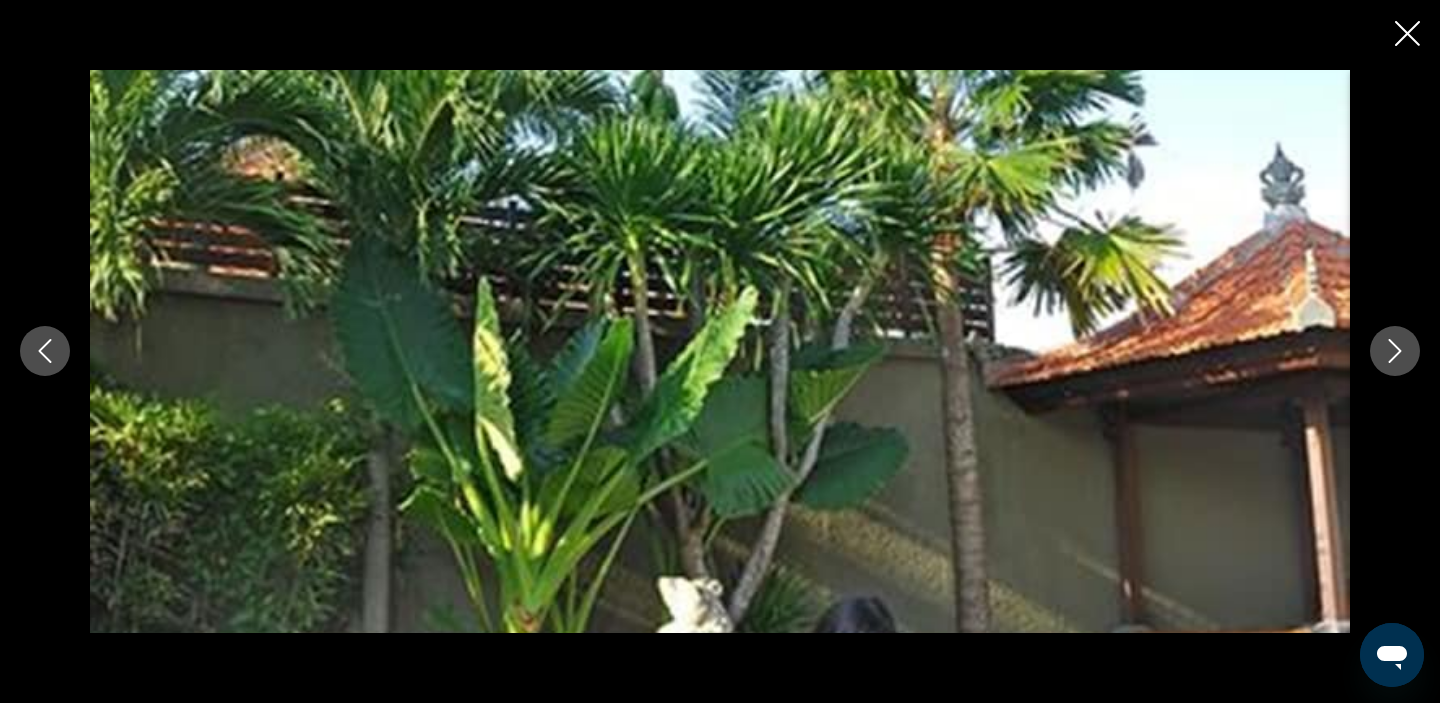 click at bounding box center (1395, 351) 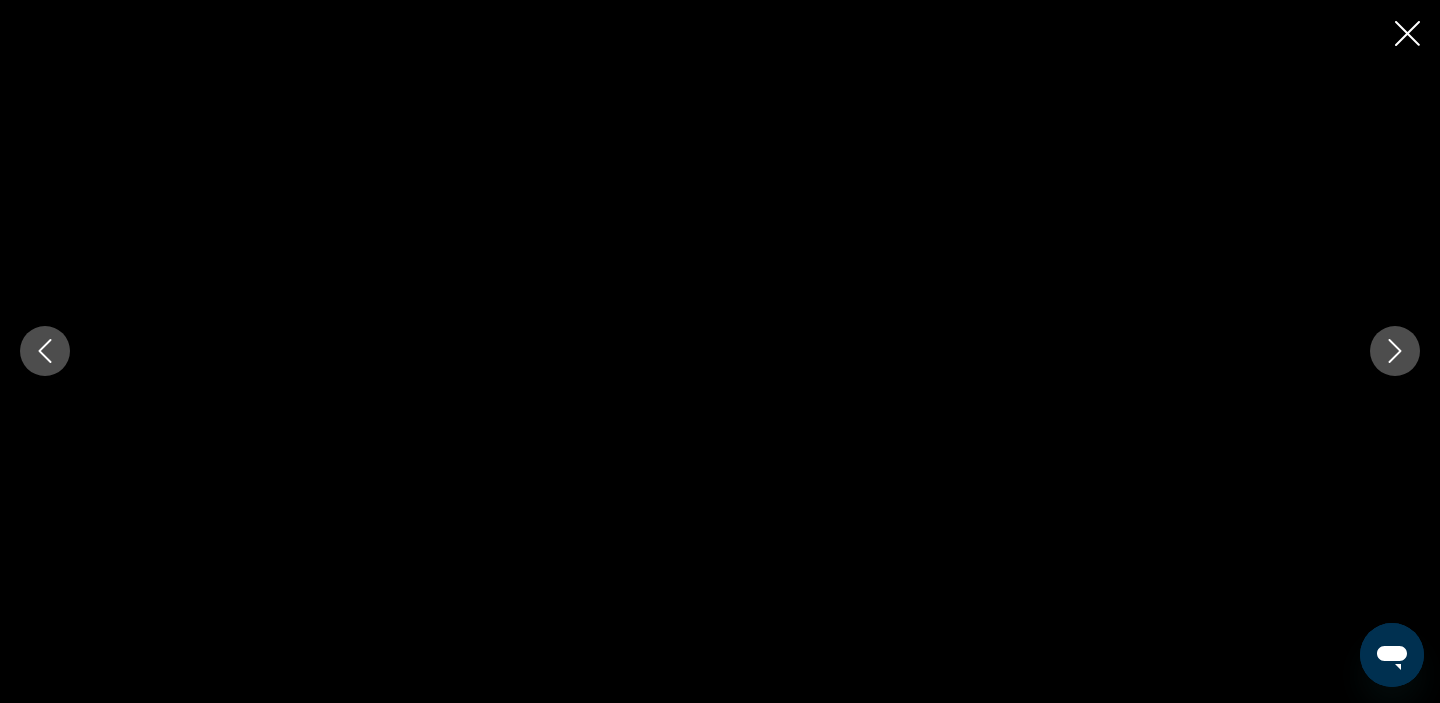 click at bounding box center [1407, 33] 